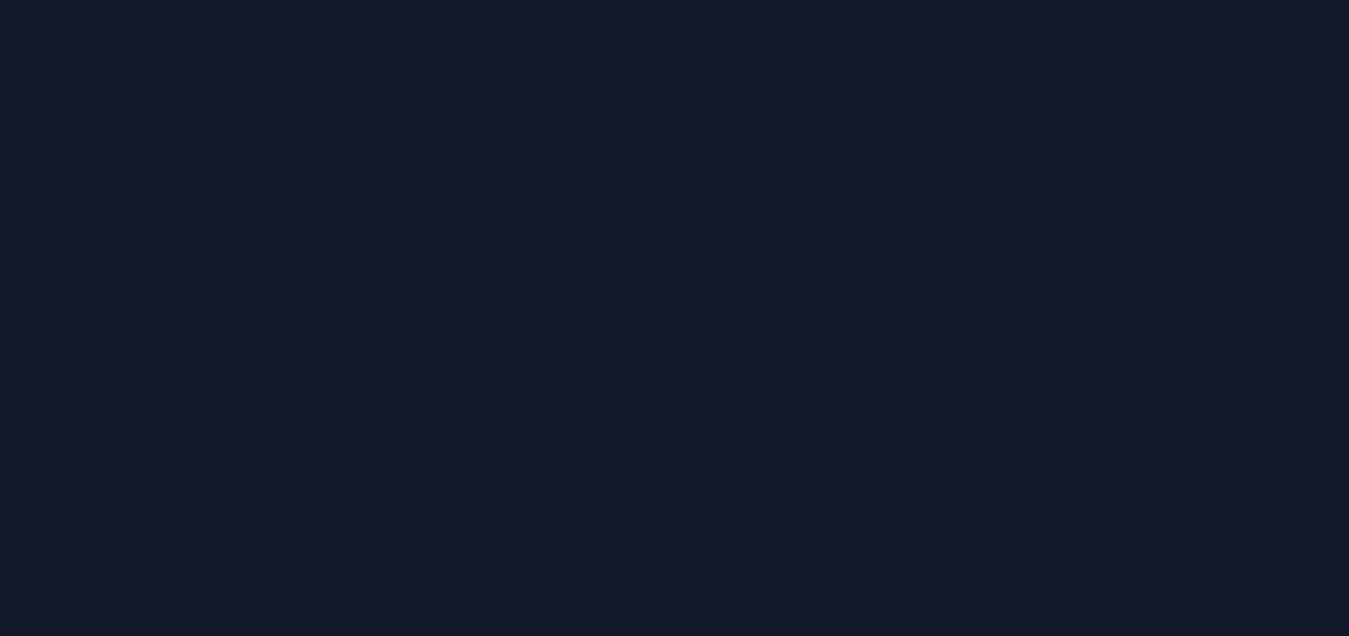 scroll, scrollTop: 0, scrollLeft: 0, axis: both 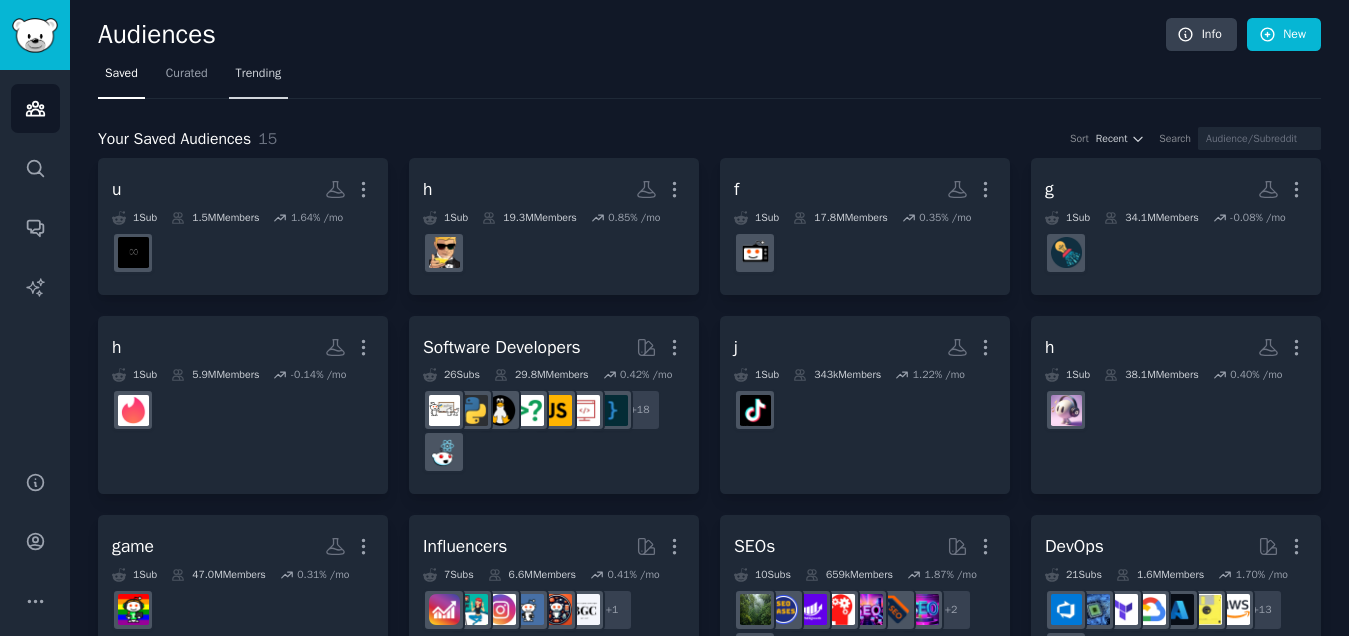 click on "Trending" at bounding box center (259, 74) 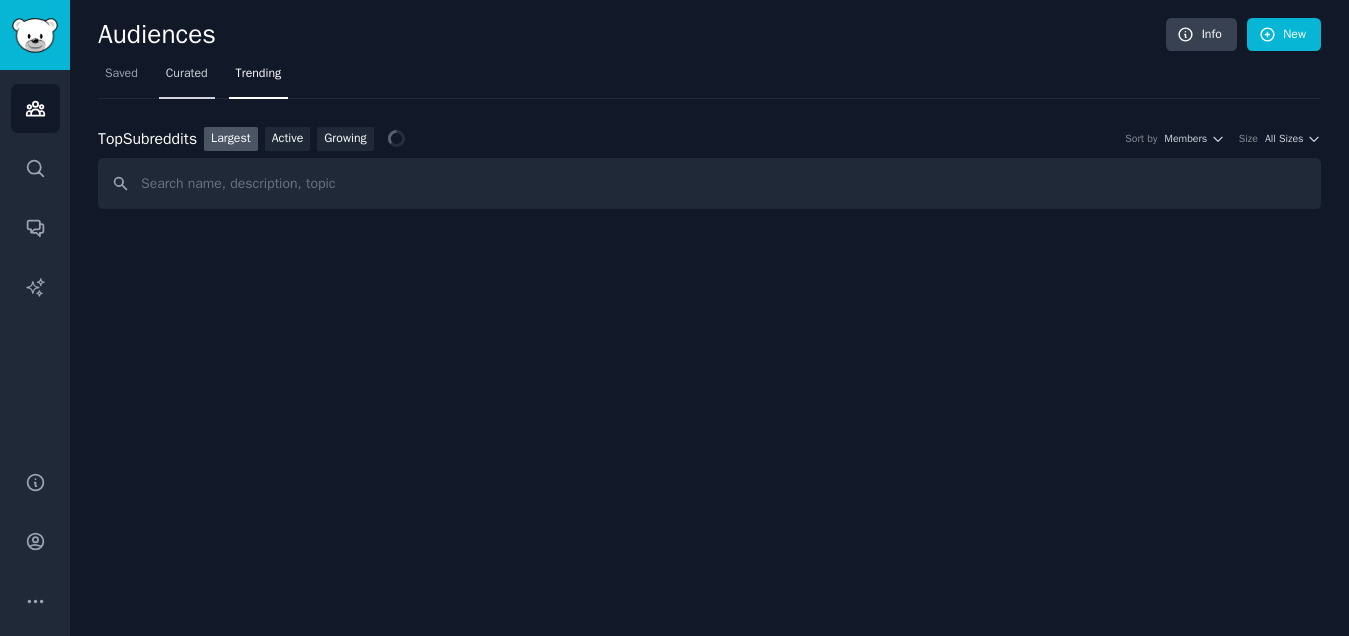 click on "Curated" at bounding box center (187, 74) 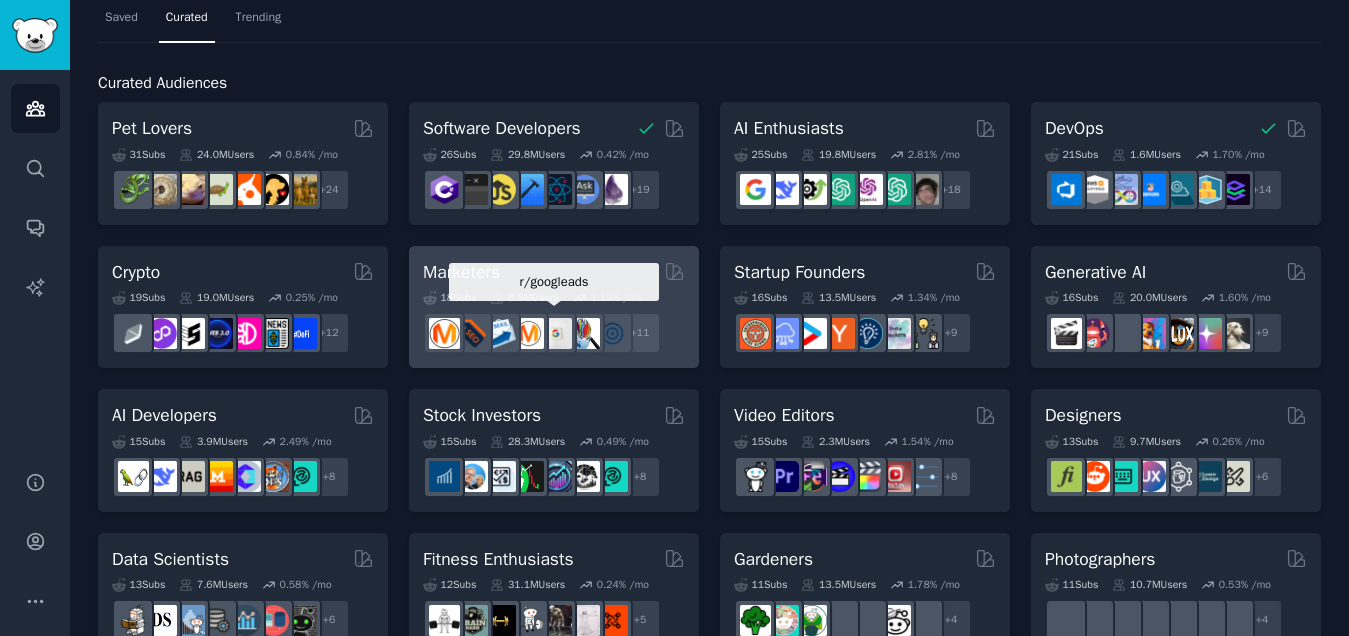 scroll, scrollTop: 127, scrollLeft: 0, axis: vertical 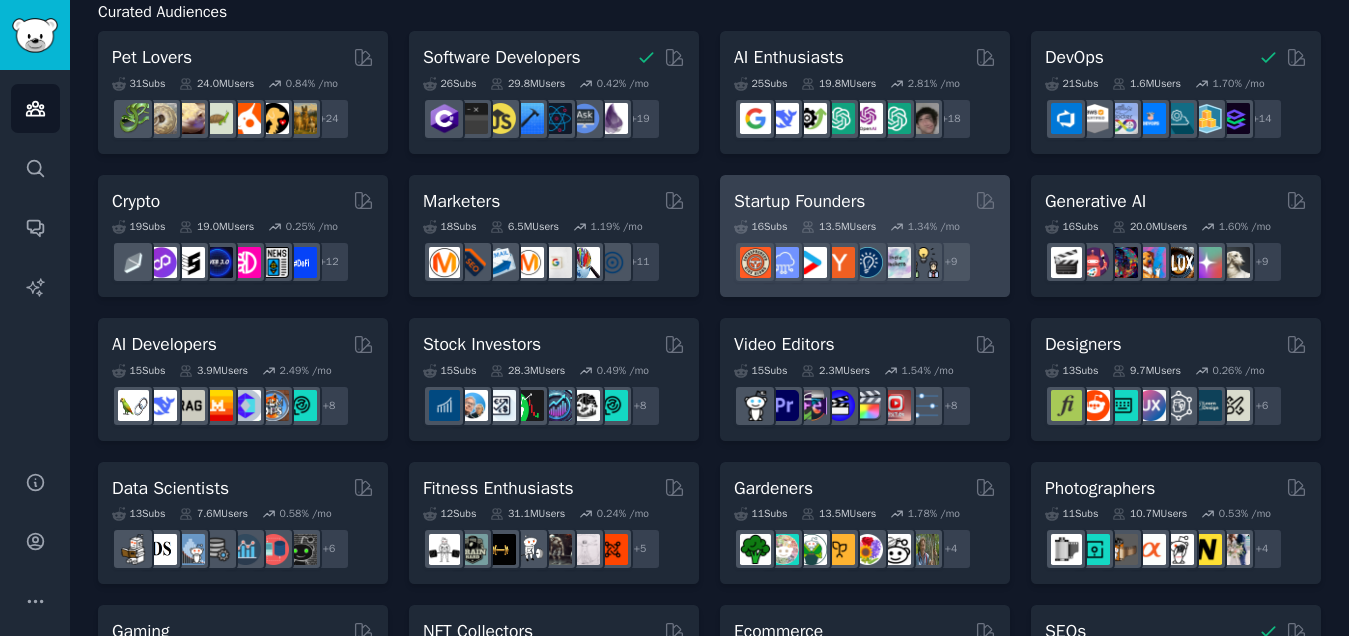 click on "Startup Founders" at bounding box center [799, 201] 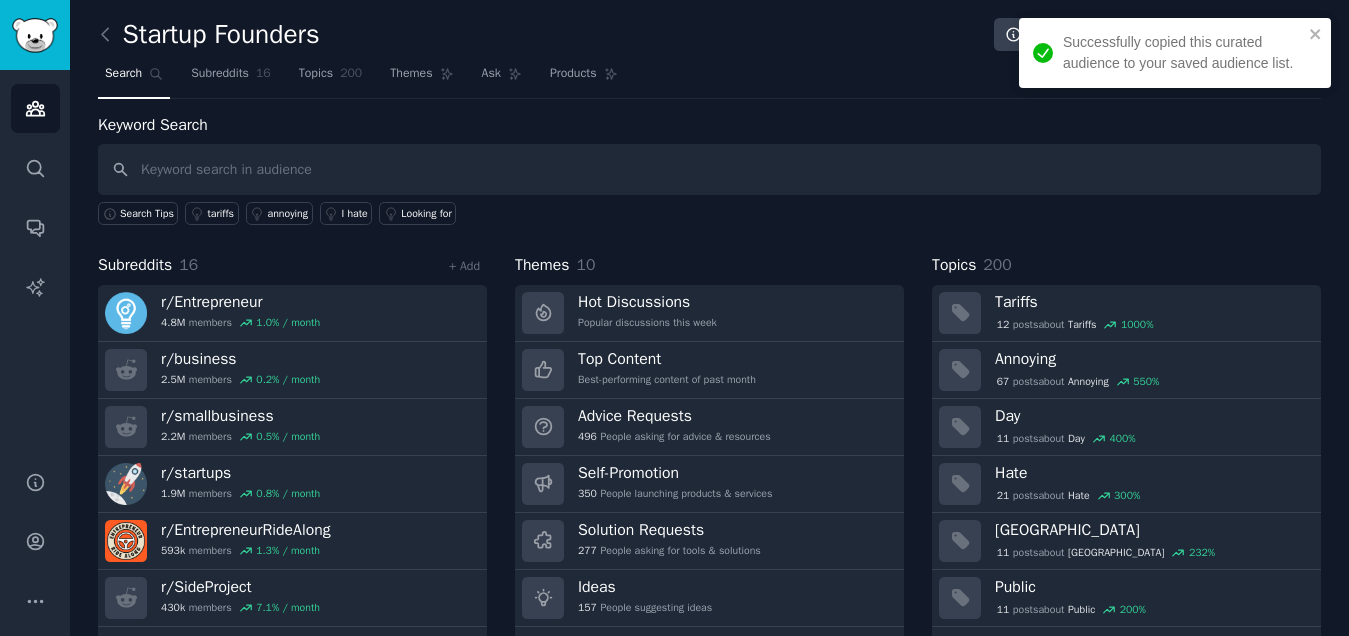 scroll, scrollTop: 53, scrollLeft: 0, axis: vertical 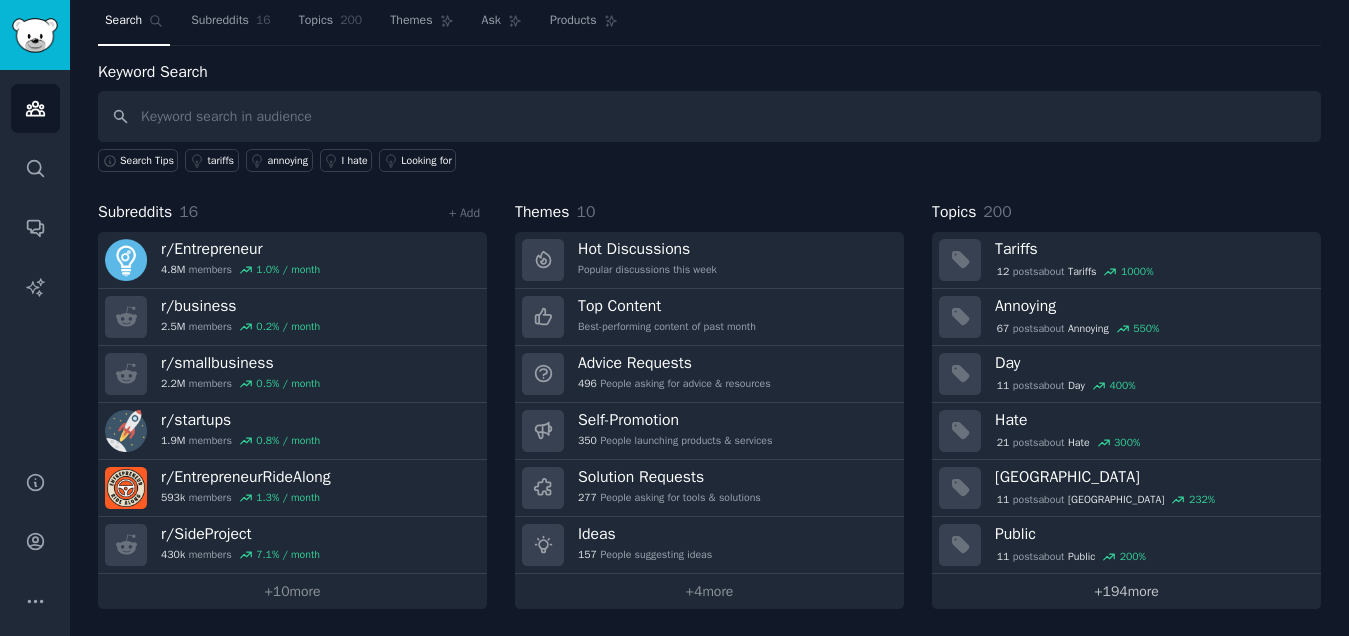 click on "+  194  more" at bounding box center [1126, 591] 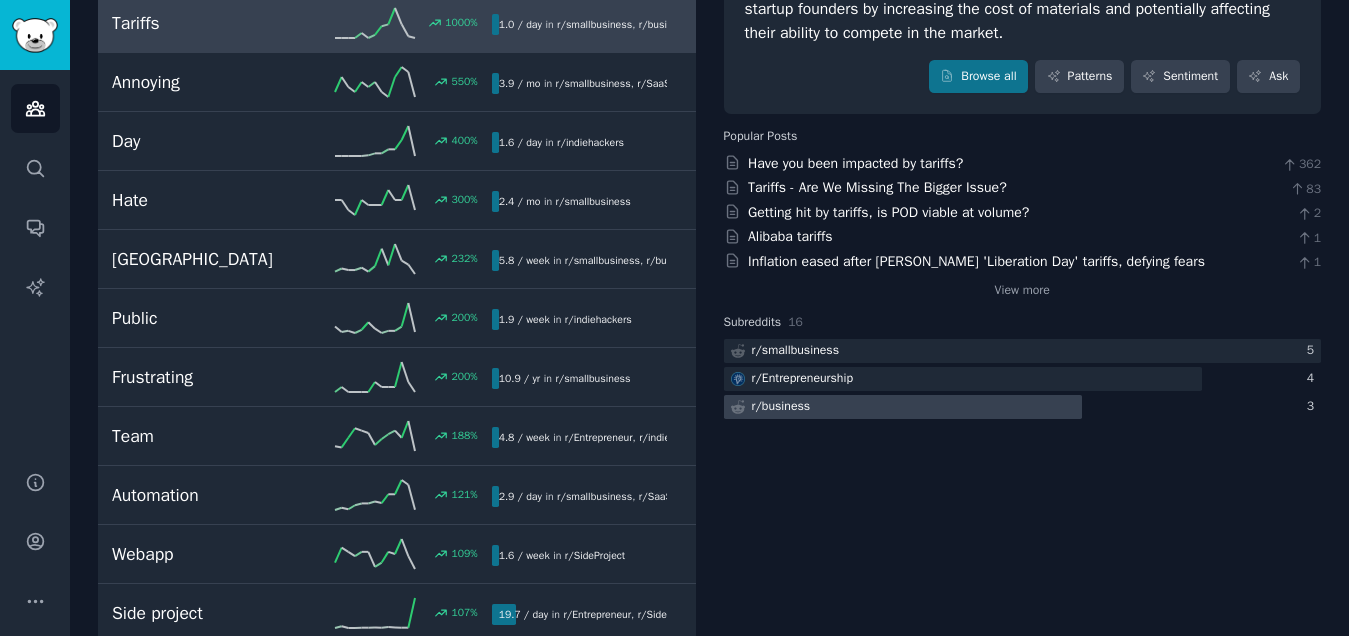 scroll, scrollTop: 0, scrollLeft: 0, axis: both 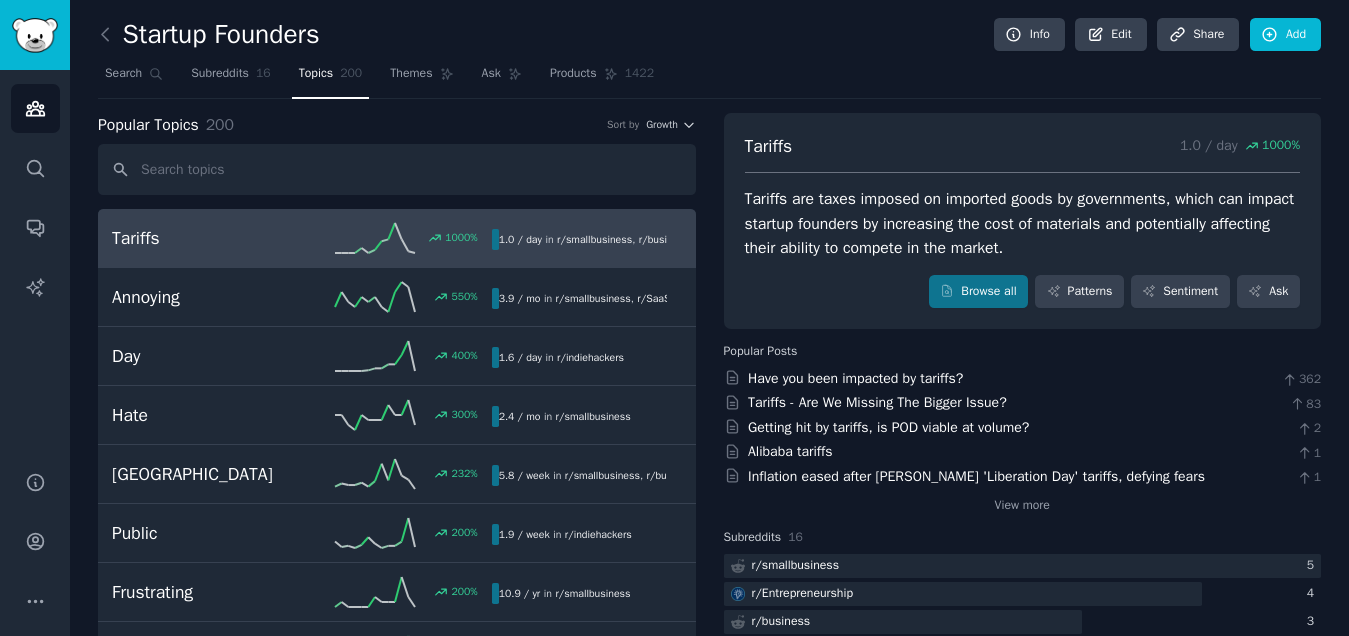 click on "200" 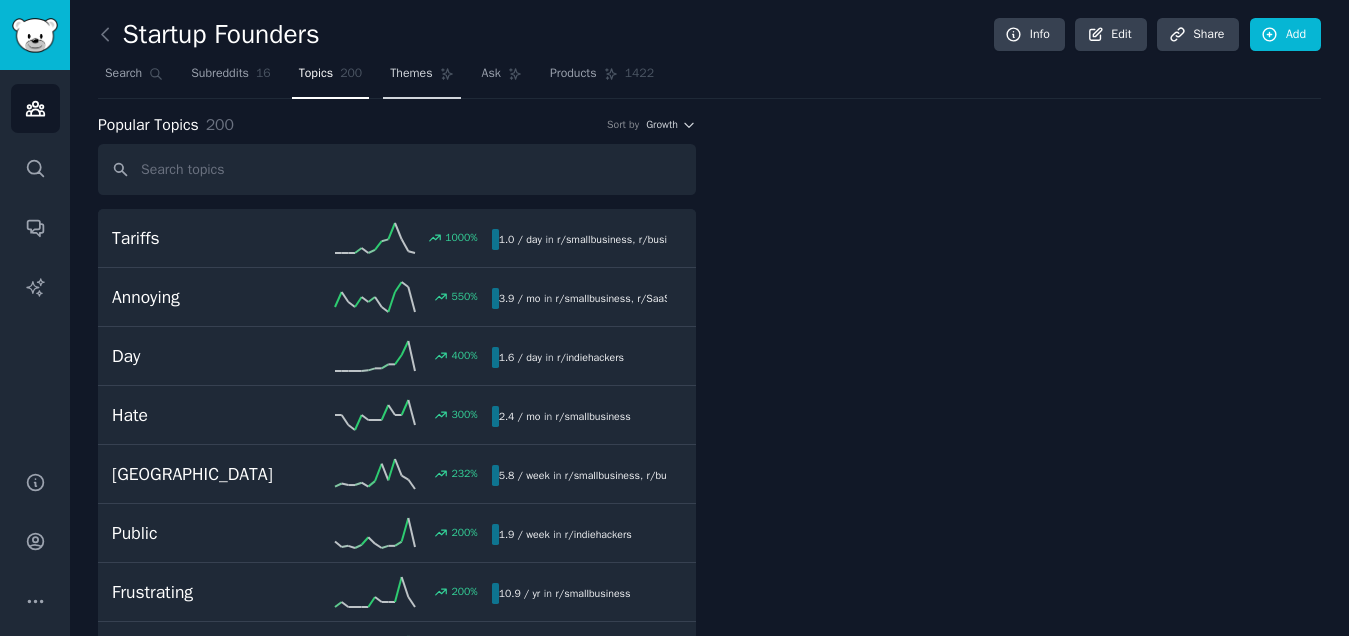 click on "Themes" at bounding box center (421, 78) 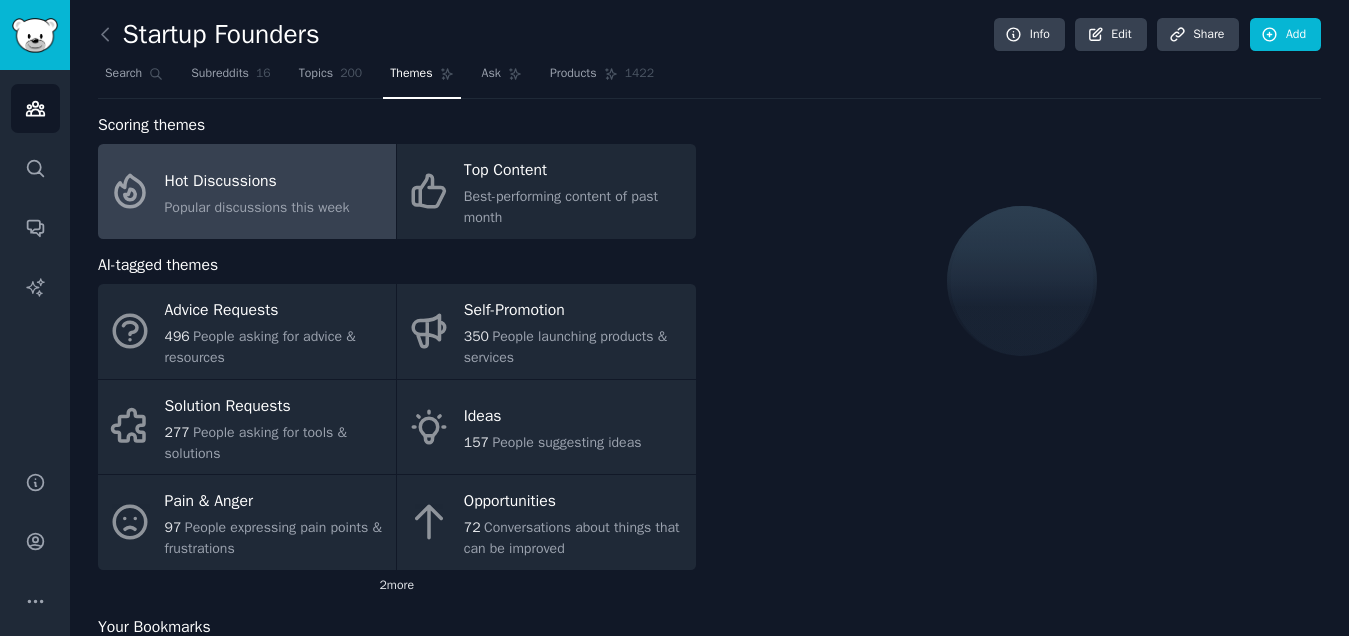 click on "2  more" 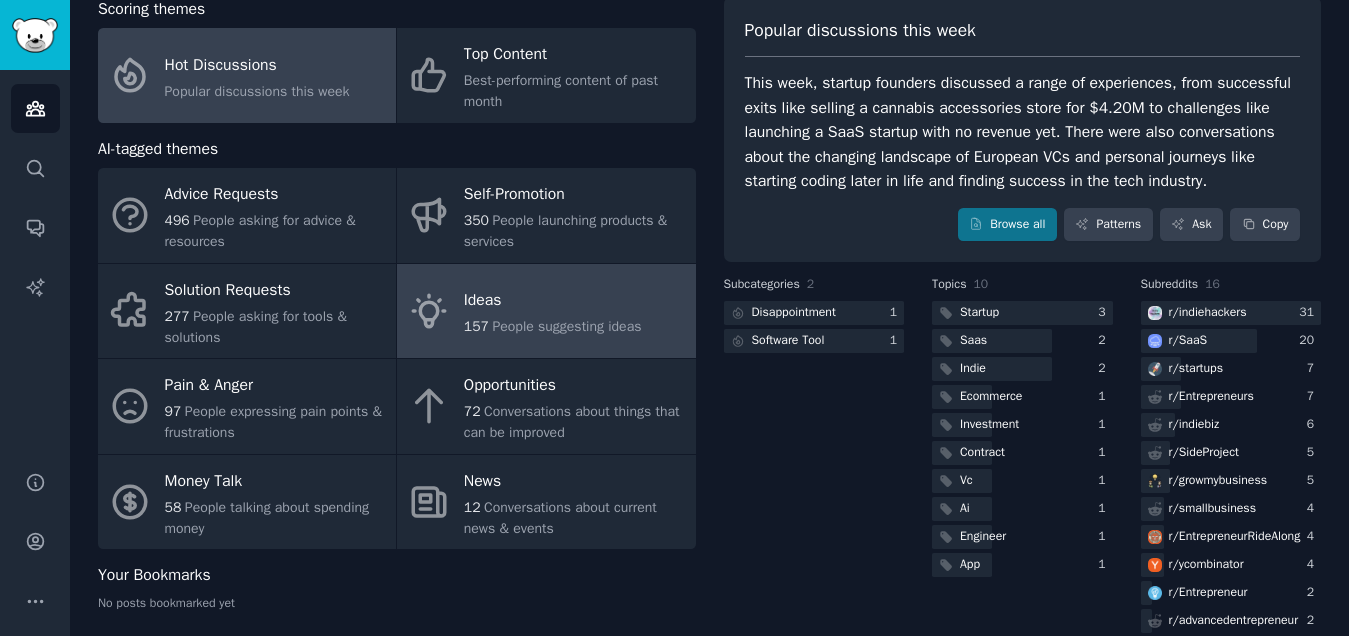 scroll, scrollTop: 129, scrollLeft: 0, axis: vertical 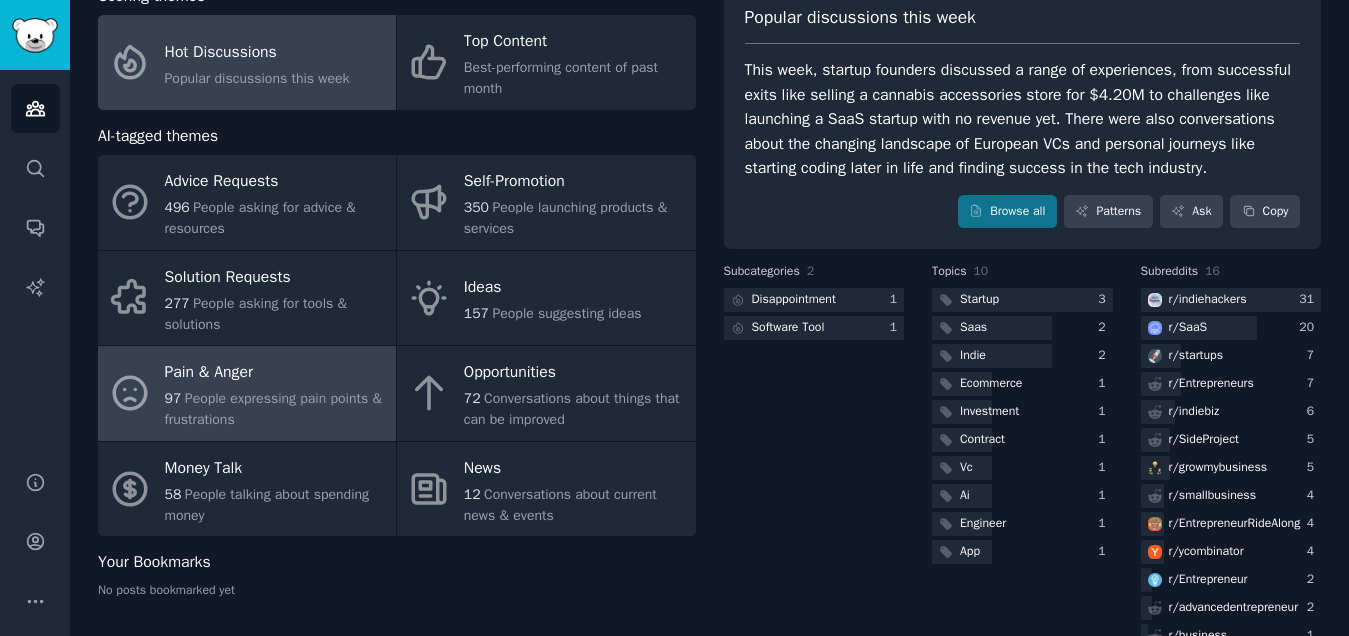 click on "People expressing pain points & frustrations" at bounding box center [273, 409] 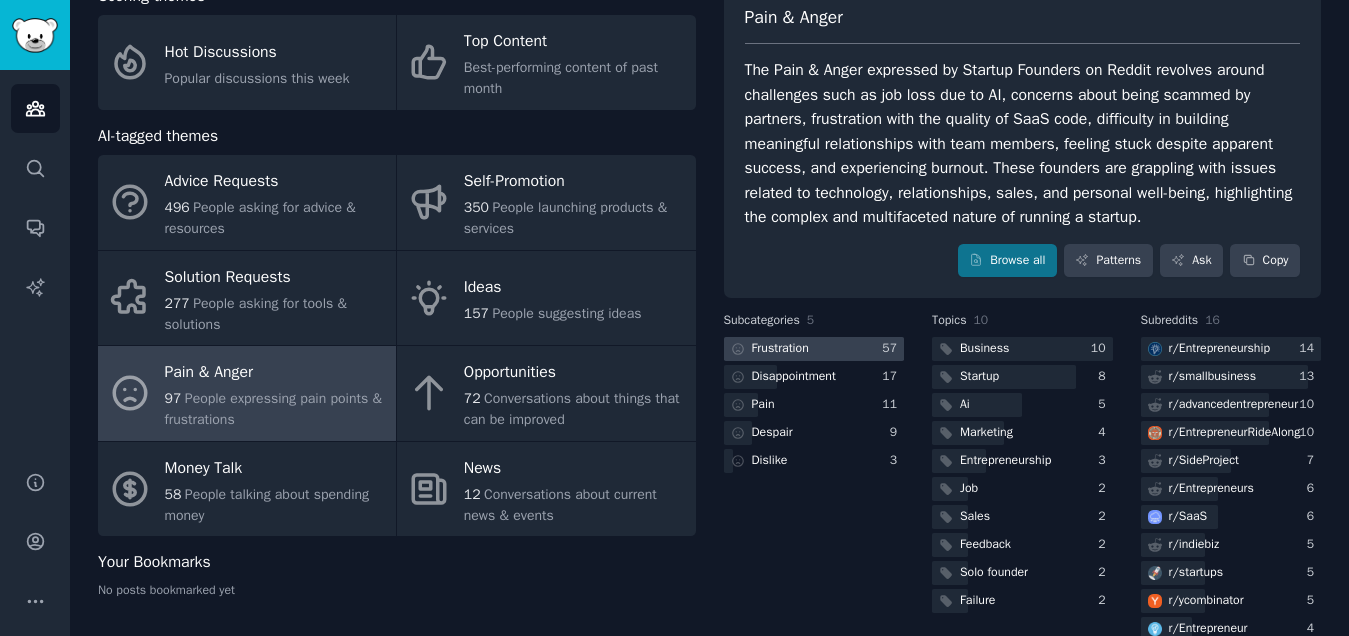 click at bounding box center [814, 349] 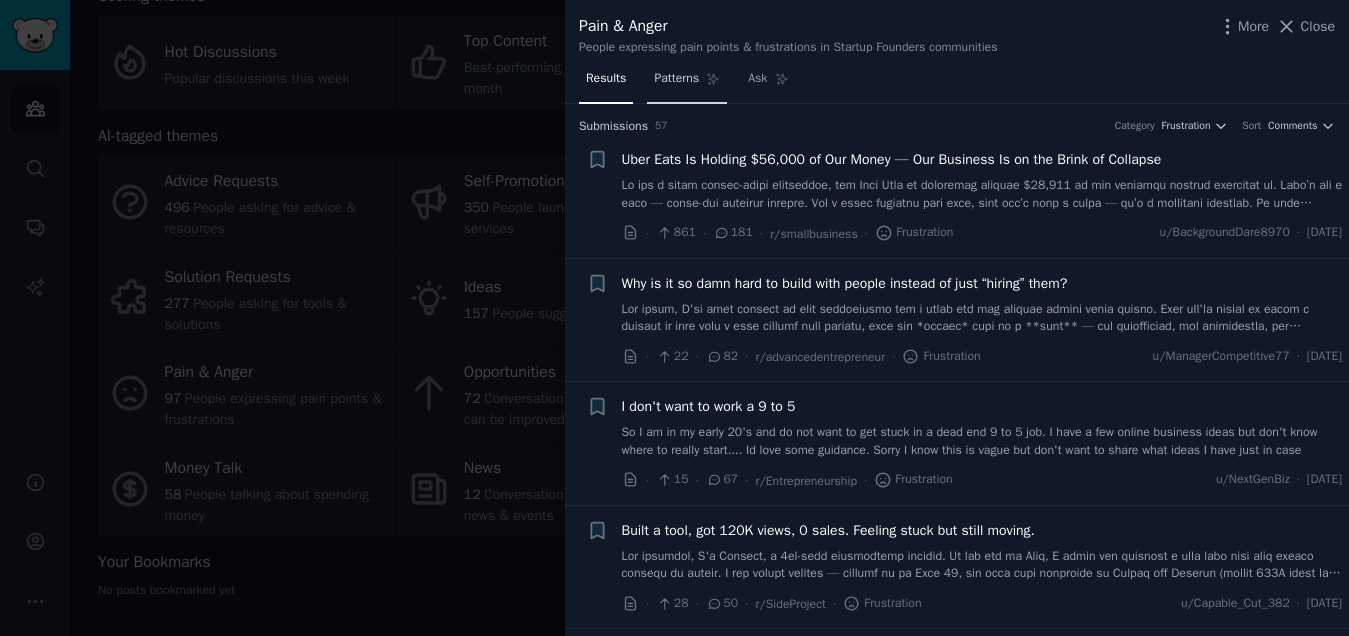 click on "Patterns" at bounding box center [687, 83] 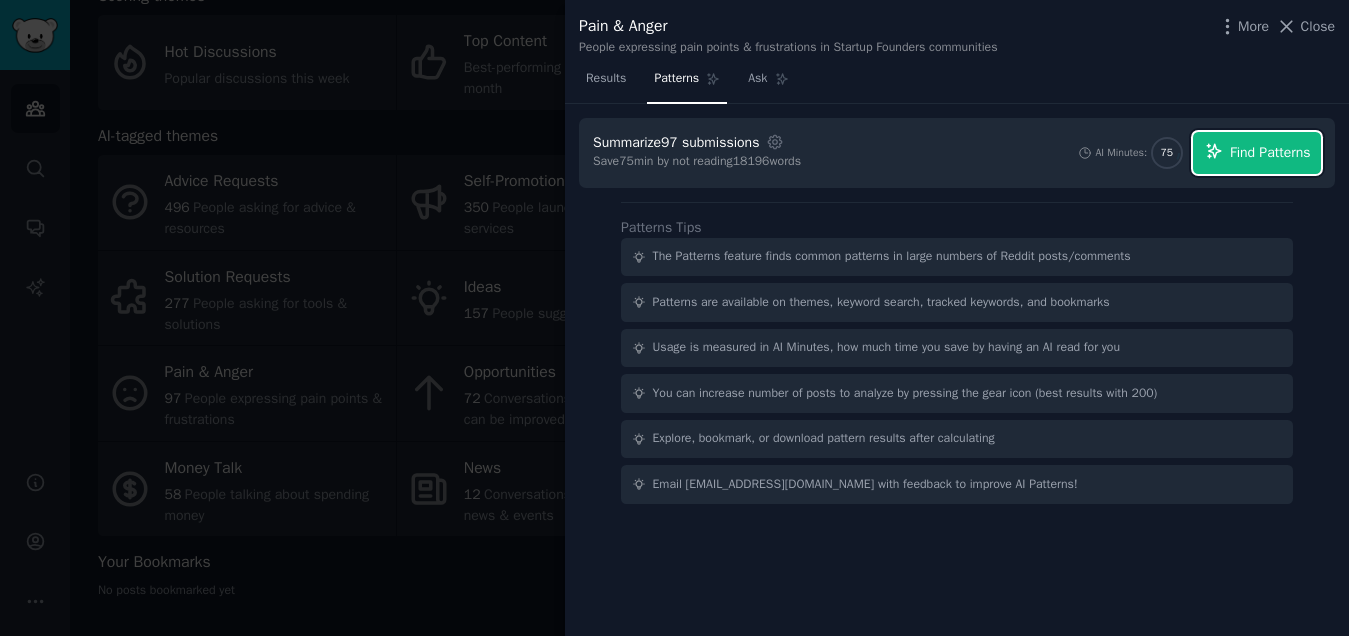 click on "Find Patterns" at bounding box center (1257, 153) 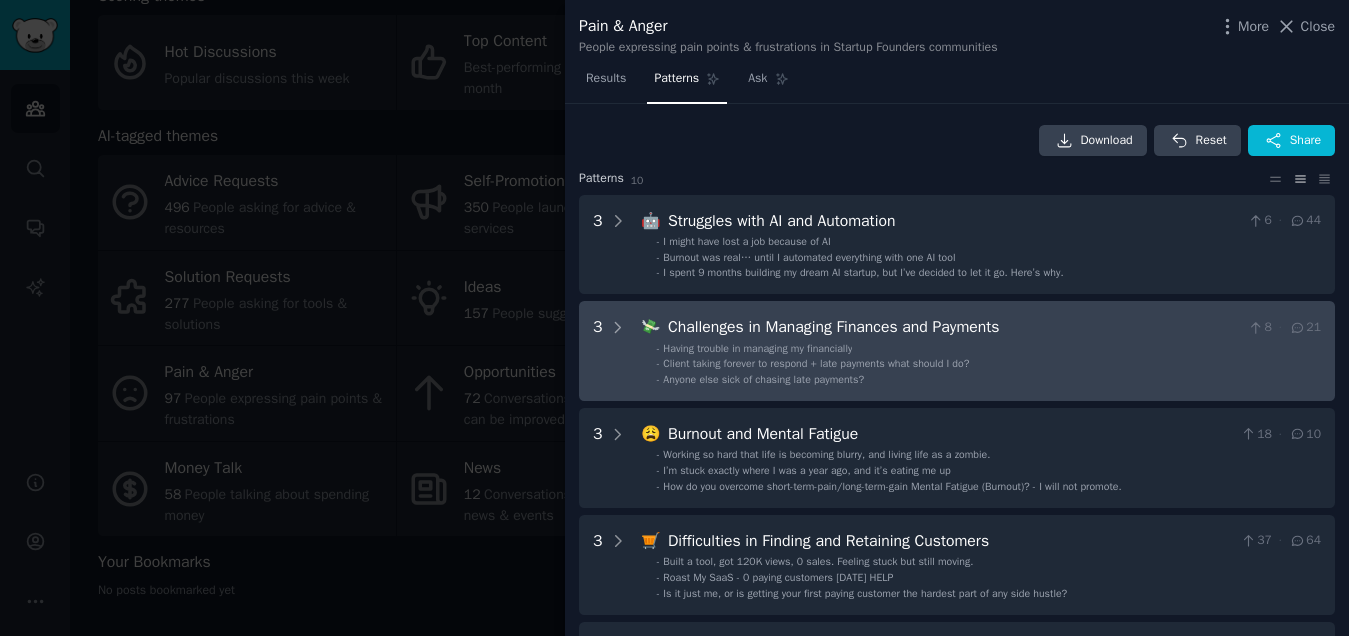 click on "Challenges in Managing Finances and Payments" at bounding box center [954, 327] 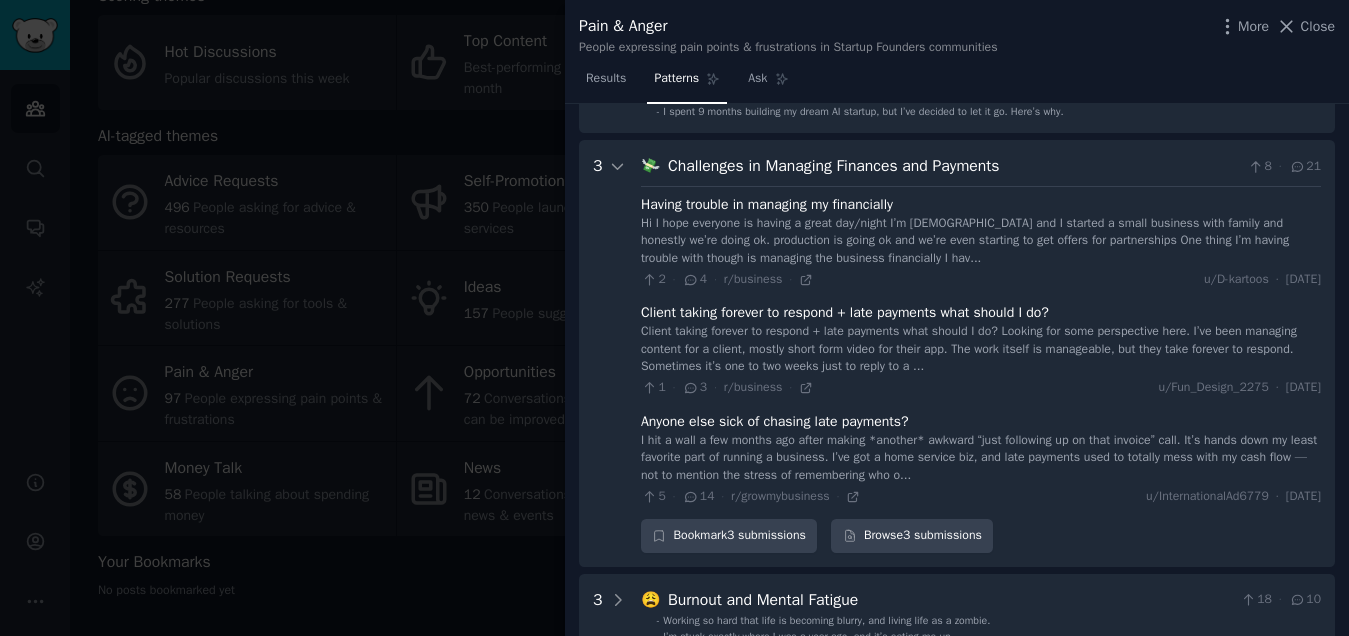 scroll, scrollTop: 198, scrollLeft: 0, axis: vertical 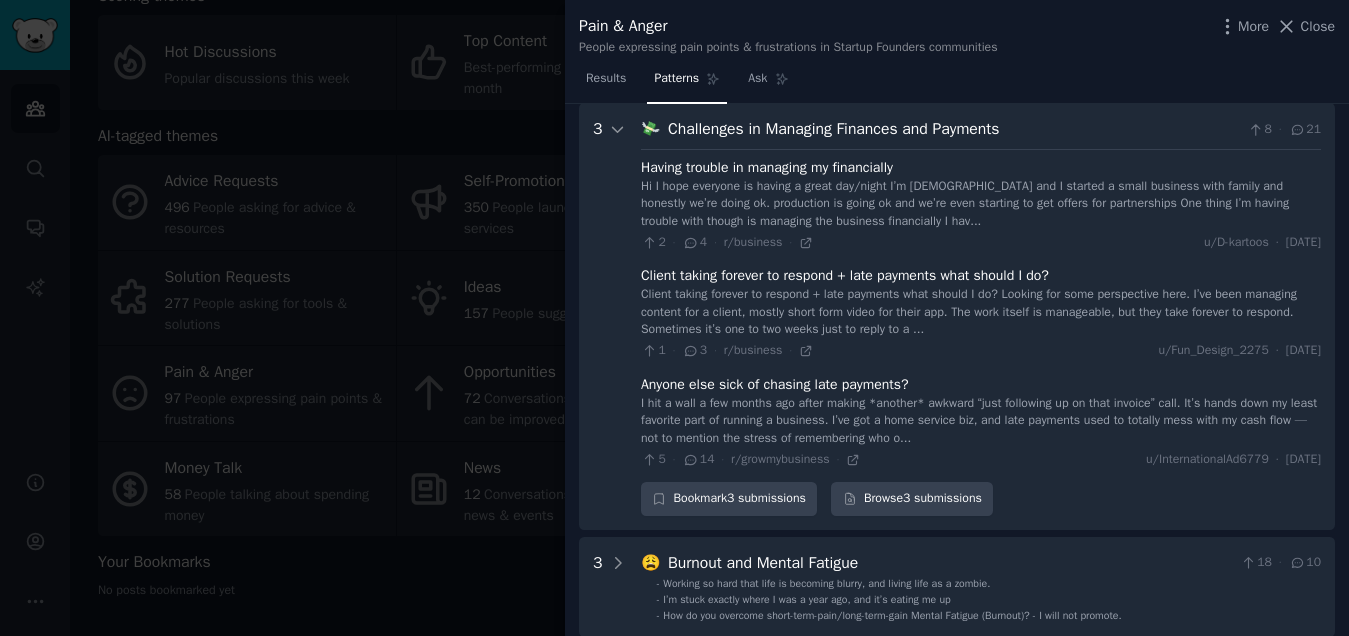 click on "Hi I hope everyone is having a great day/night
I’m 24 yrs old and I started a small business with family and honestly we’re doing ok.
production is going ok and we’re even starting to get offers for partnerships
One thing I’m having trouble with though is managing the business financially
I hav..." at bounding box center [981, 204] 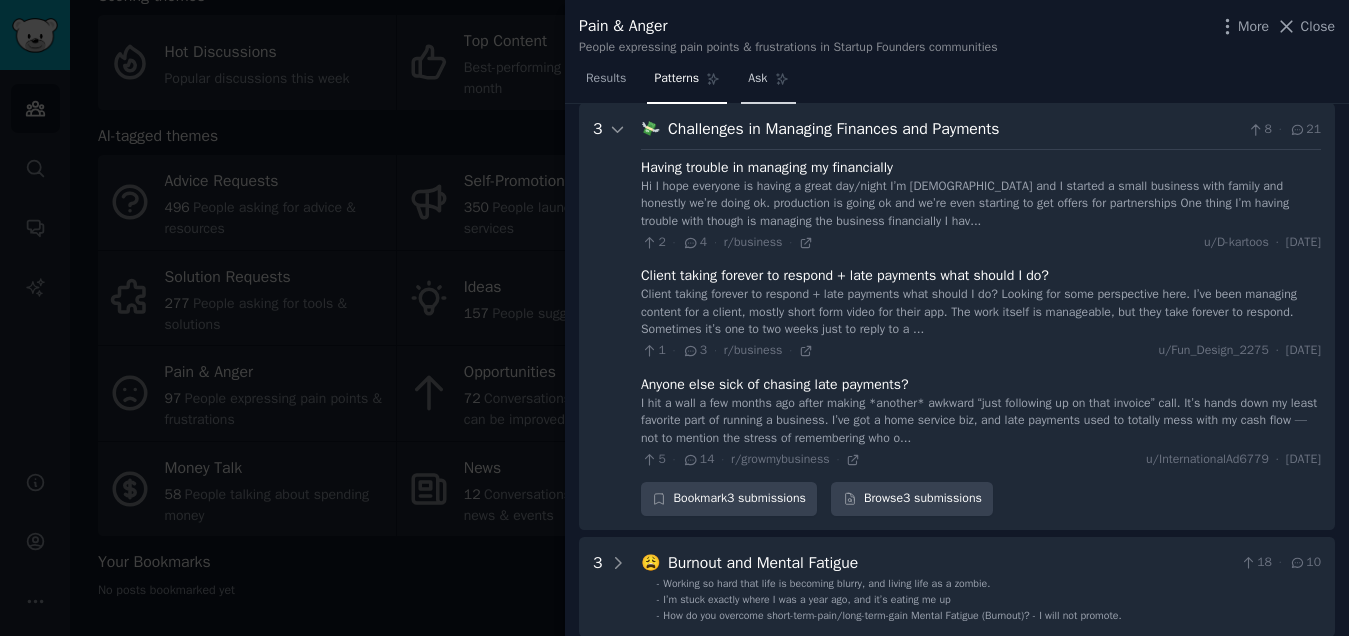 click on "Ask" at bounding box center (757, 79) 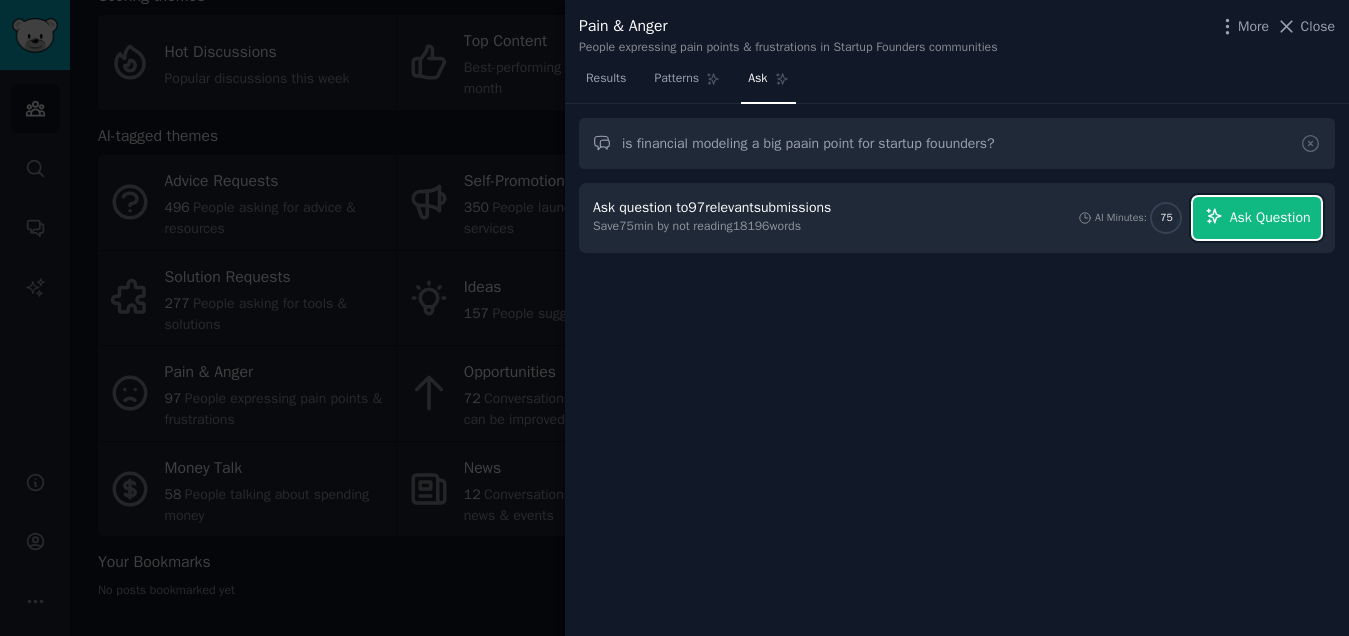click on "Ask Question" at bounding box center (1270, 217) 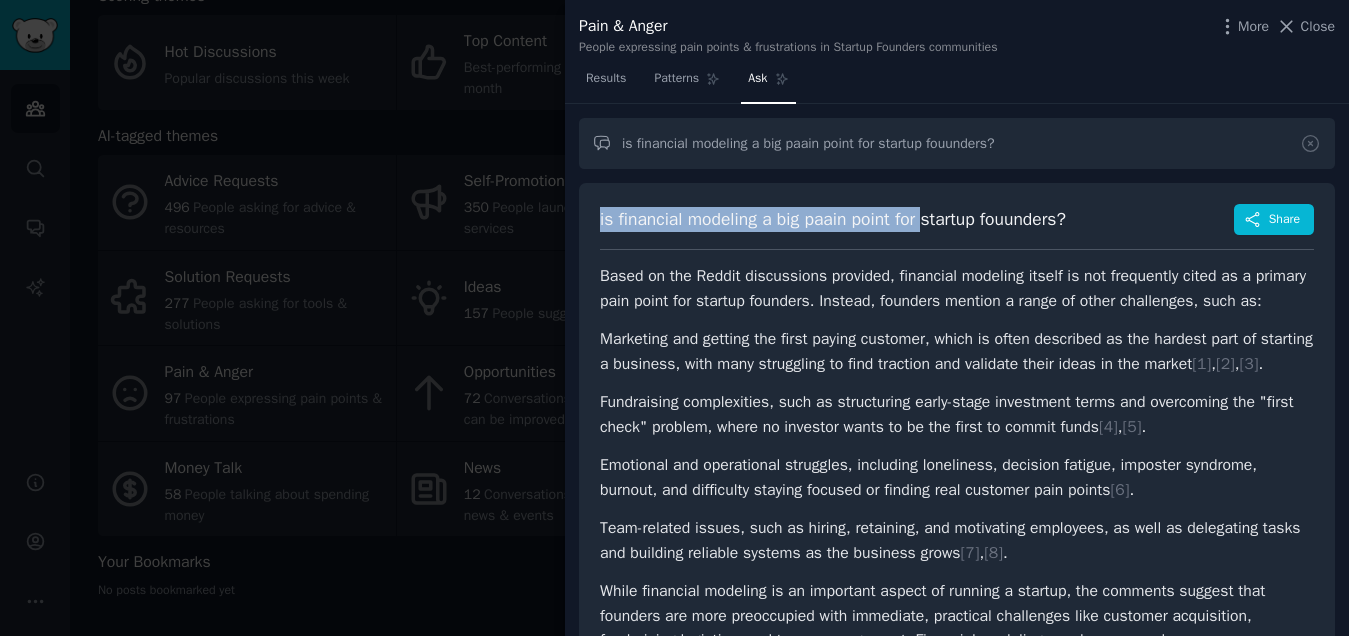 drag, startPoint x: 936, startPoint y: 216, endPoint x: 571, endPoint y: 219, distance: 365.01233 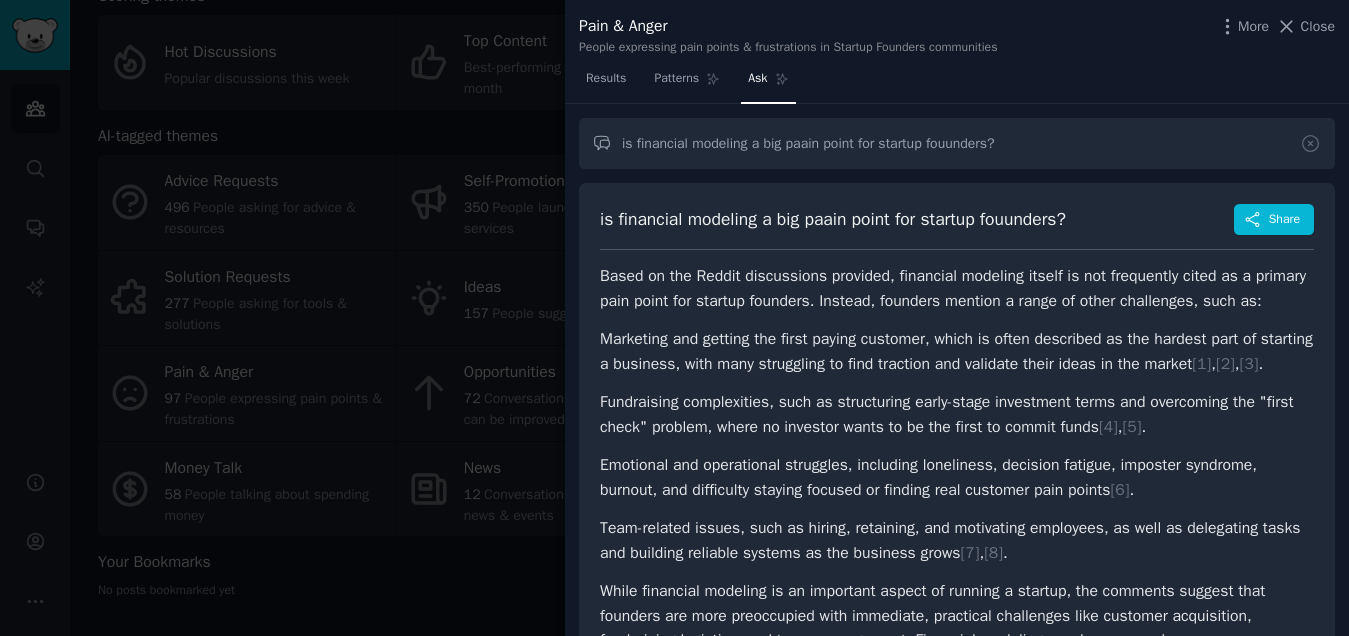 click on "is financial modeling a big paain point for startup fouunders?" at bounding box center (833, 219) 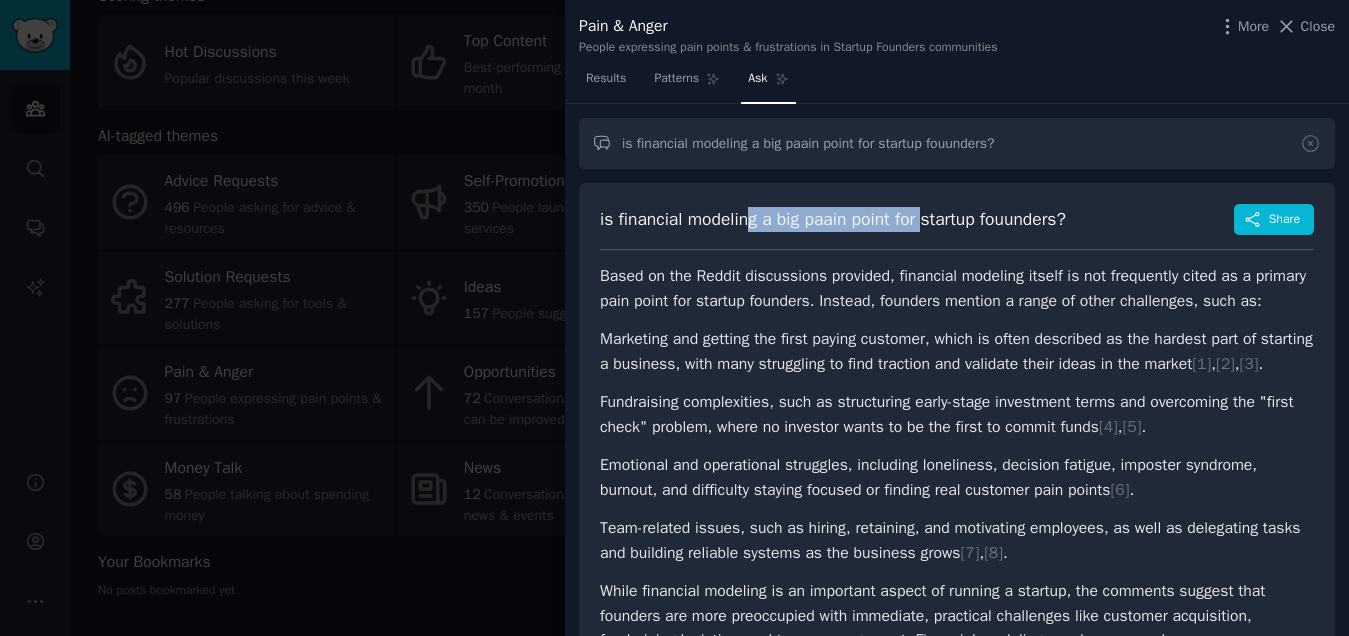 drag, startPoint x: 936, startPoint y: 219, endPoint x: 761, endPoint y: 223, distance: 175.04572 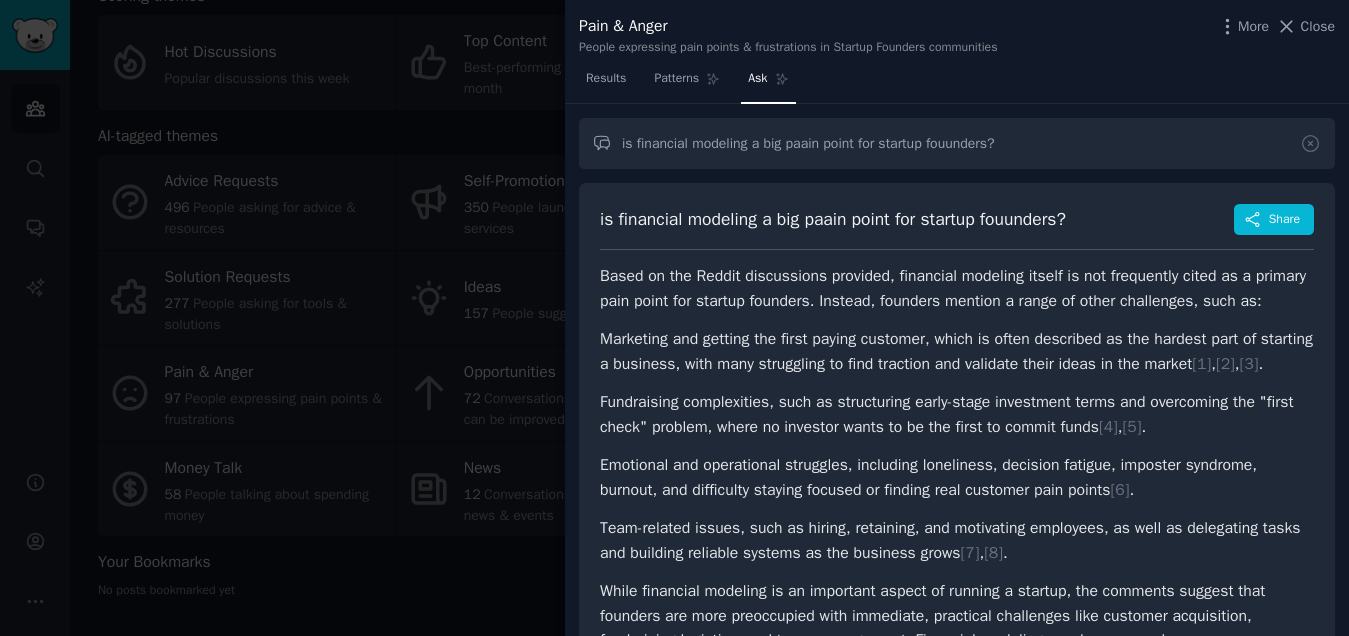 click on "is financial modeling a big paain point for startup fouunders?" at bounding box center (833, 219) 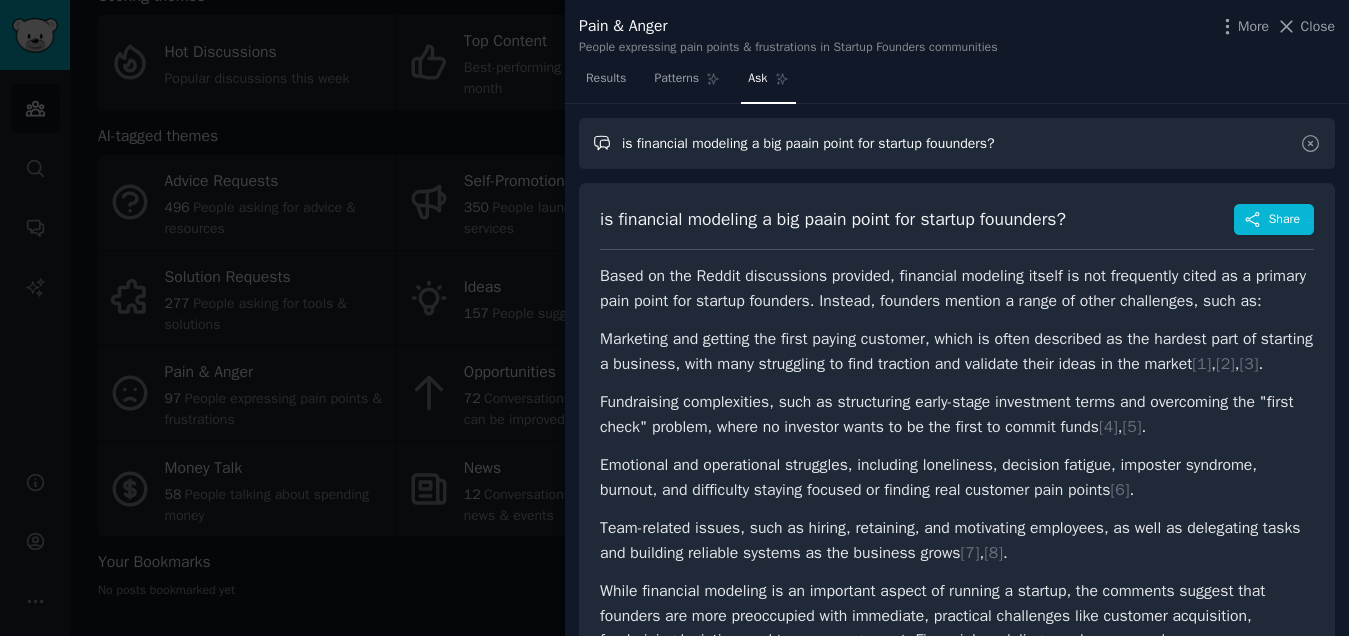 click on "is financial modeling a big paain point for startup fouunders?" at bounding box center (957, 143) 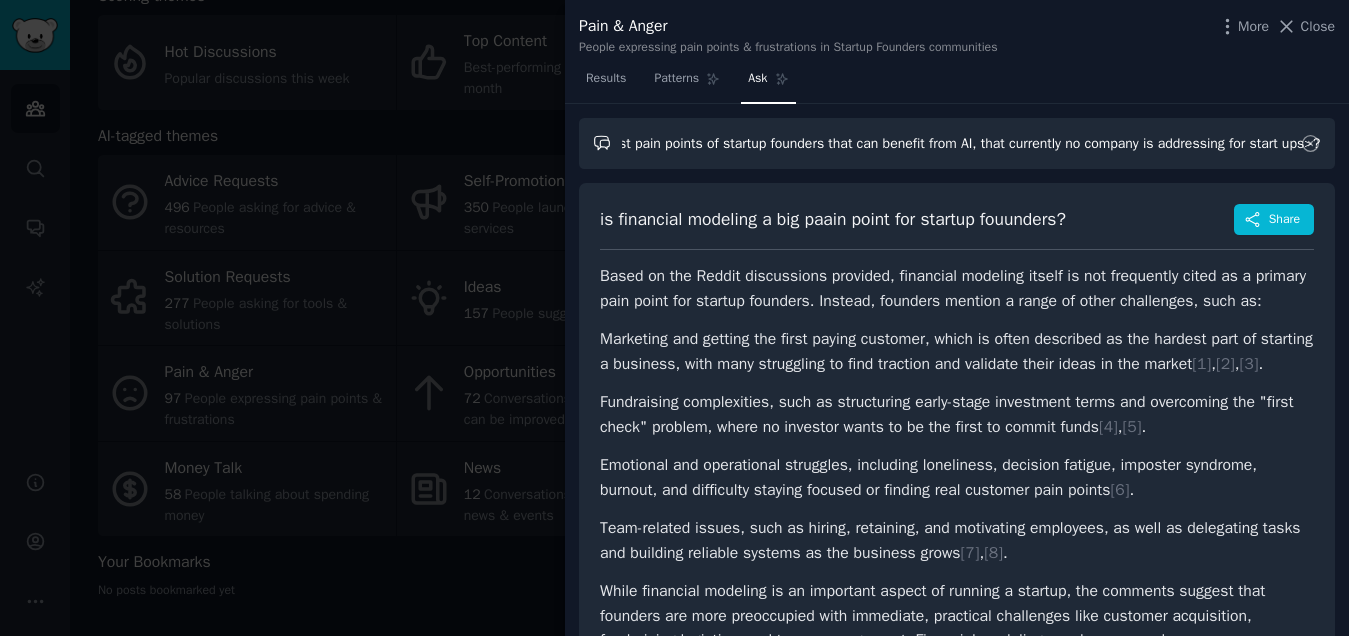 type on "what are the biggest pain points of startup founders that can benefit from AI, that currently no company is addressing for start ups>?" 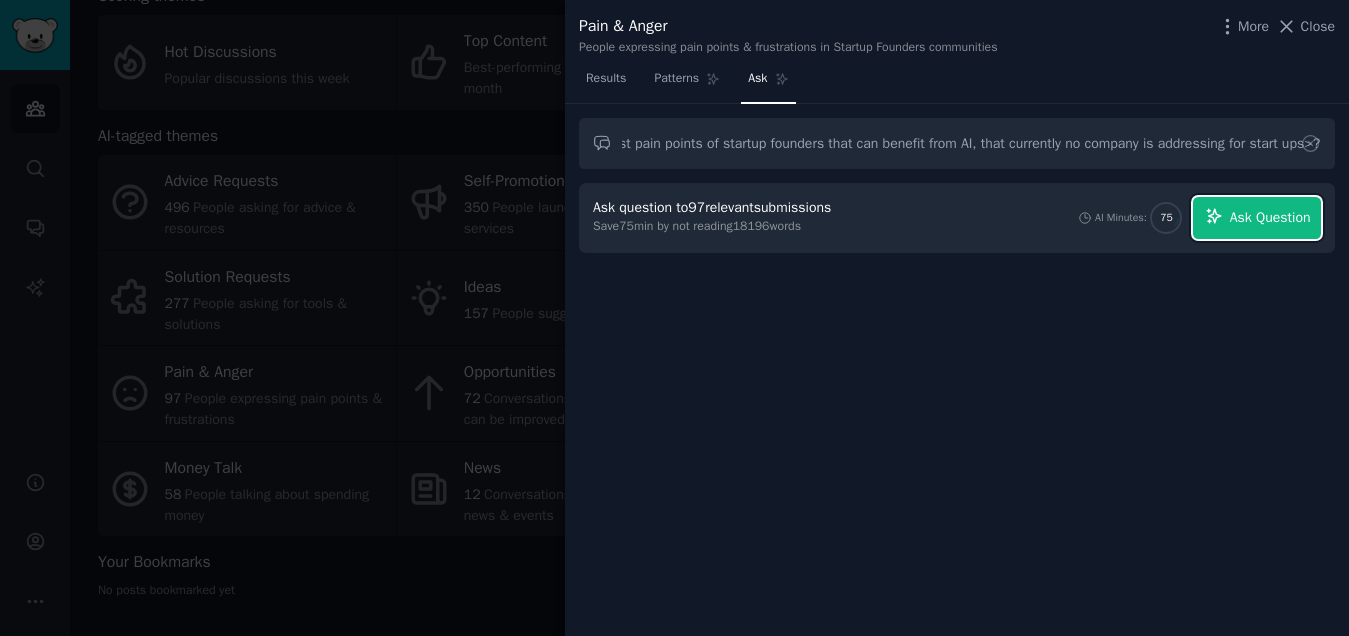 scroll, scrollTop: 0, scrollLeft: 0, axis: both 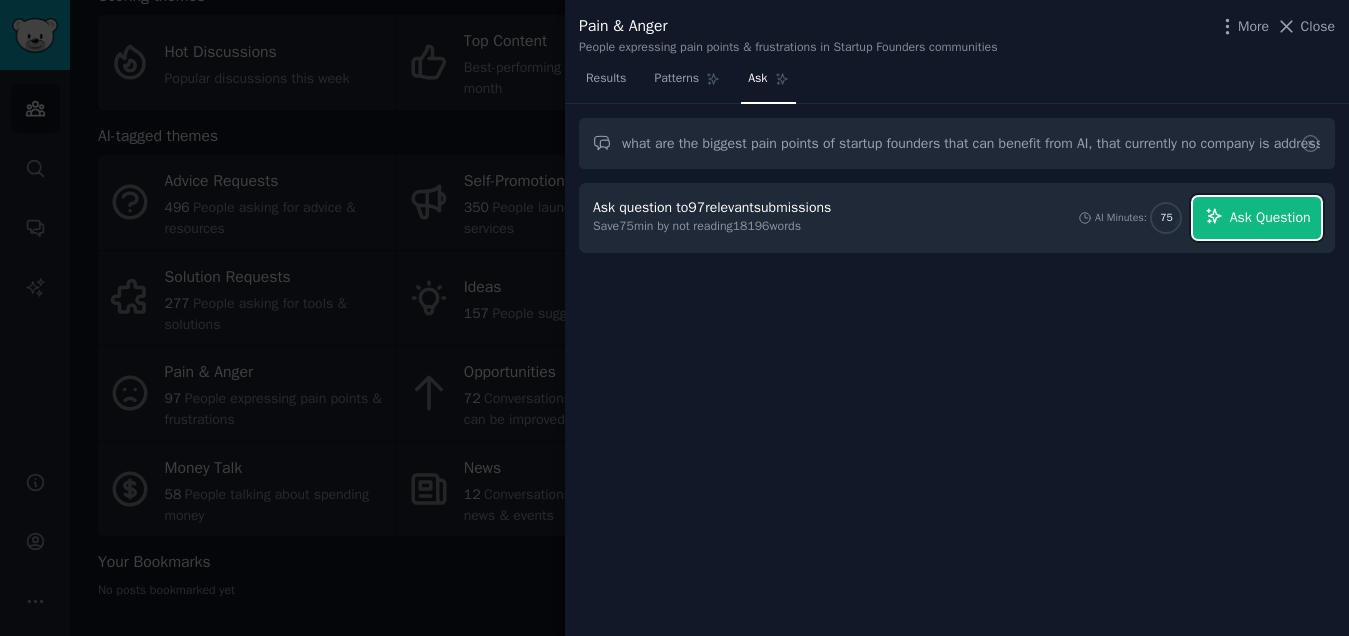 click 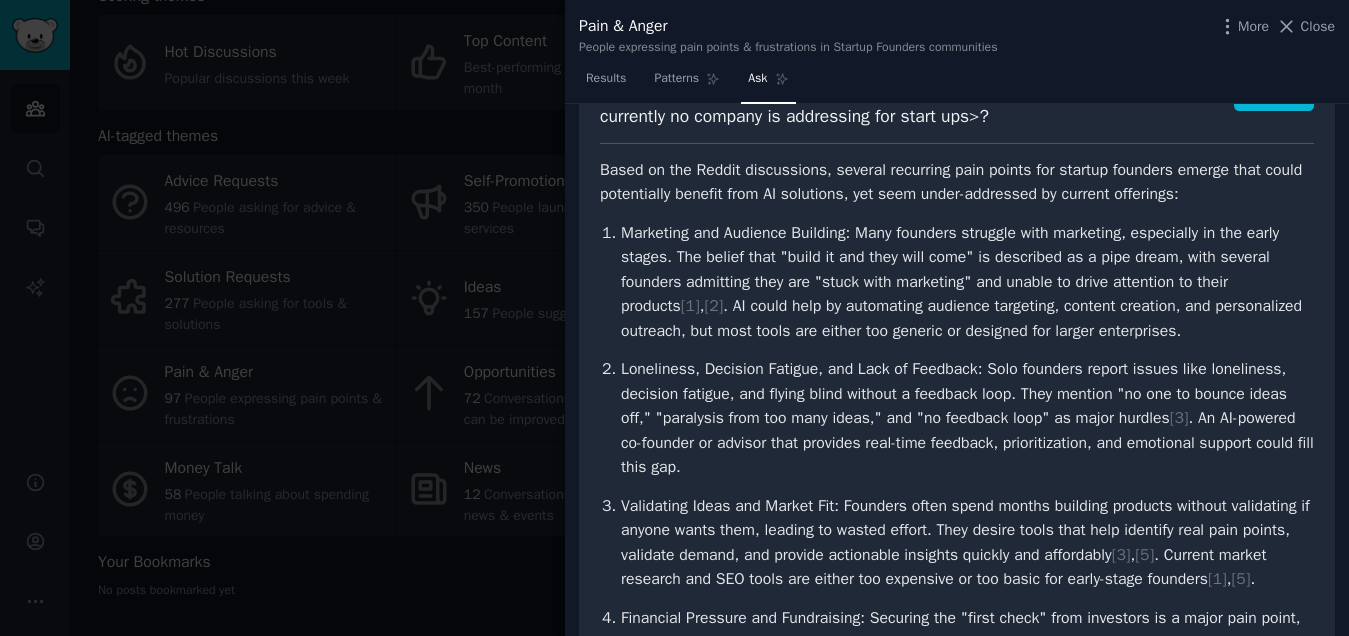 scroll, scrollTop: 0, scrollLeft: 0, axis: both 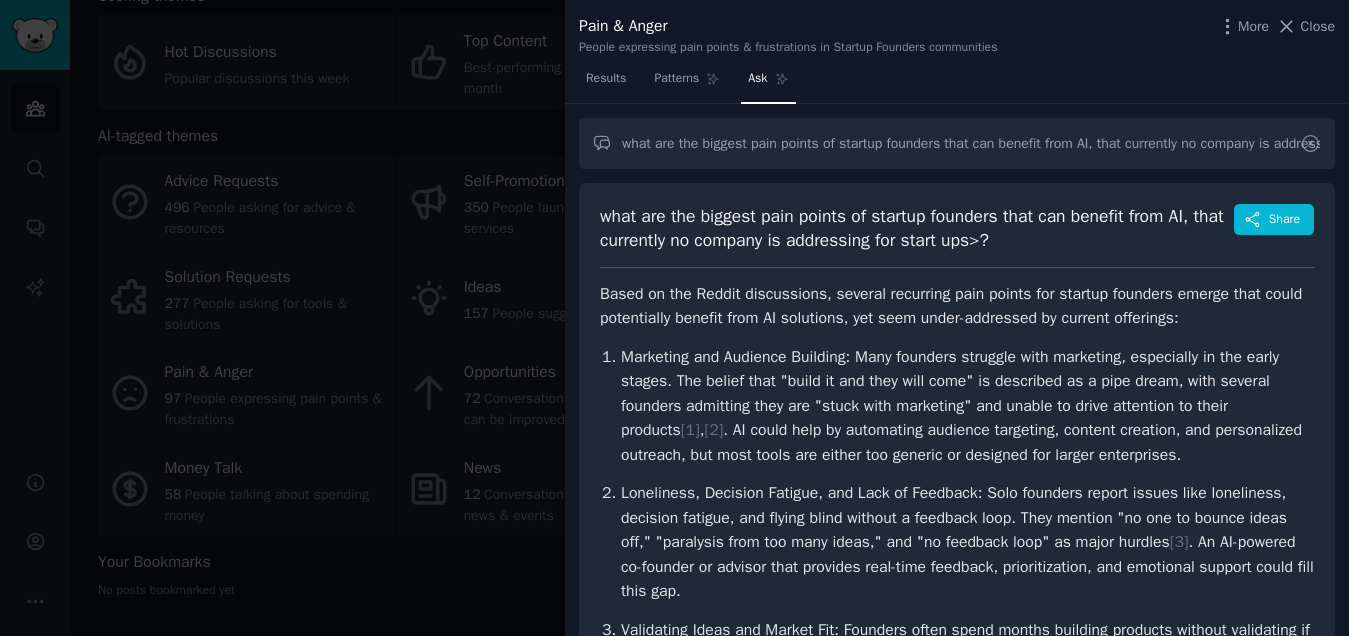 click 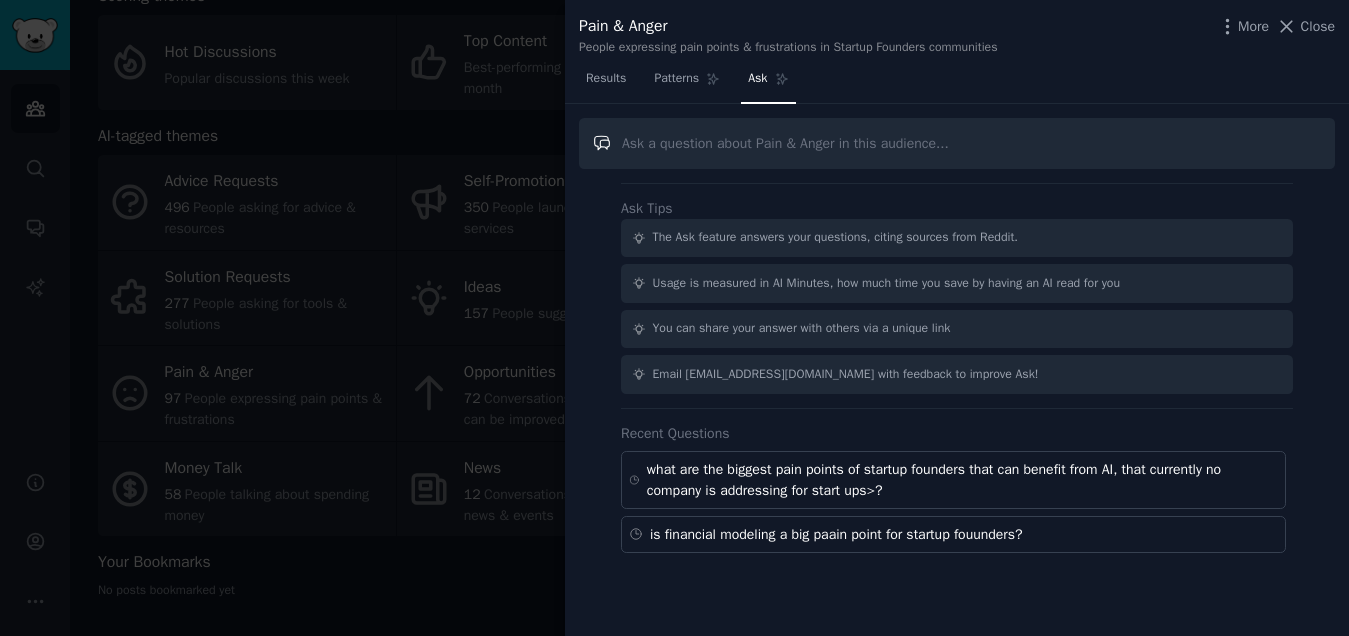 click at bounding box center [957, 143] 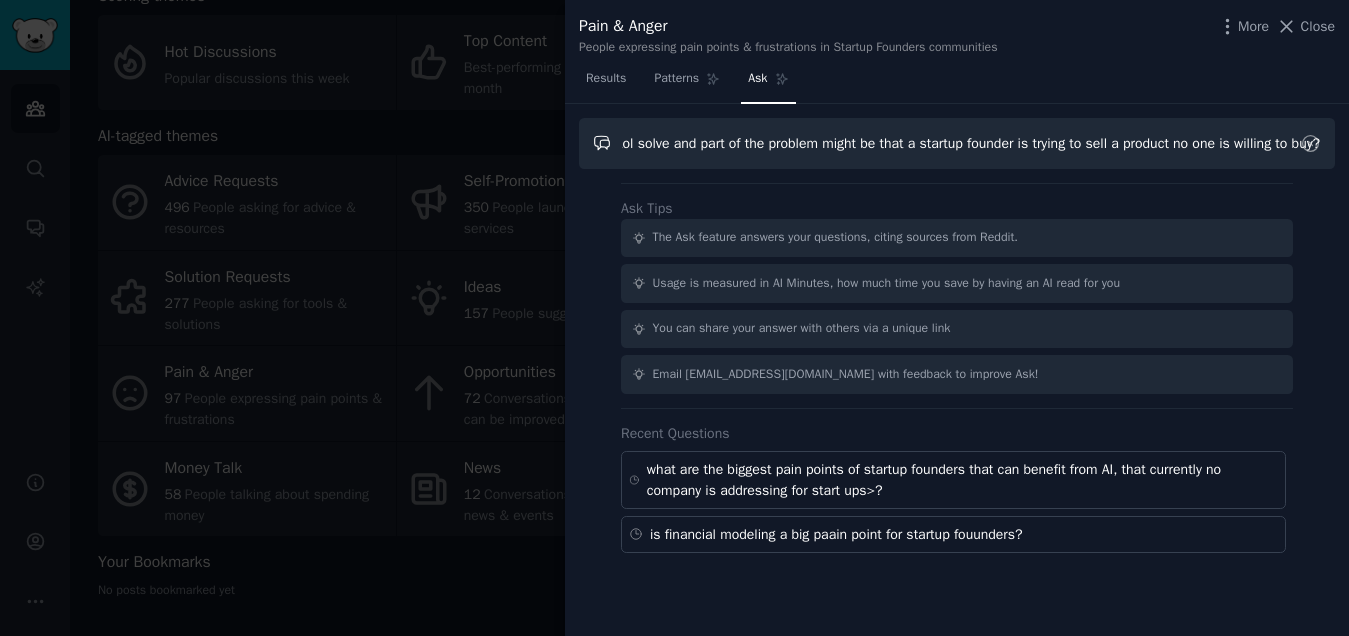 scroll, scrollTop: 0, scrollLeft: 1170, axis: horizontal 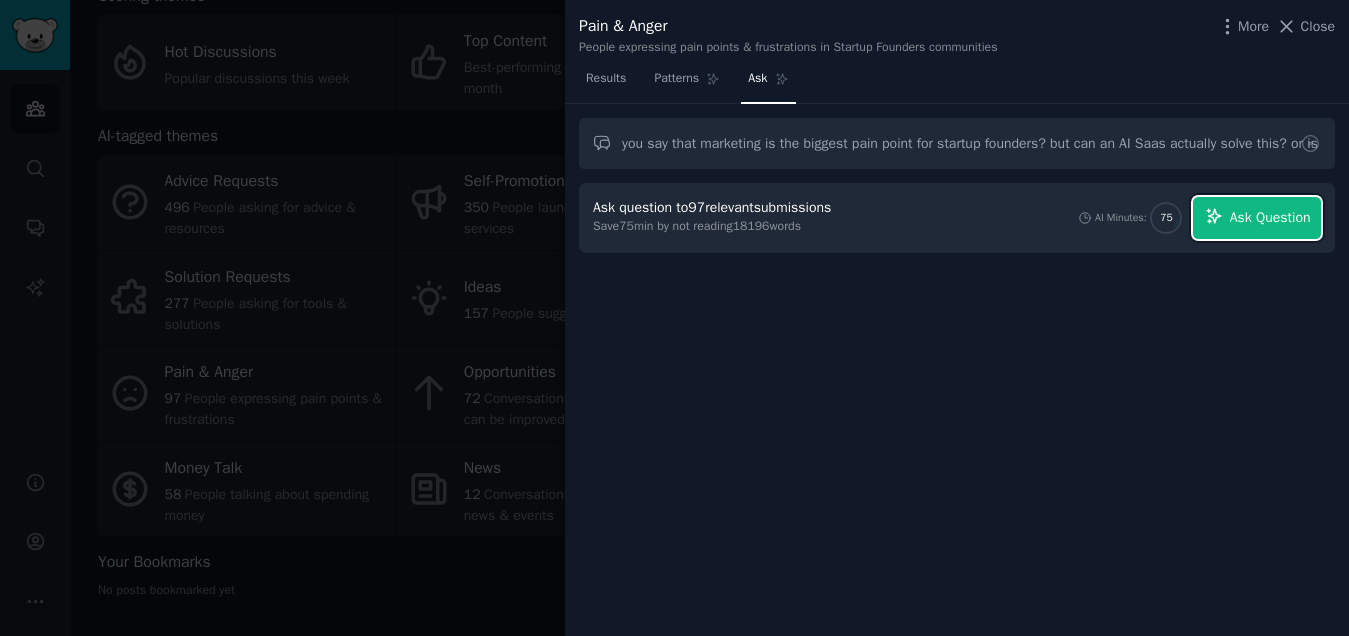 click on "Ask Question" at bounding box center [1270, 217] 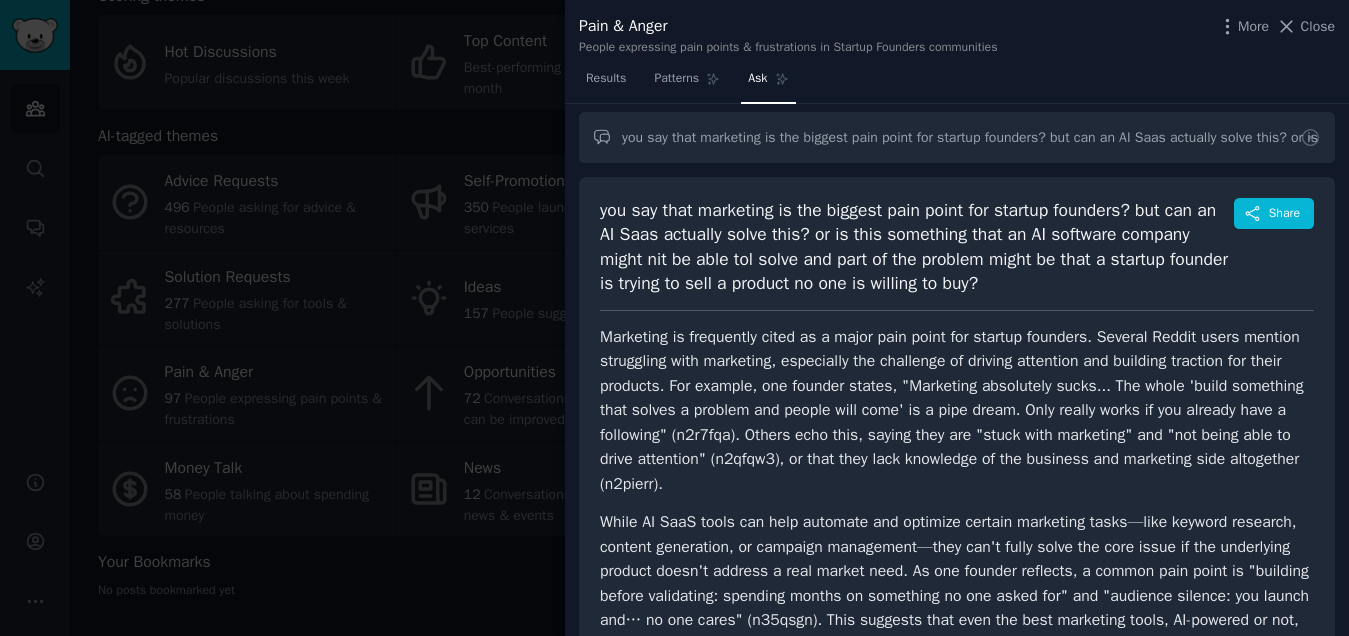 scroll, scrollTop: 0, scrollLeft: 0, axis: both 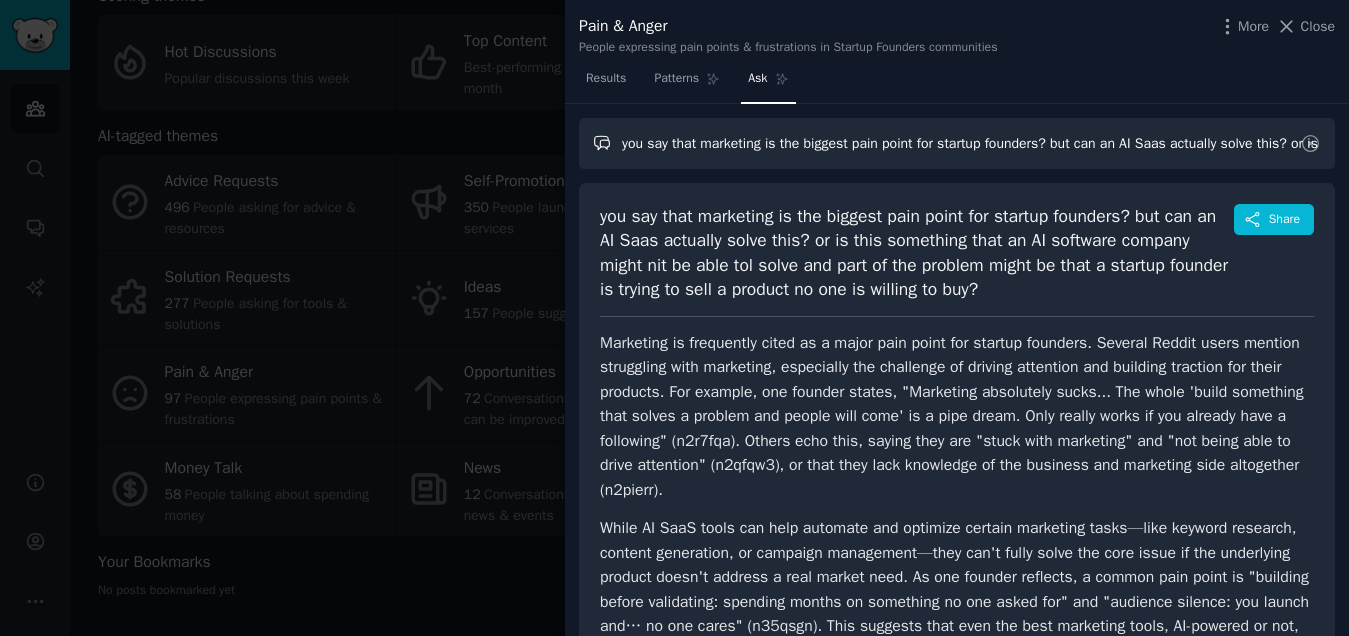 click on "you say that marketing is the biggest pain point for startup founders? but can an AI Saas actually solve this? or is this something that an AI software company might nit be able tol solve and part of the problem might be that a startup founder is trying to sell a product no one is willing to buy?" at bounding box center (957, 143) 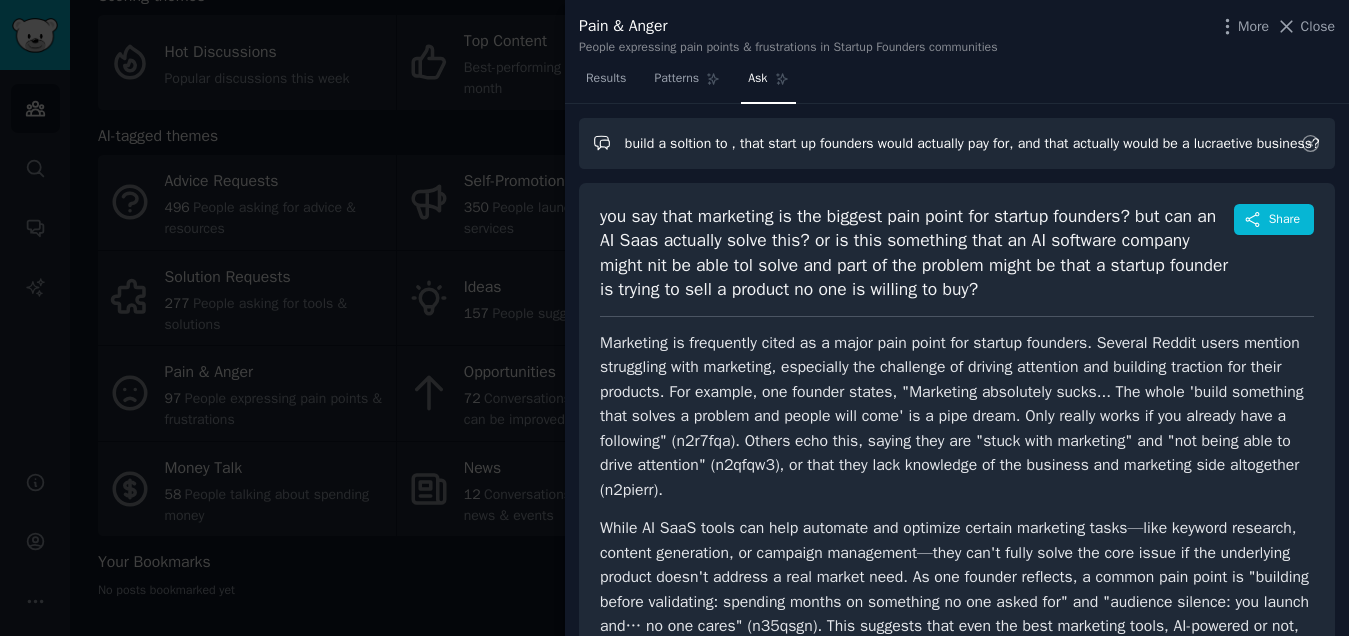 scroll, scrollTop: 0, scrollLeft: 675, axis: horizontal 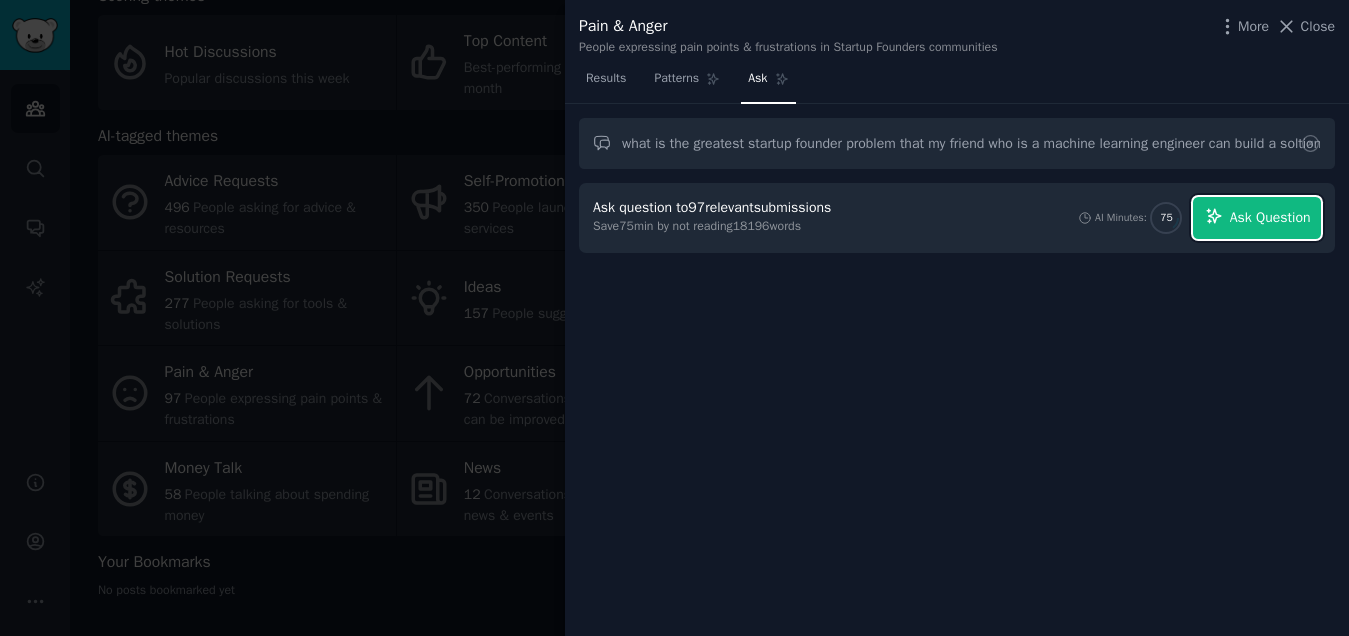 click on "Ask Question" at bounding box center [1257, 218] 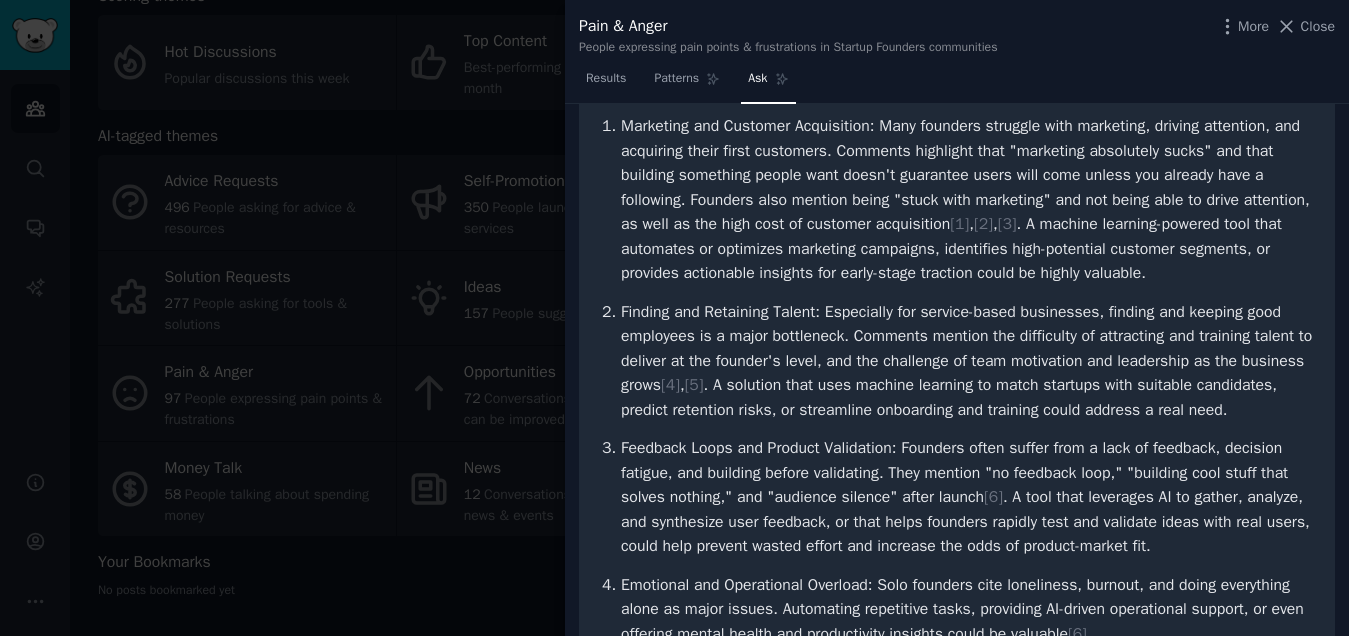 scroll, scrollTop: 0, scrollLeft: 0, axis: both 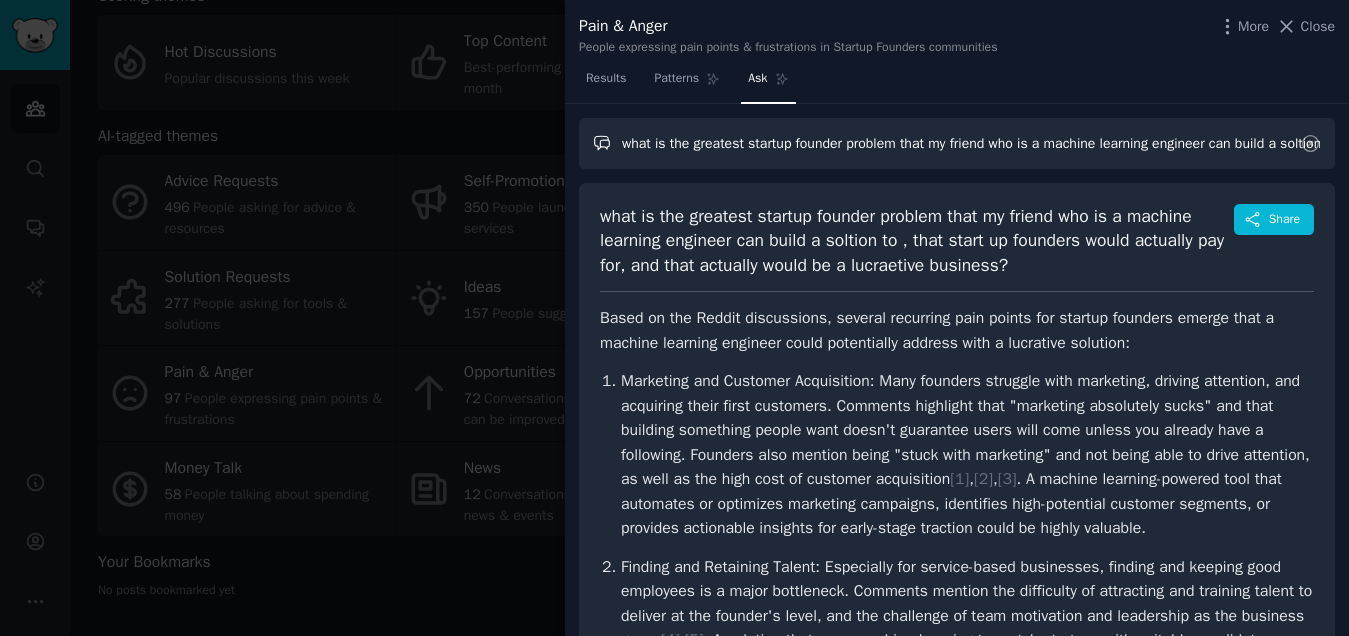 click on "what is the greatest startup founder problem that my friend who is a machine learning engineer can build a soltion to , that start up founders would actually pay for, and that actually would be a lucraetive business?" at bounding box center [957, 143] 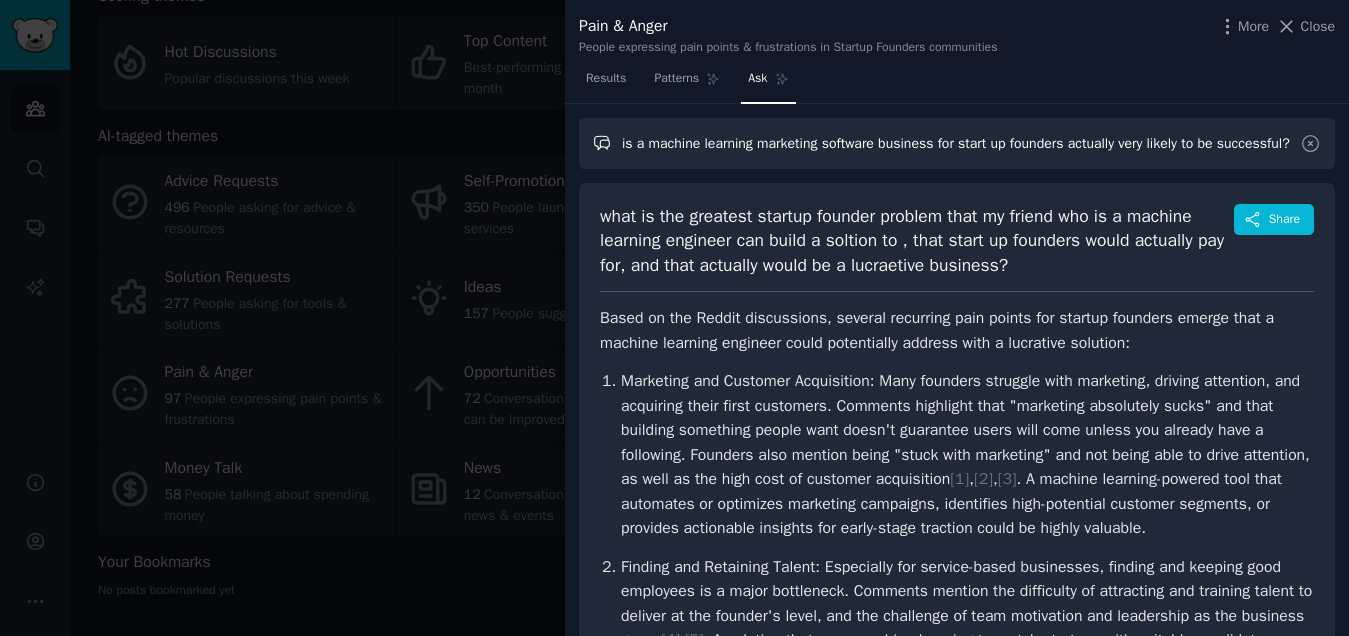 scroll, scrollTop: 0, scrollLeft: 5, axis: horizontal 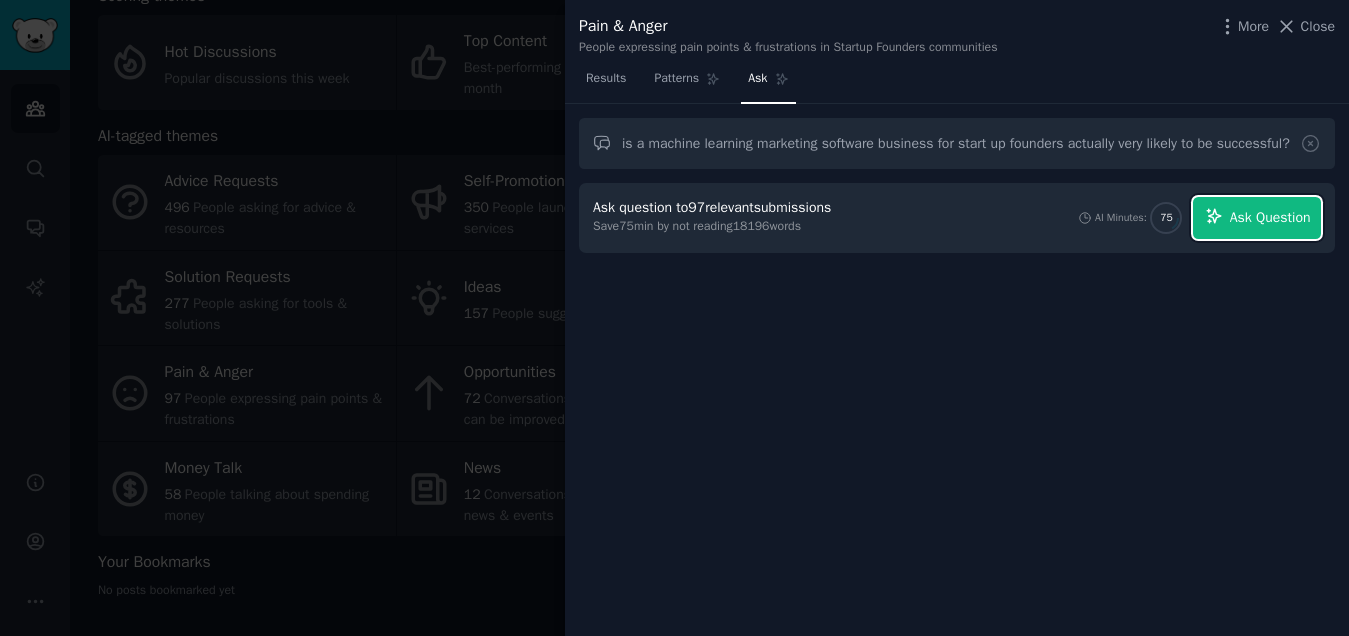 click on "Ask Question" at bounding box center (1270, 217) 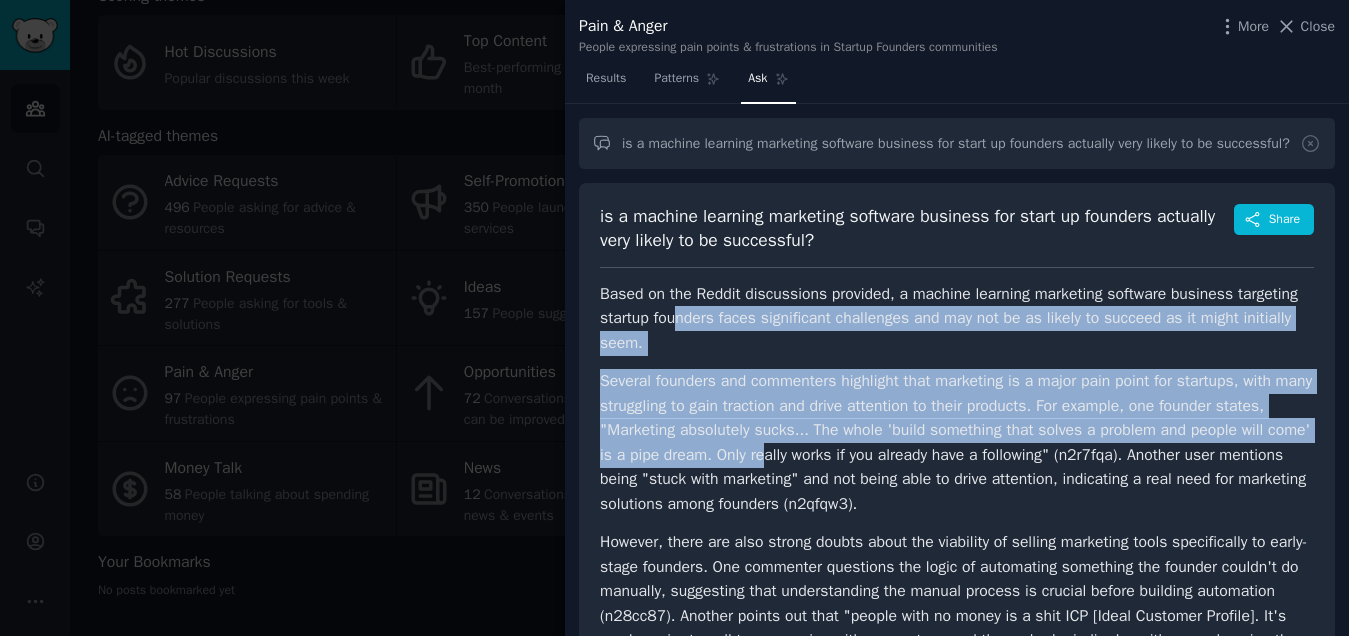 drag, startPoint x: 746, startPoint y: 322, endPoint x: 839, endPoint y: 443, distance: 152.61061 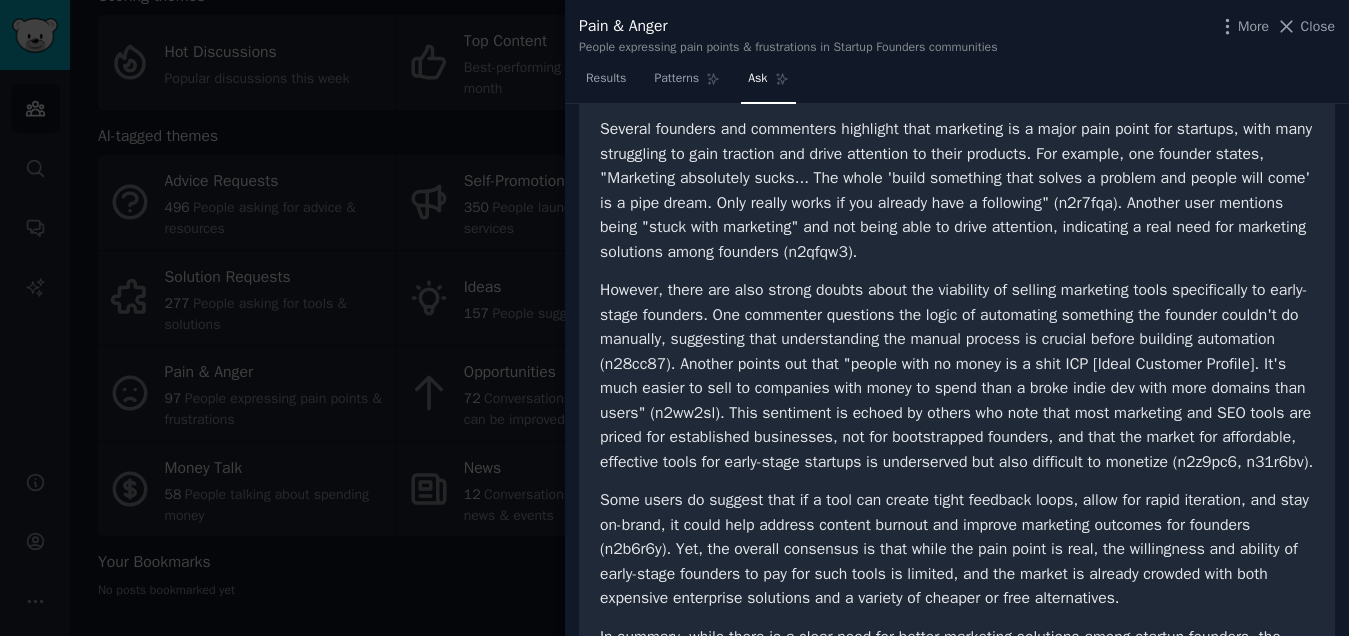 scroll, scrollTop: 0, scrollLeft: 0, axis: both 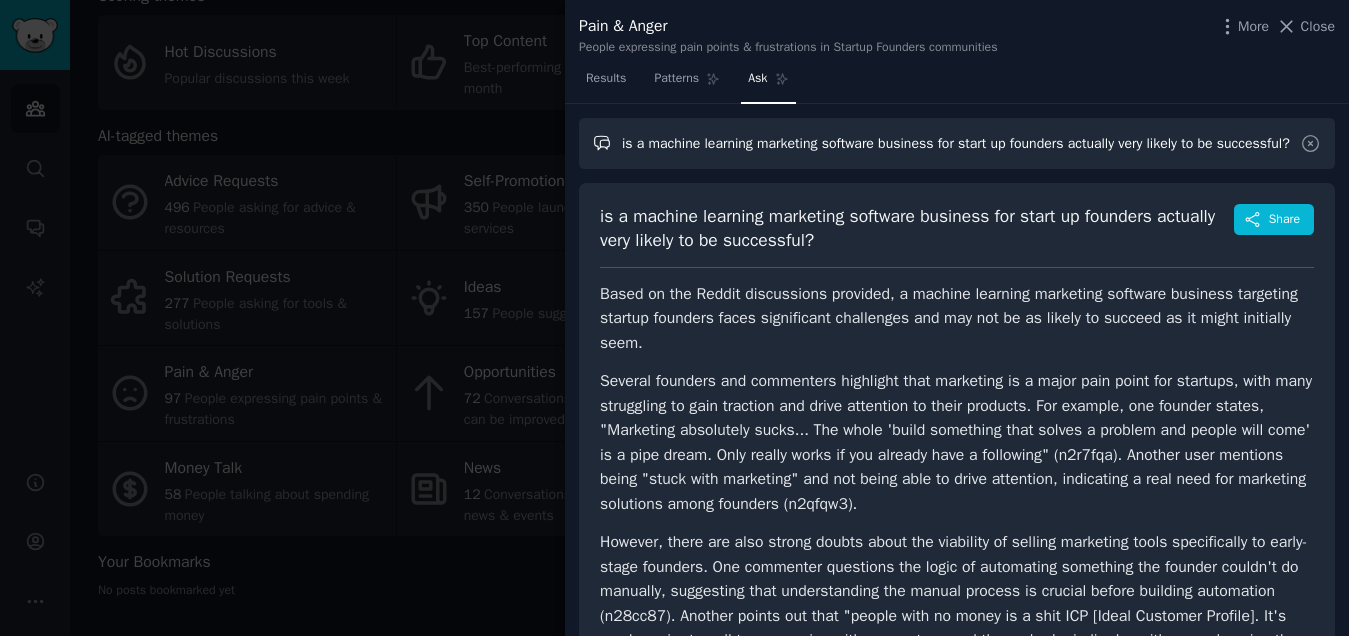 click on "is a machine learning marketing software business for start up founders actually very likely to be successful?" at bounding box center (957, 143) 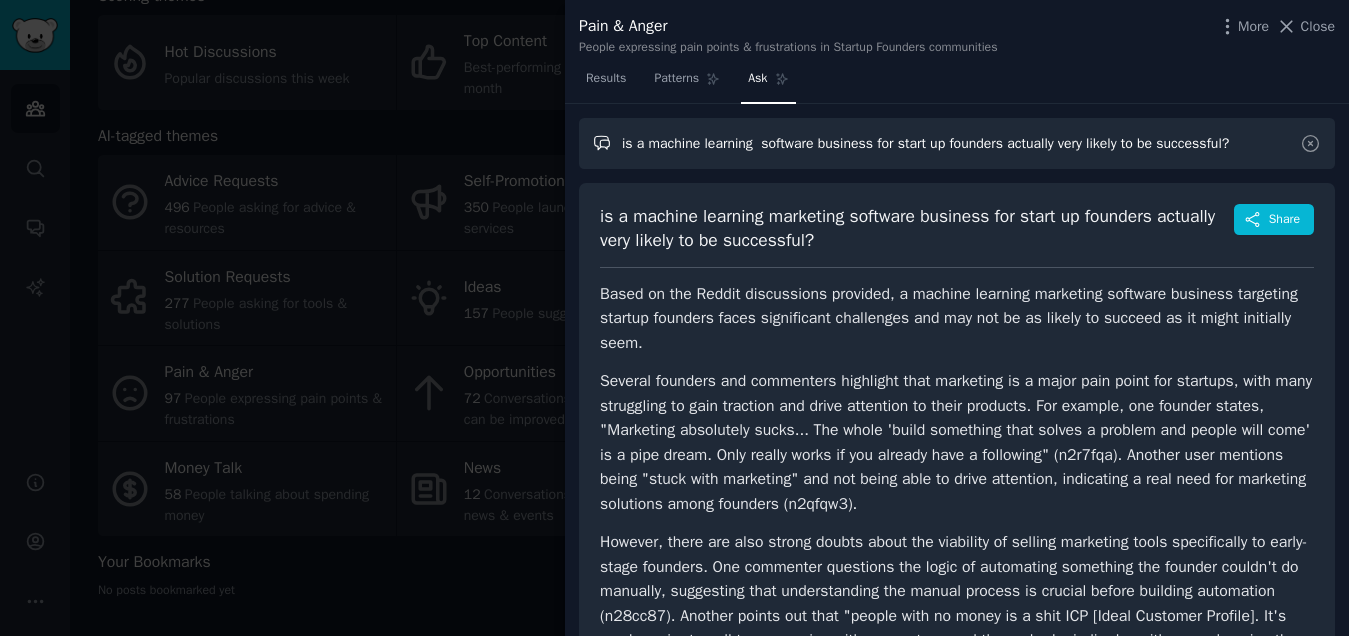 click on "is a machine learning  software business for start up founders actually very likely to be successful?" at bounding box center (957, 143) 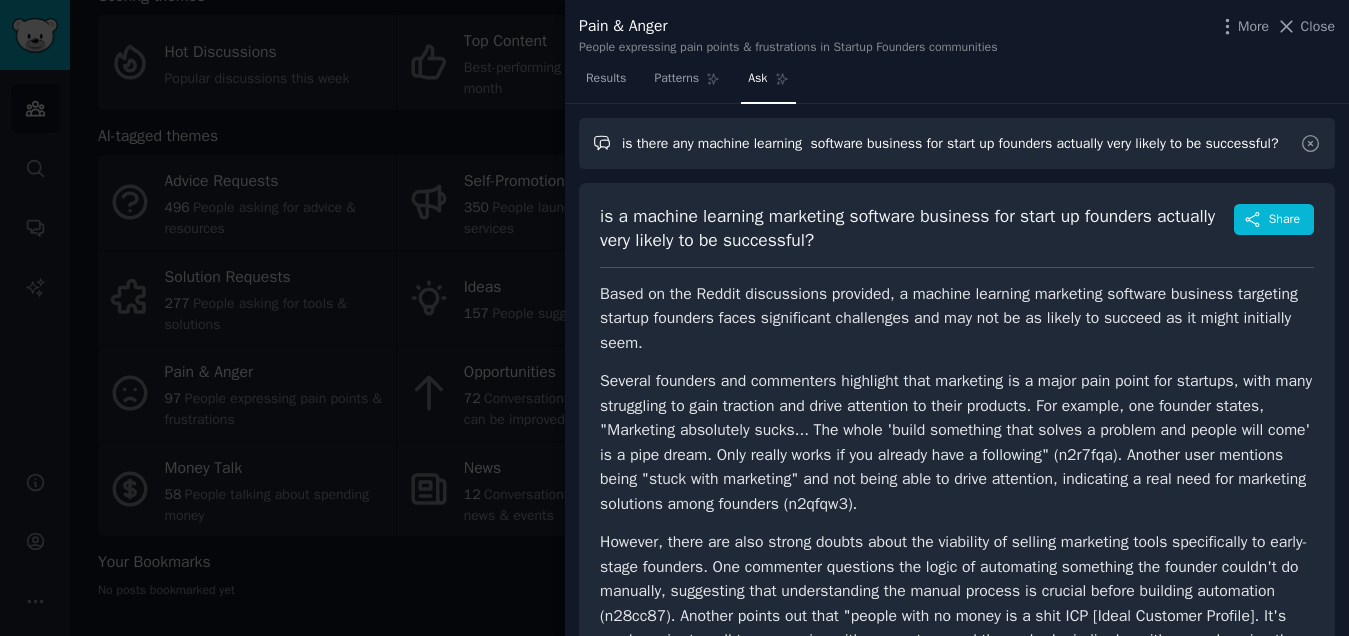 drag, startPoint x: 850, startPoint y: 141, endPoint x: 1104, endPoint y: 142, distance: 254.00197 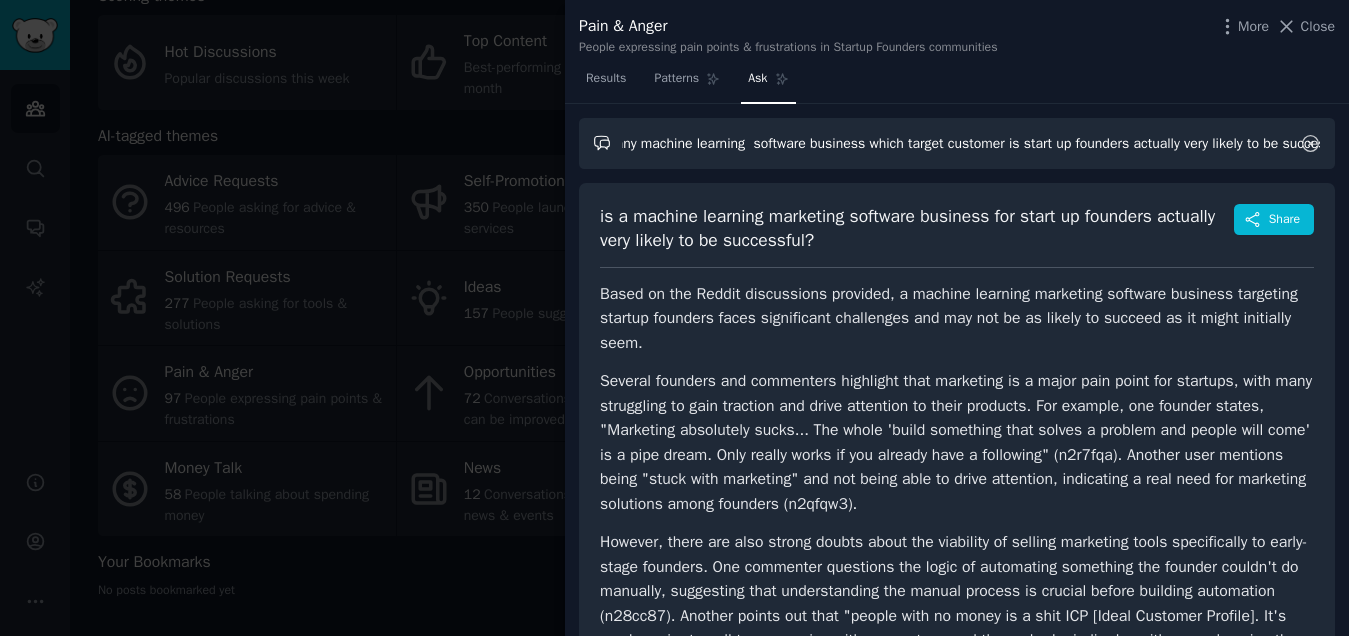 scroll, scrollTop: 0, scrollLeft: 140, axis: horizontal 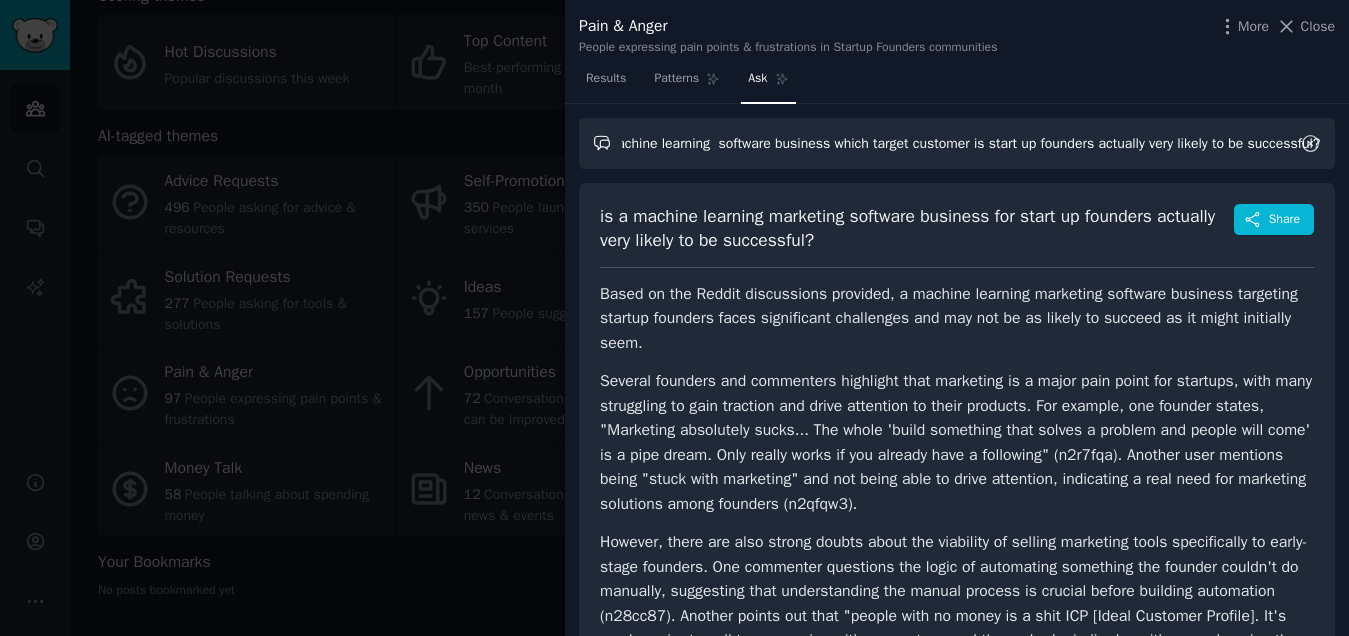 drag, startPoint x: 1004, startPoint y: 139, endPoint x: 1319, endPoint y: 138, distance: 315.0016 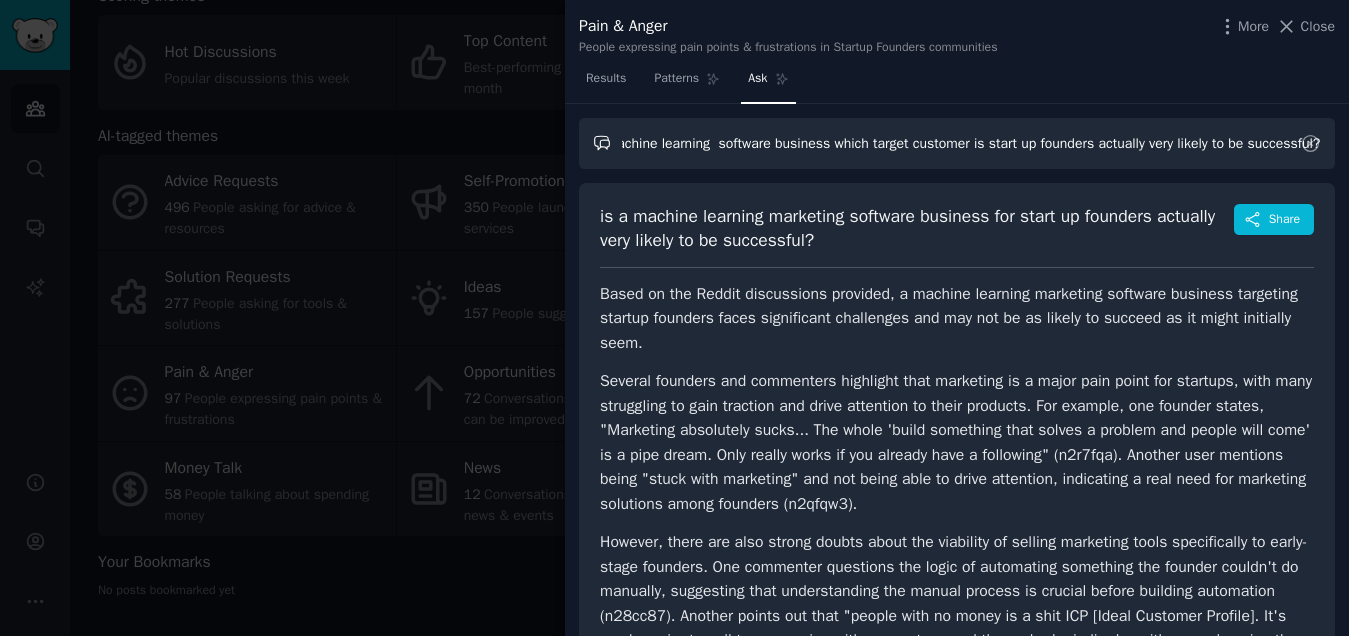 type on "is there any machine learning  software business which target customer is start up founders actually very likely to be successful?" 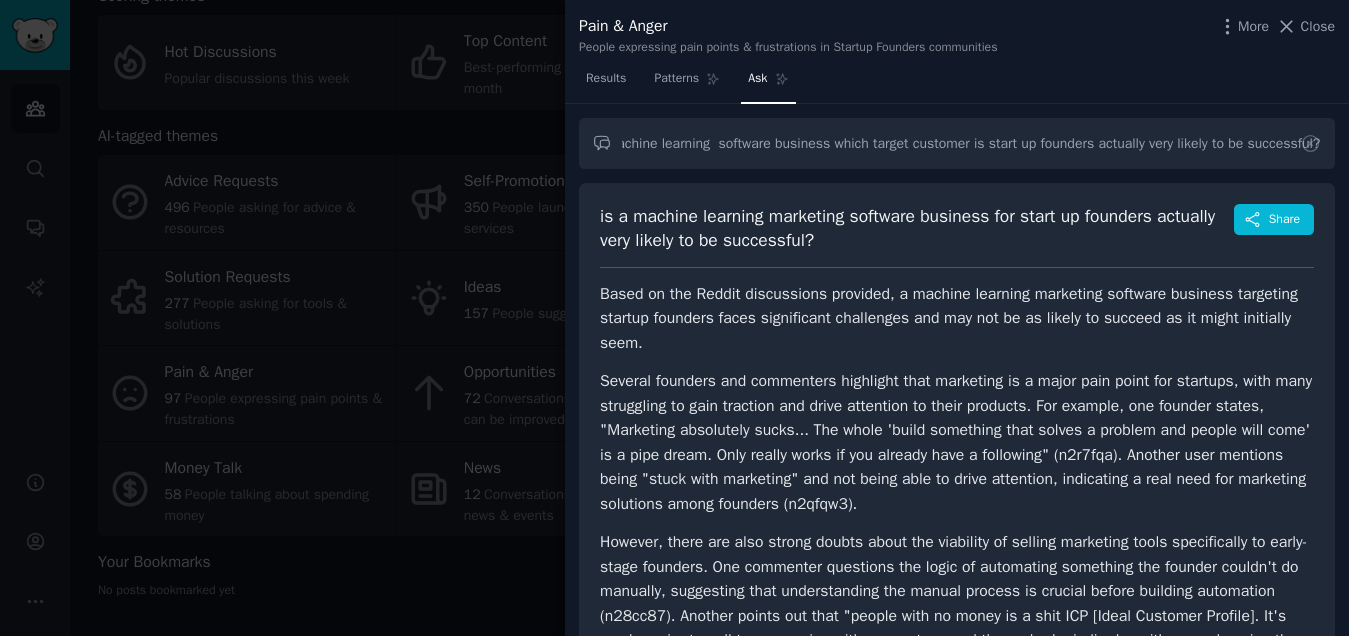 scroll, scrollTop: 0, scrollLeft: 0, axis: both 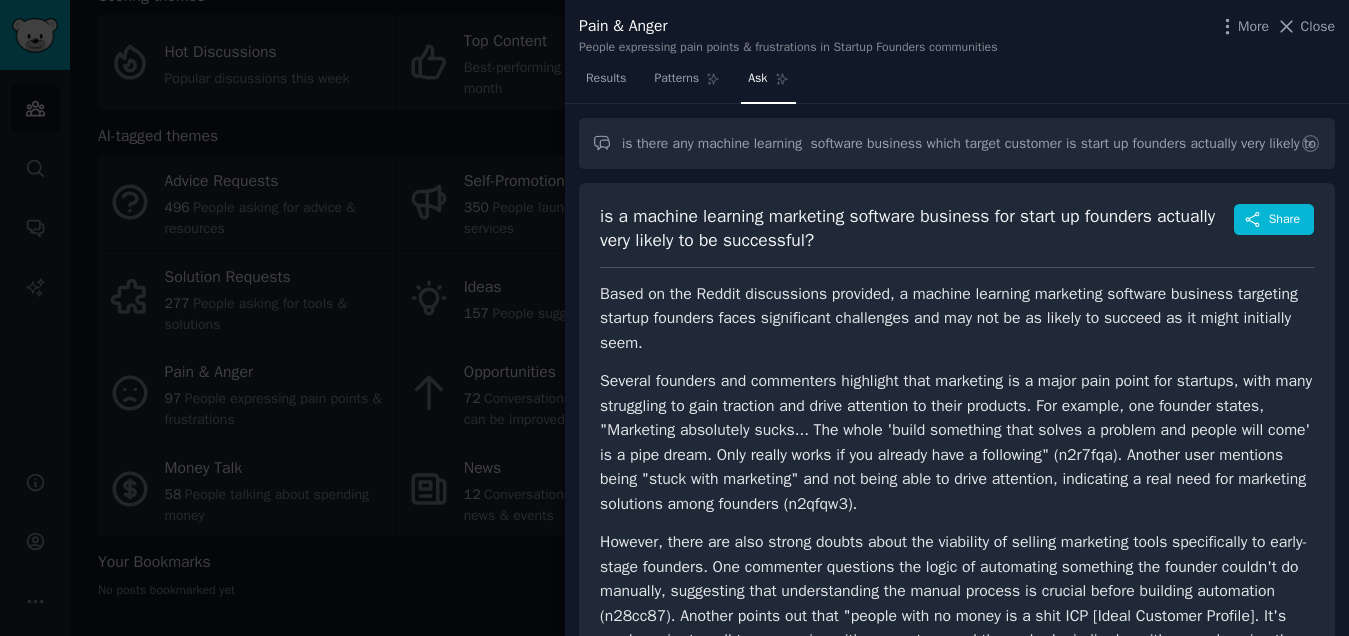 click on "is a machine learning marketing software business for start up founders actually very likely to be successful?" at bounding box center [917, 228] 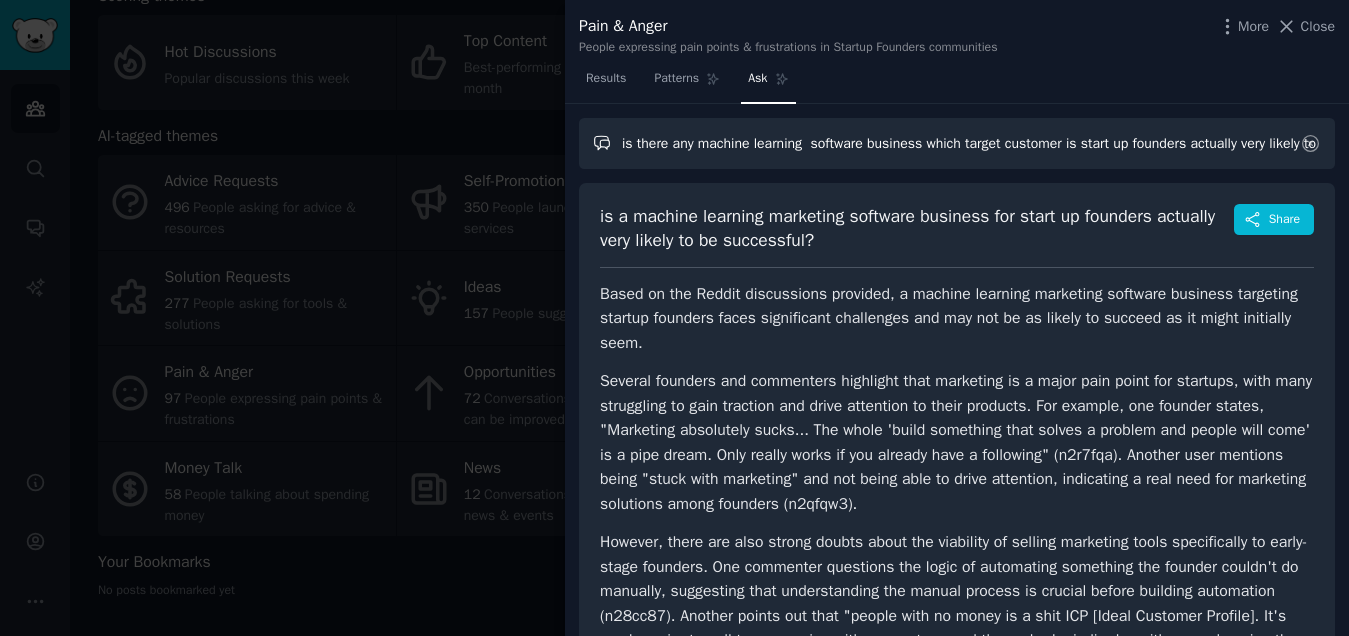click on "is there any machine learning  software business which target customer is start up founders actually very likely to be successful?" at bounding box center (957, 143) 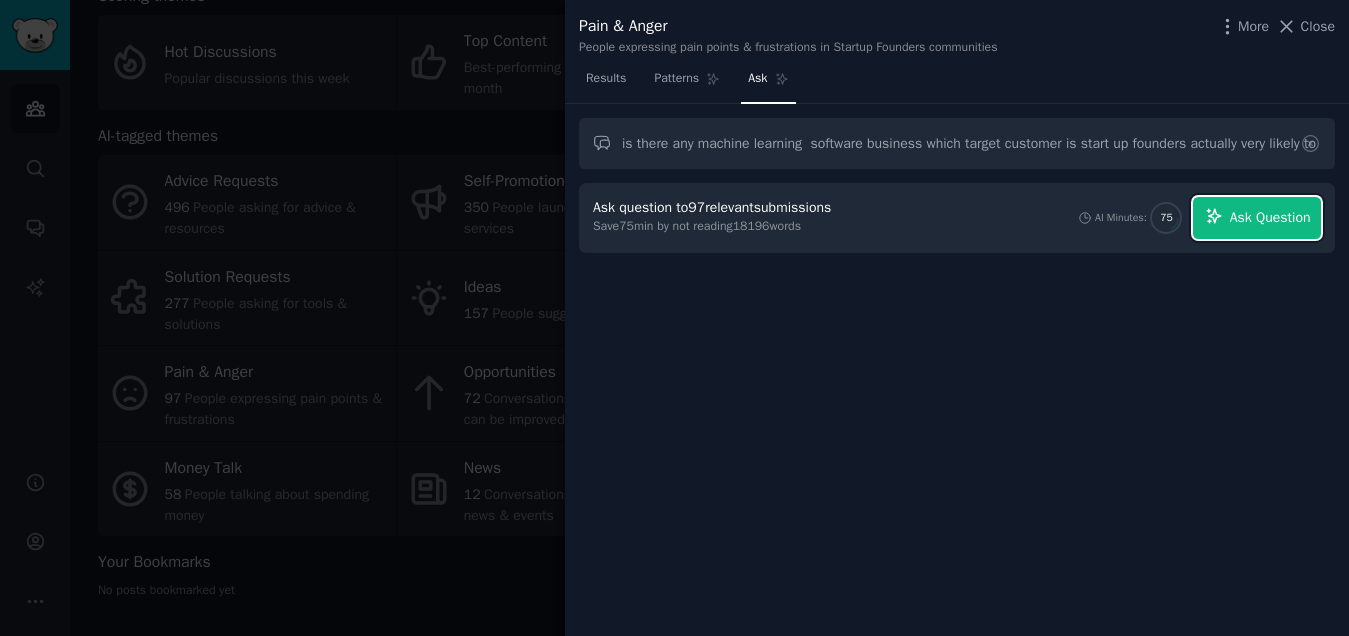 click on "Ask Question" at bounding box center [1270, 217] 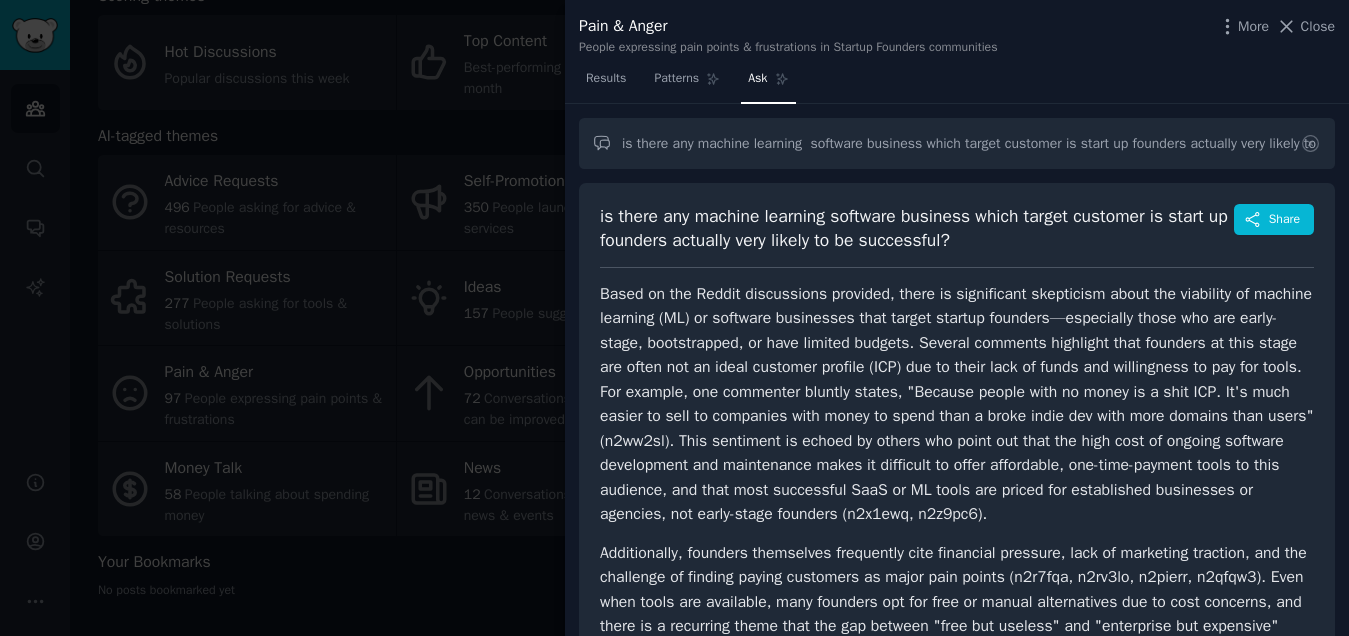 click at bounding box center (674, 318) 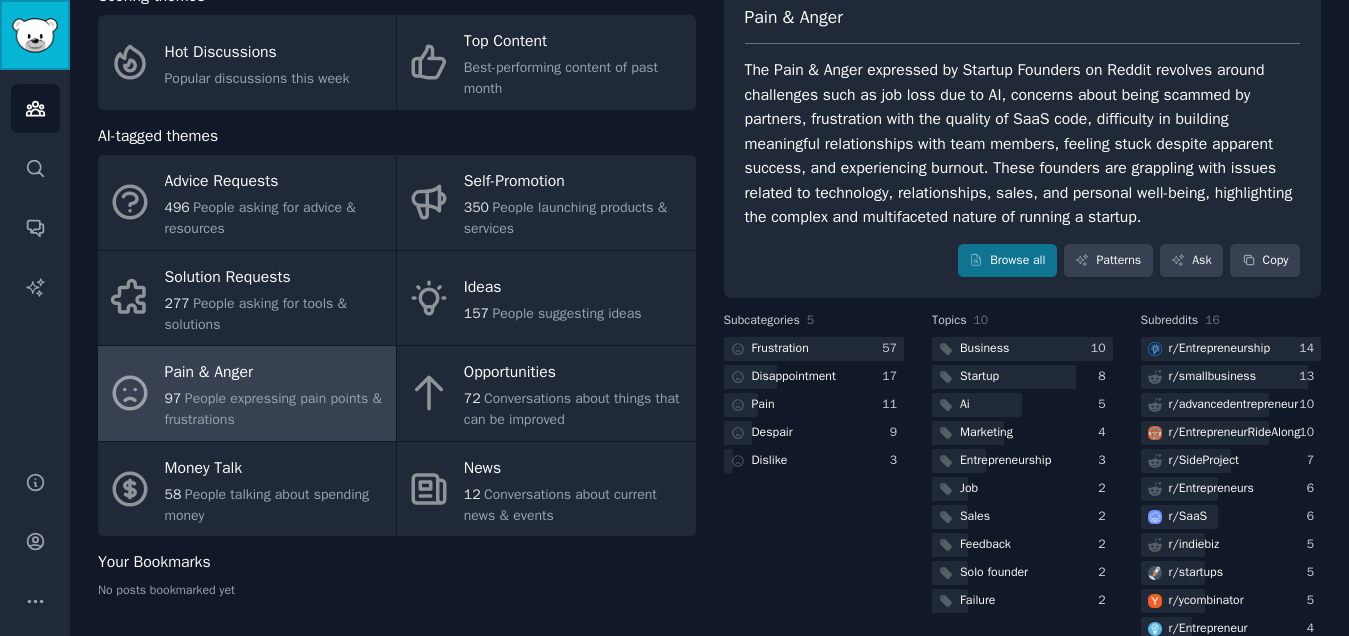 click at bounding box center (35, 35) 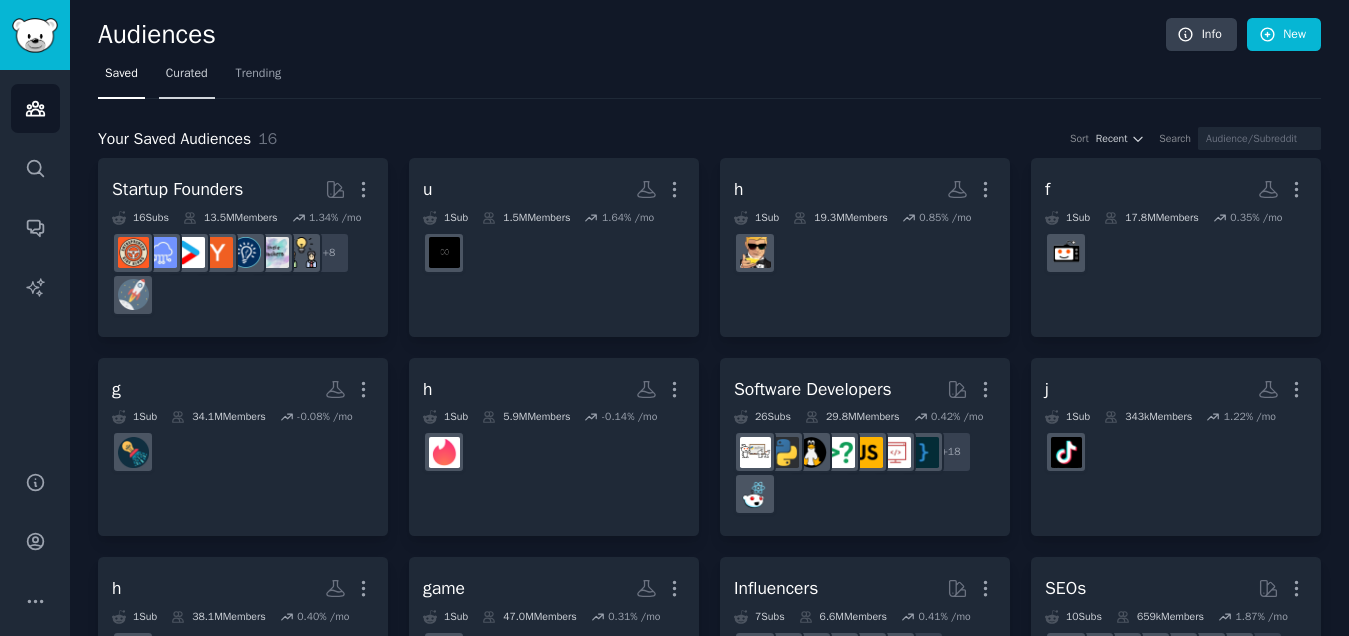 click on "Curated" at bounding box center (187, 74) 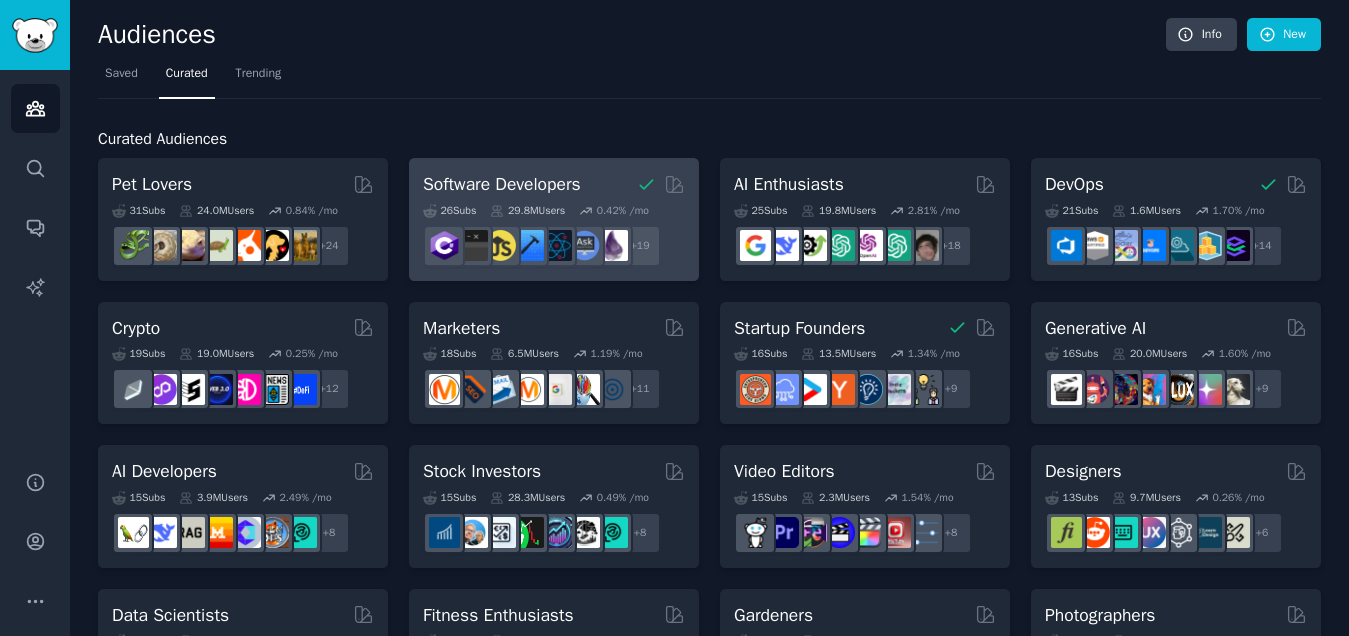 click on "Software Developers" at bounding box center (502, 184) 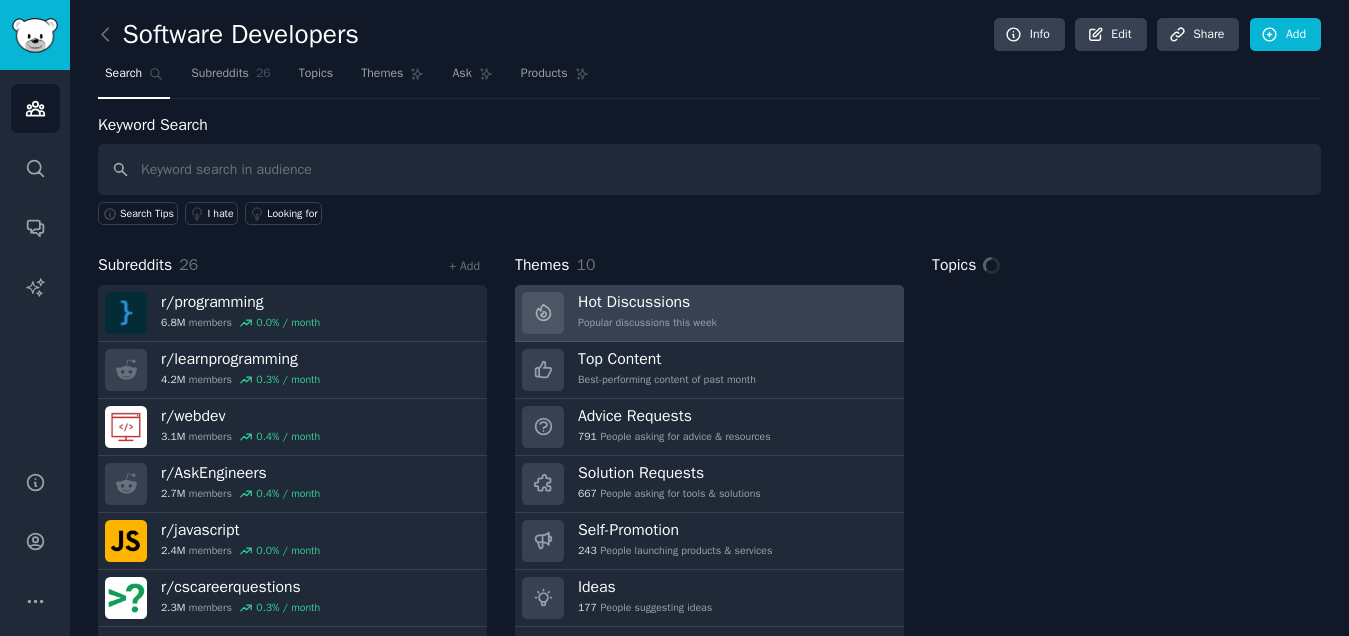 scroll, scrollTop: 53, scrollLeft: 0, axis: vertical 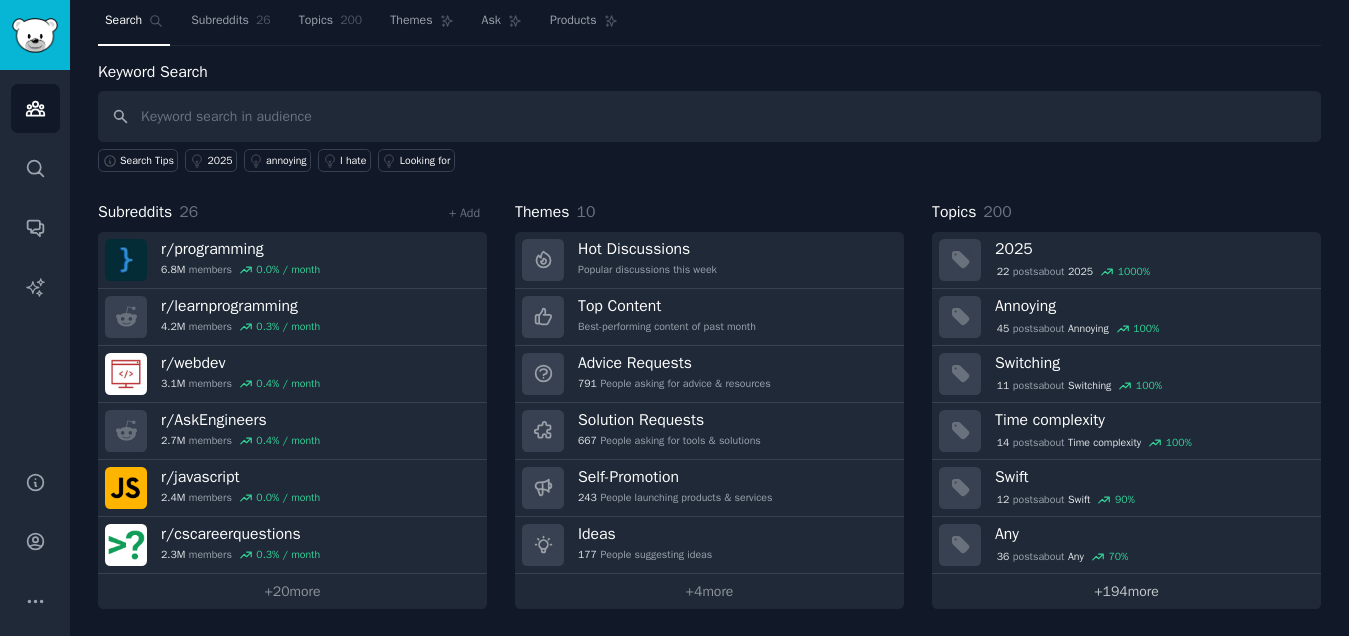 click on "+  194  more" at bounding box center [1126, 591] 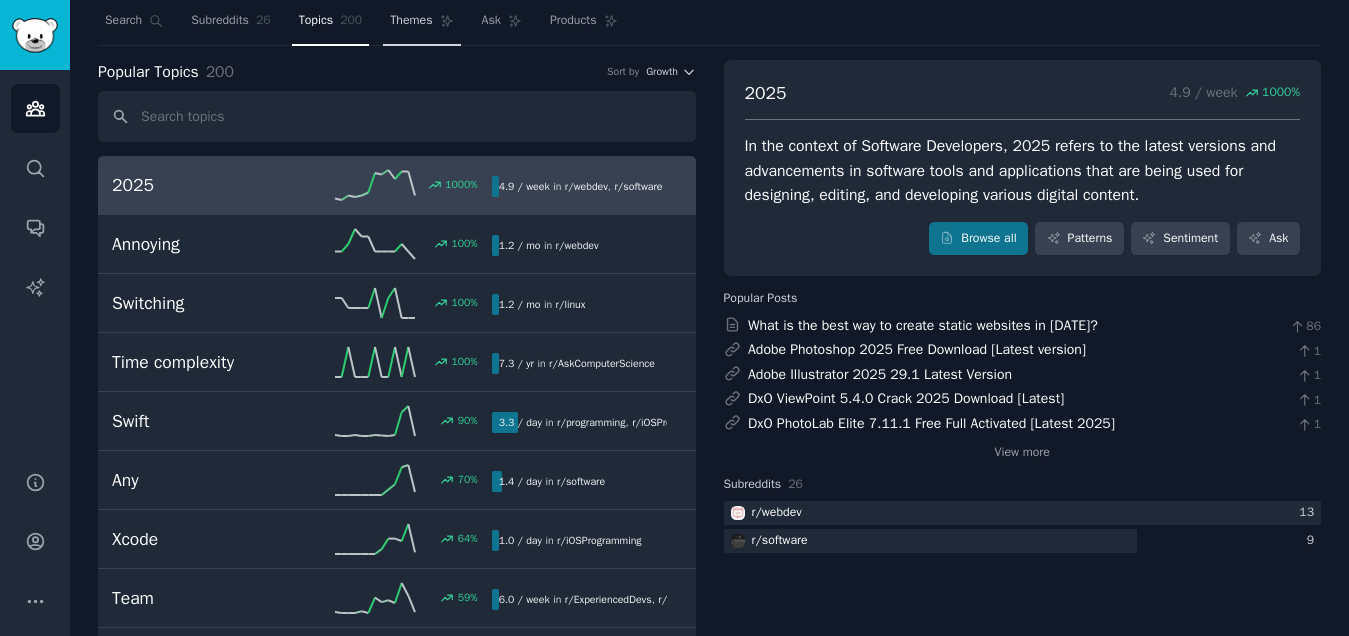 click on "Themes" at bounding box center (421, 25) 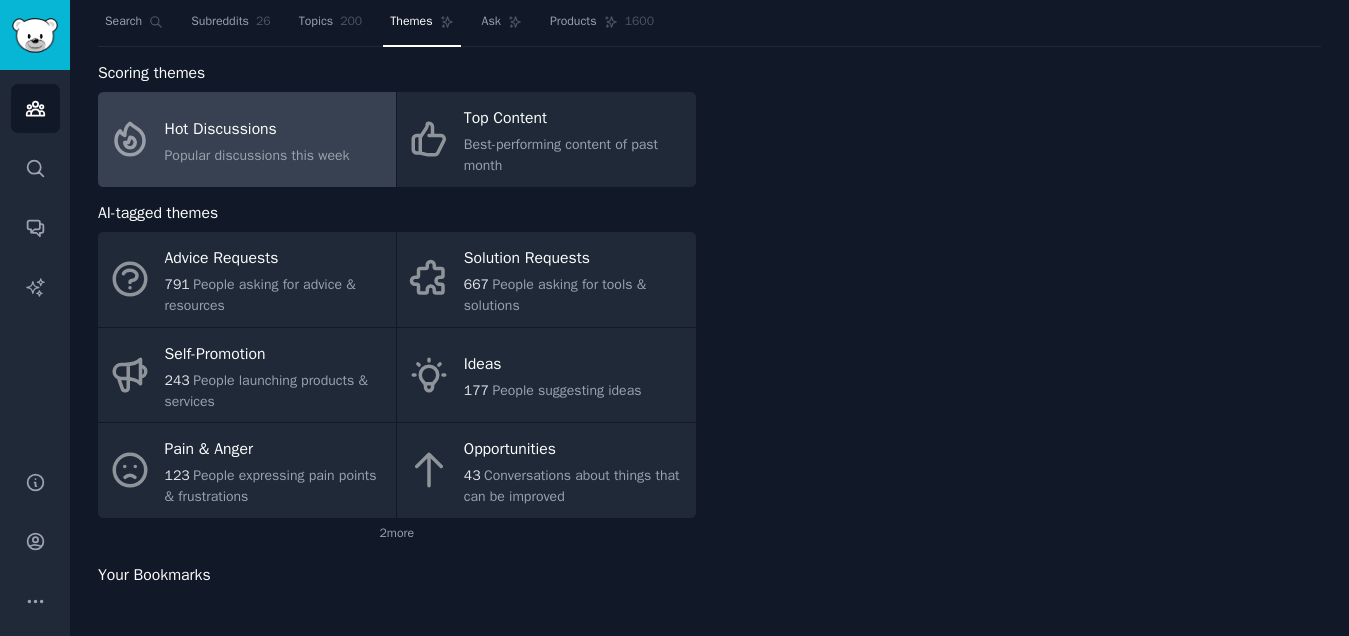 scroll, scrollTop: 53, scrollLeft: 0, axis: vertical 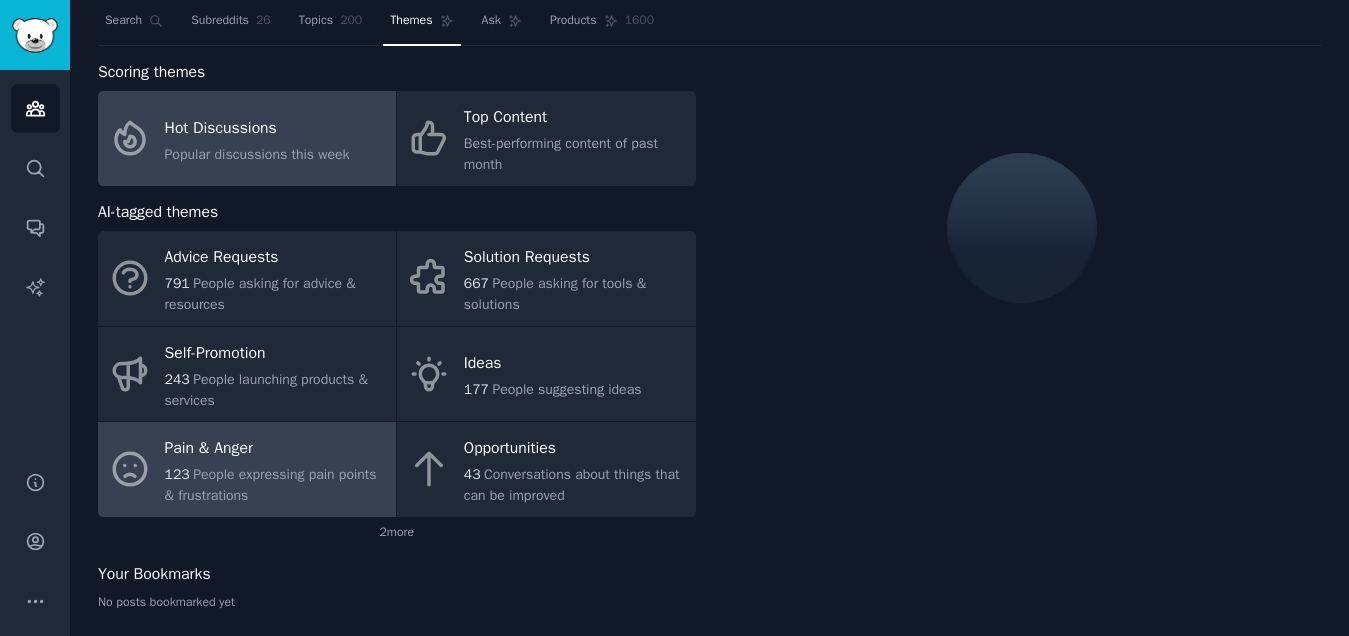 click on "Pain & Anger" at bounding box center (275, 449) 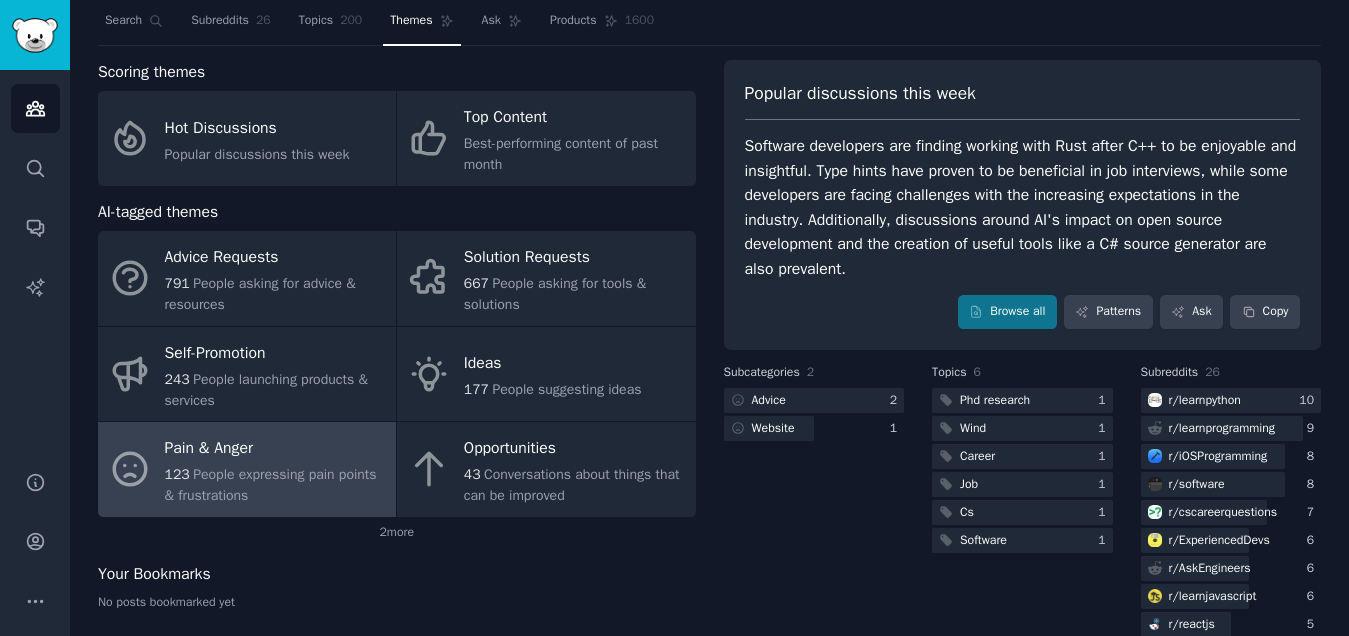 click on "People expressing pain points & frustrations" at bounding box center [271, 485] 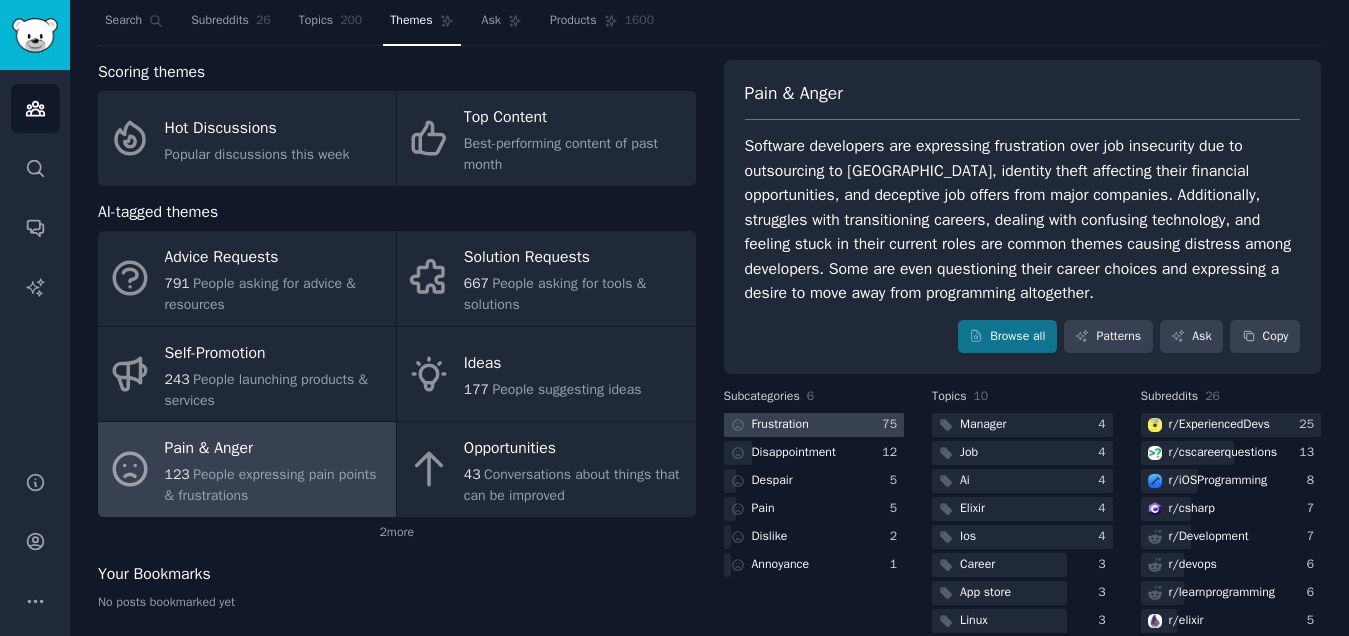 click at bounding box center (814, 425) 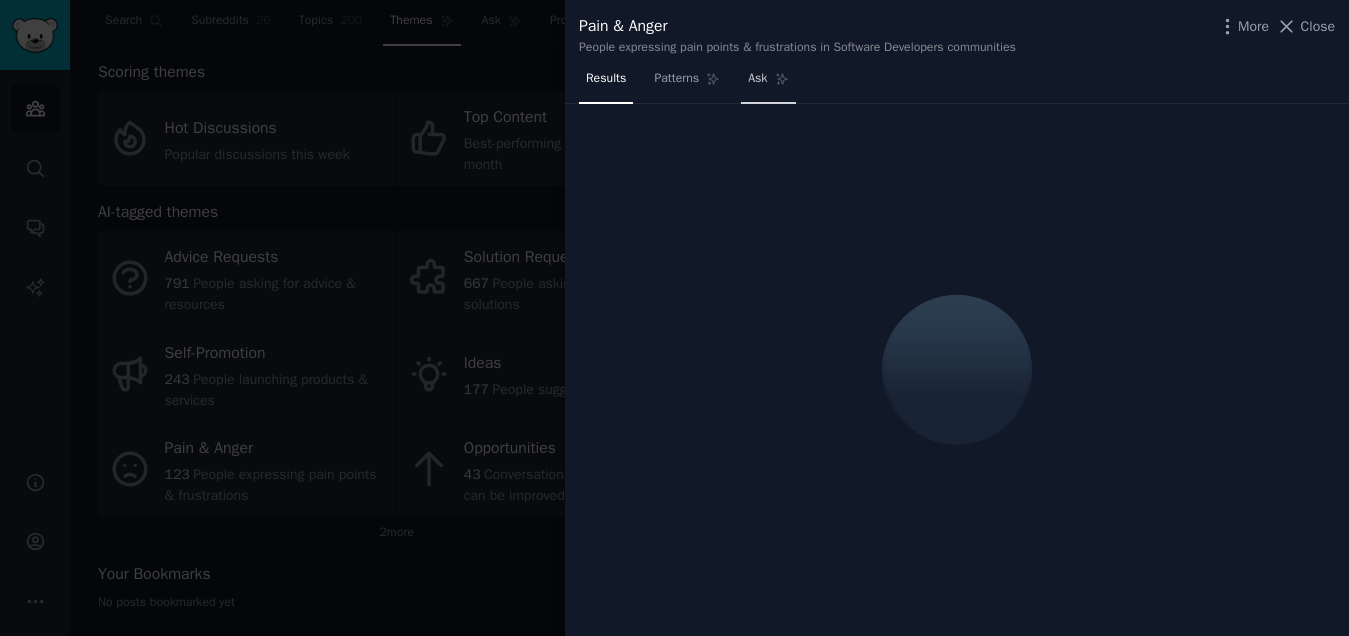 click on "Ask" at bounding box center [757, 79] 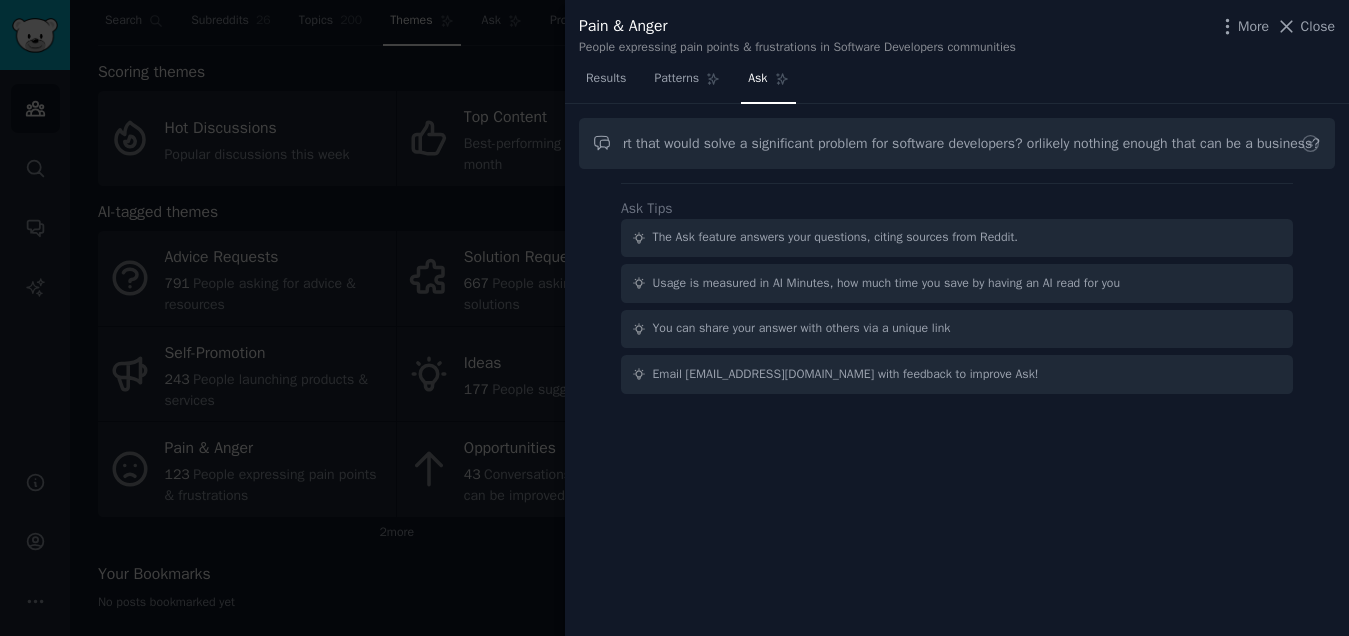 scroll, scrollTop: 0, scrollLeft: 525, axis: horizontal 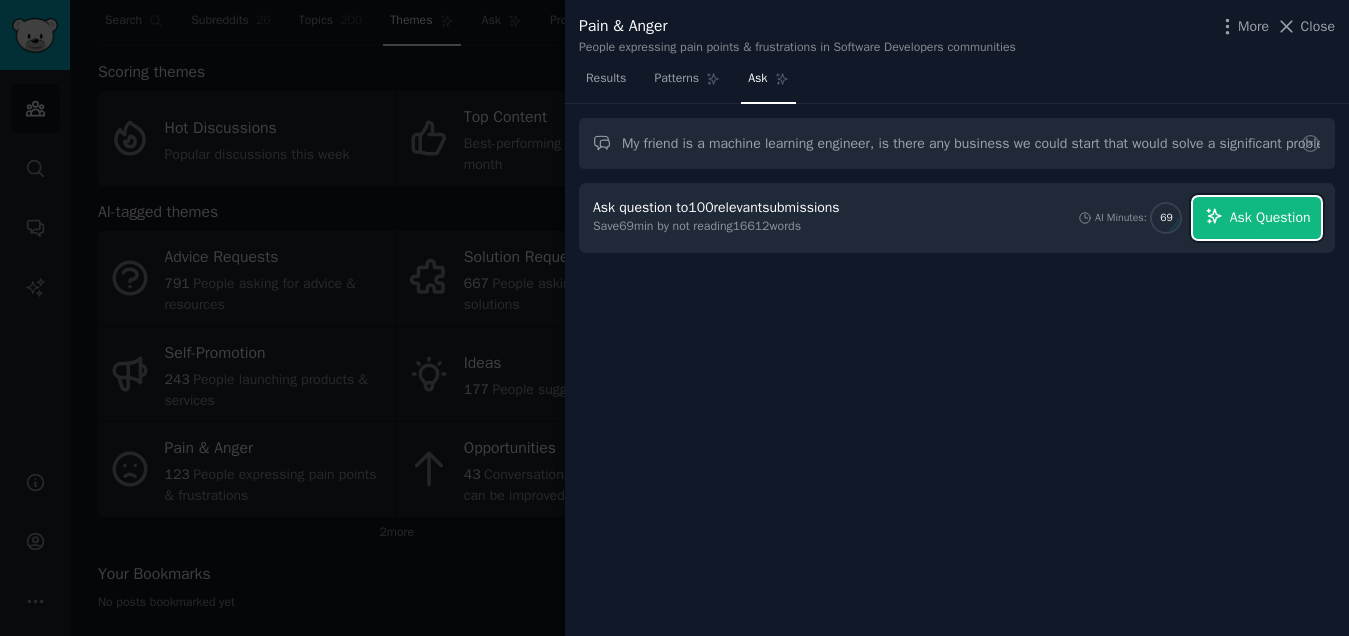 click on "Ask Question" at bounding box center (1270, 217) 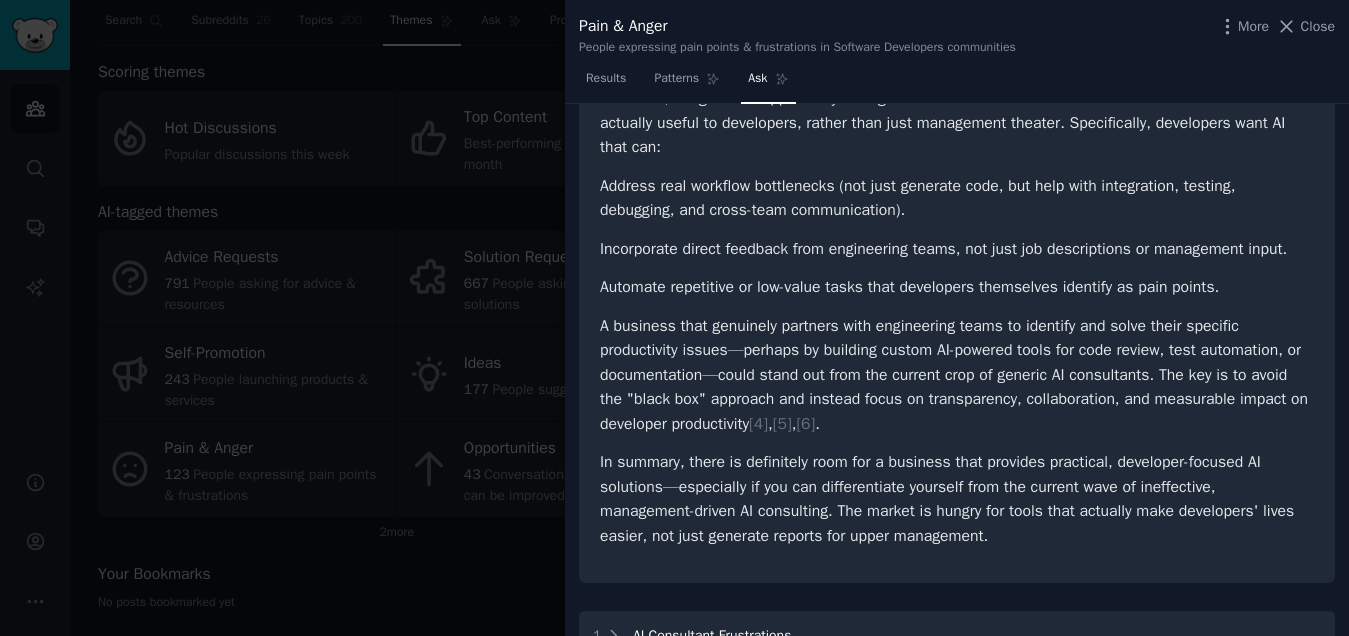 scroll, scrollTop: 0, scrollLeft: 0, axis: both 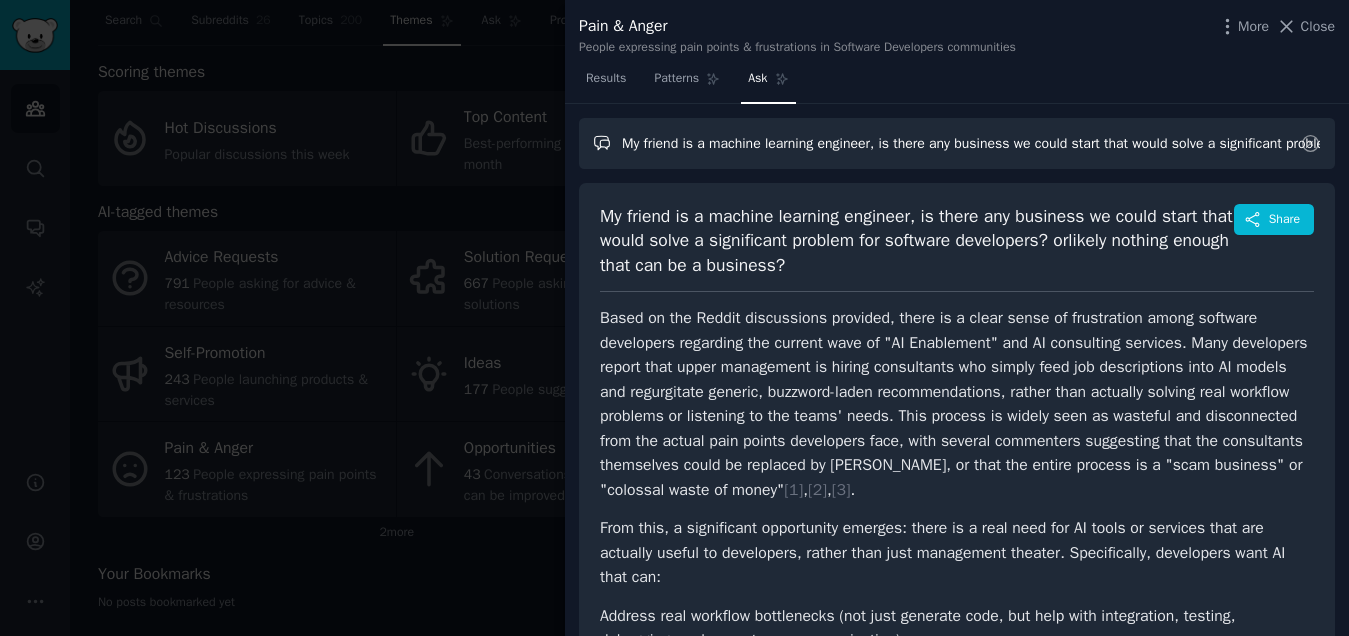 click on "My friend is a machine learning engineer, is there any business we could start that would solve a significant problem for software developers? orlikely nothing enough that can be a business?" at bounding box center (957, 143) 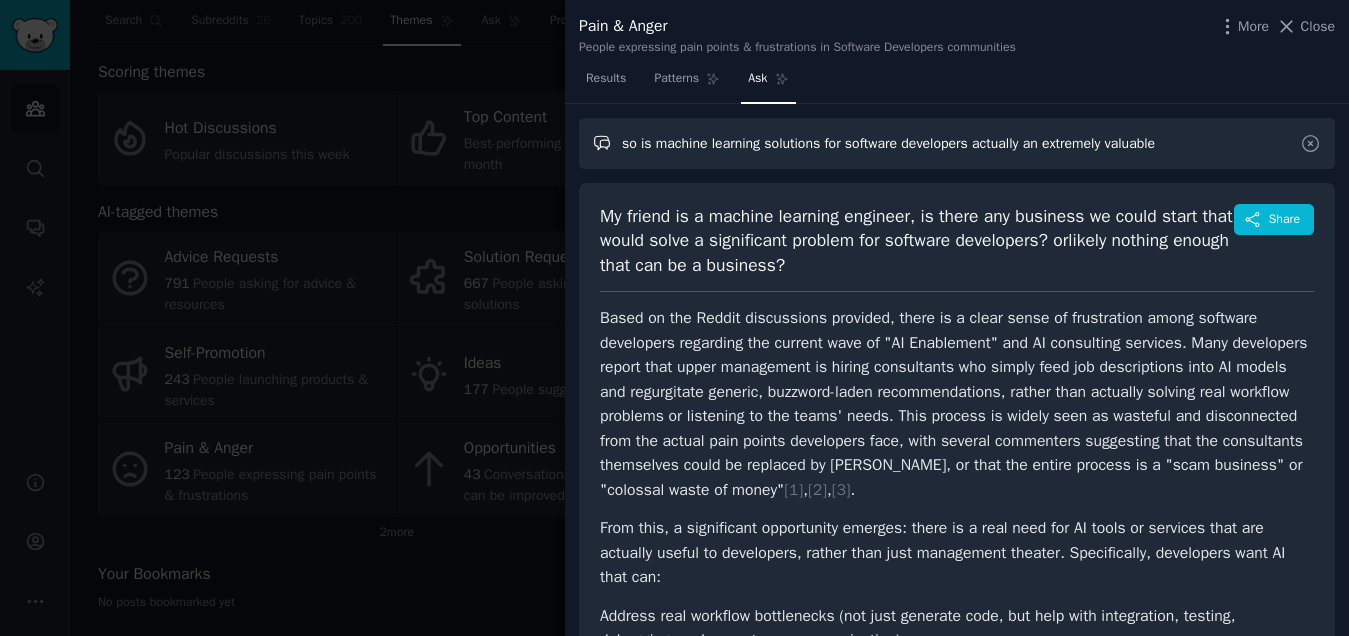 click on "so is machine learning solutions for software developers actually an extremely valuable" at bounding box center (957, 143) 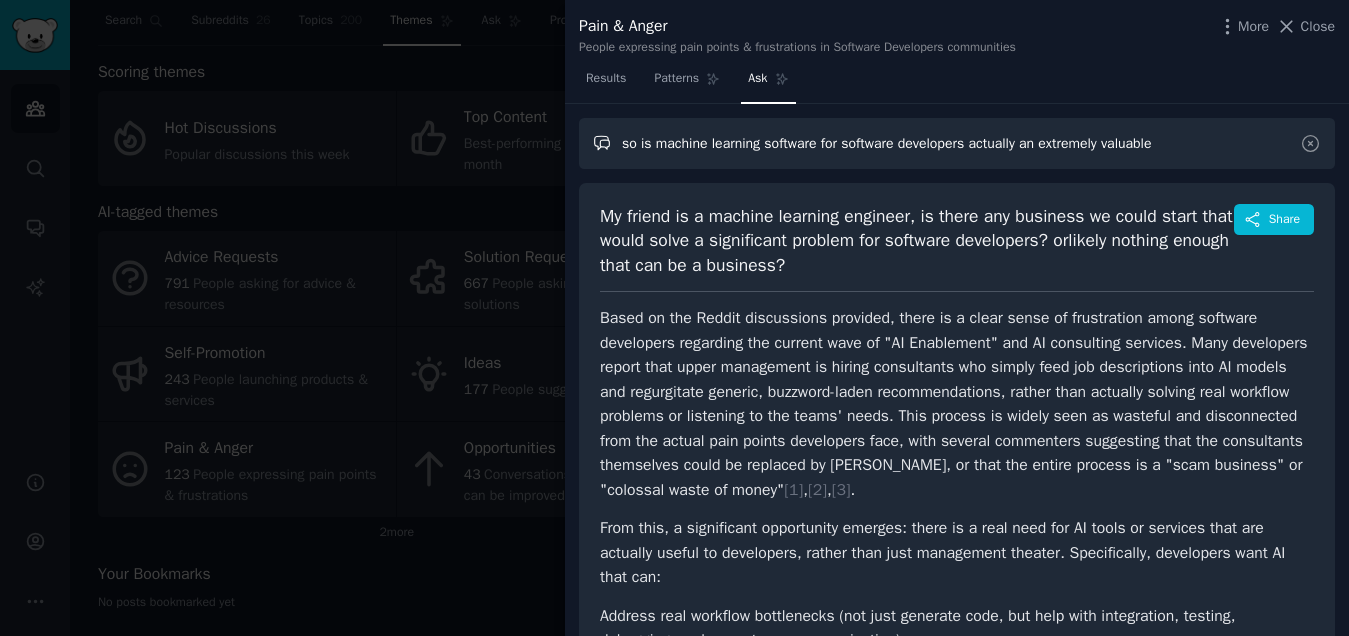 click on "so is machine learning software for software developers actually an extremely valuable" at bounding box center (957, 143) 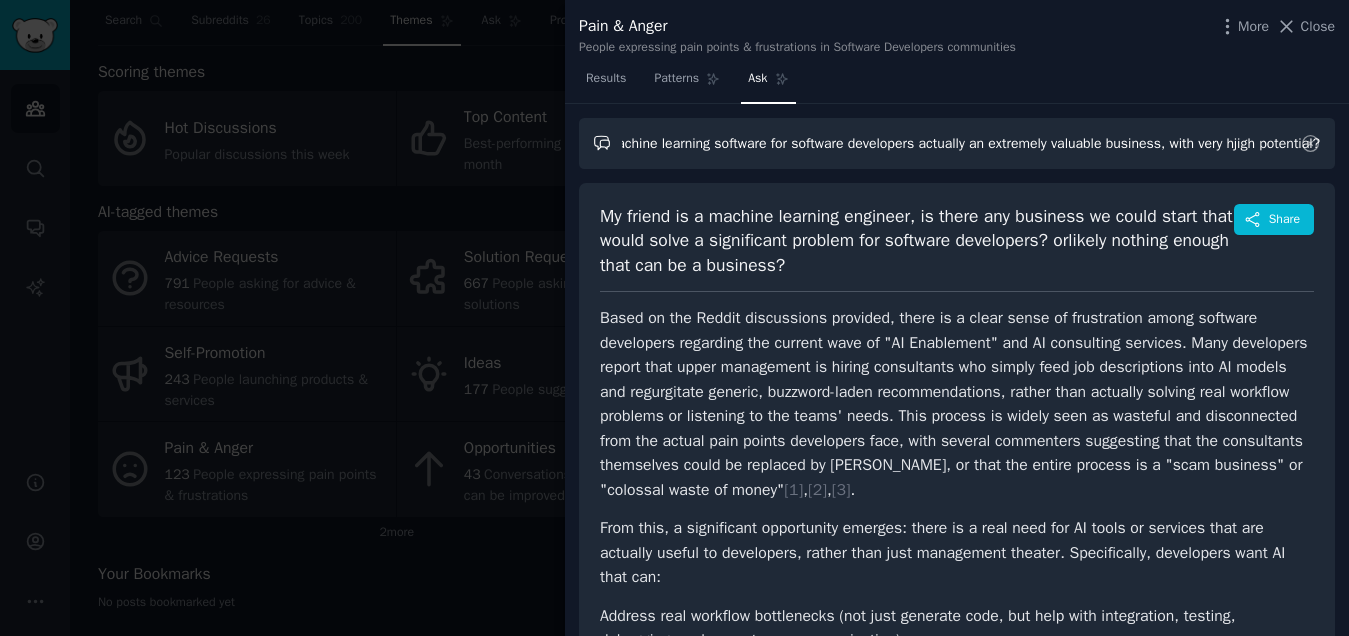 scroll, scrollTop: 0, scrollLeft: 97, axis: horizontal 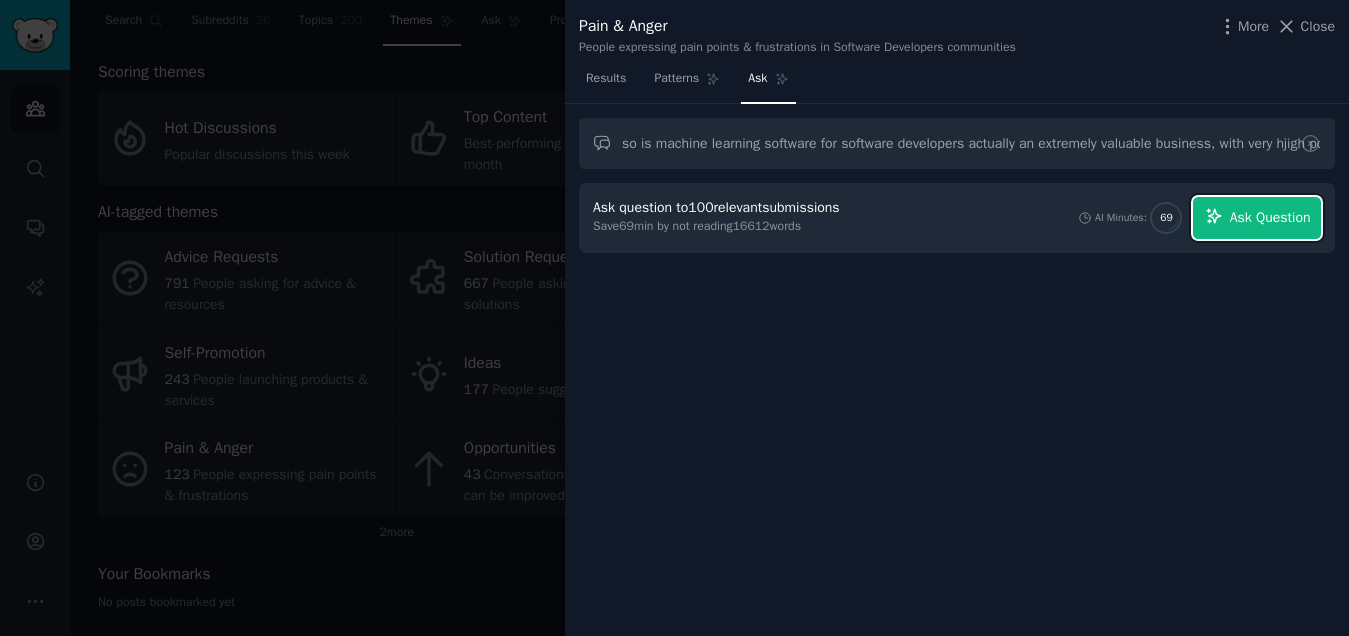 click on "Ask Question" at bounding box center [1270, 217] 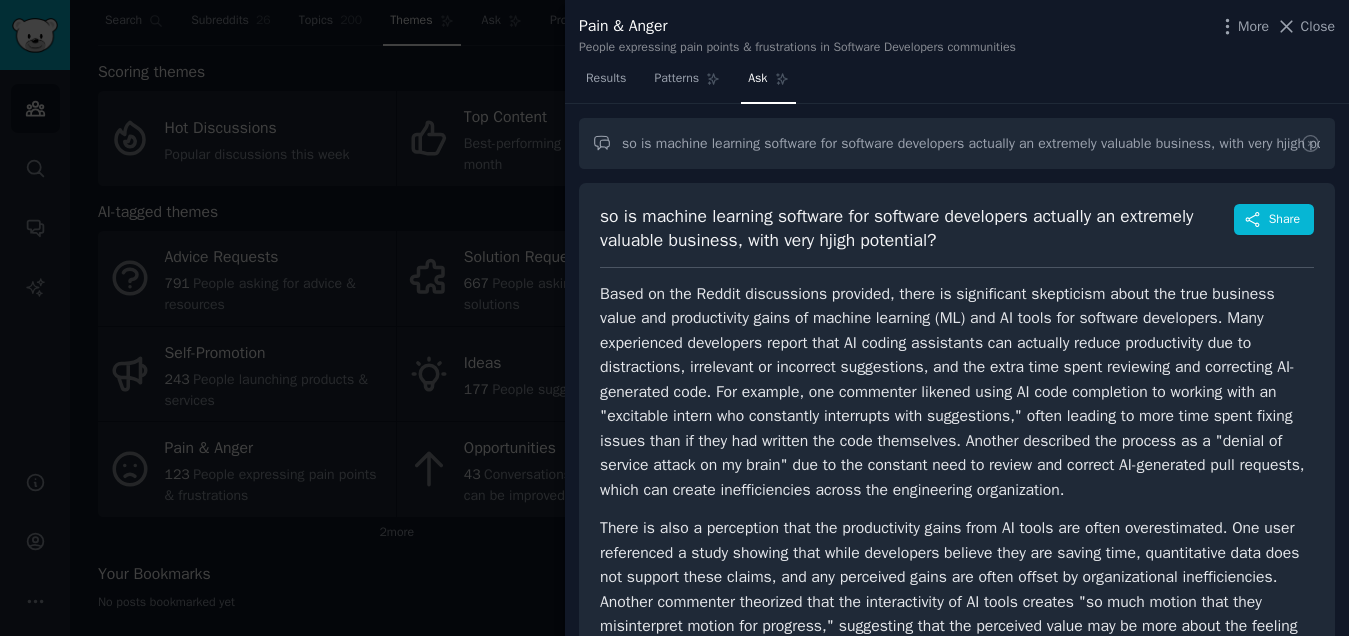 click at bounding box center [674, 318] 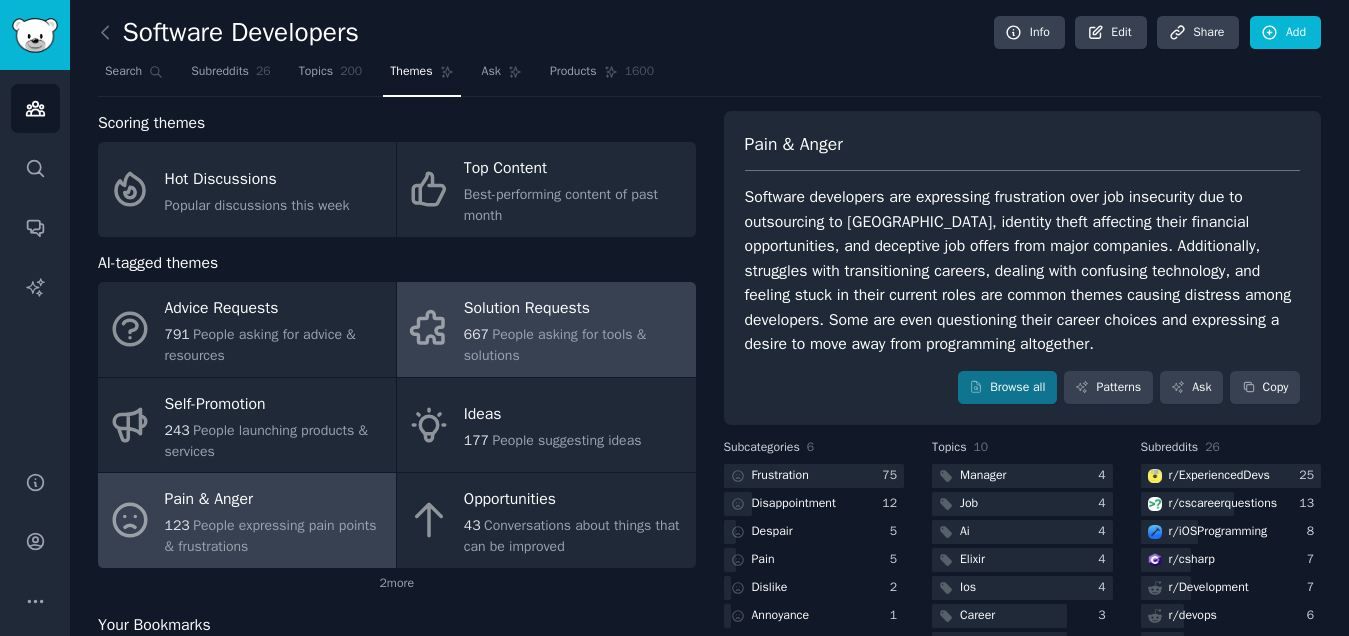 scroll, scrollTop: 0, scrollLeft: 0, axis: both 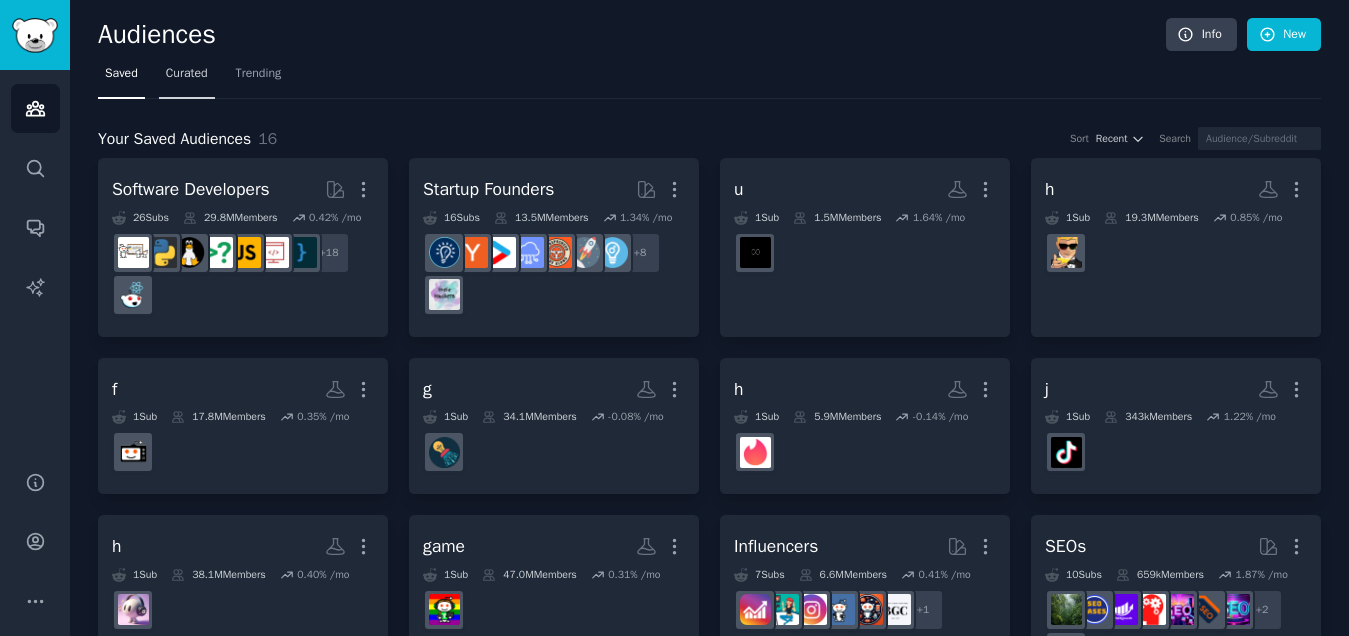 click on "Curated" at bounding box center [187, 74] 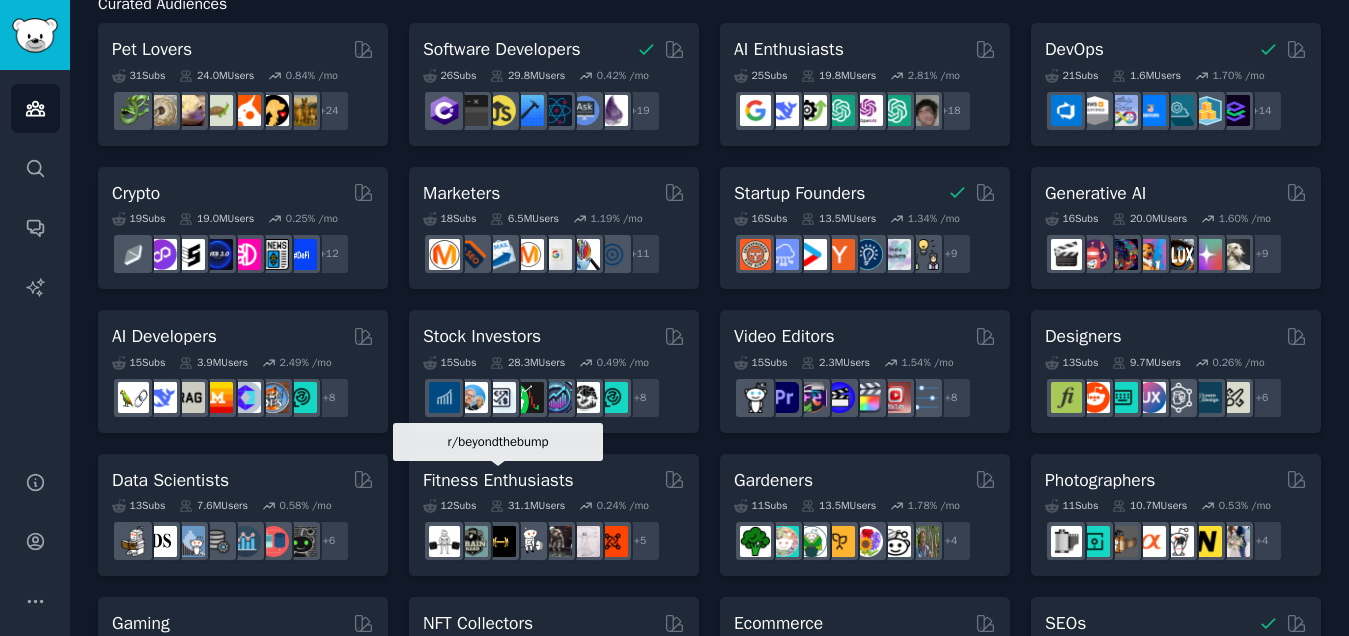 scroll, scrollTop: 0, scrollLeft: 0, axis: both 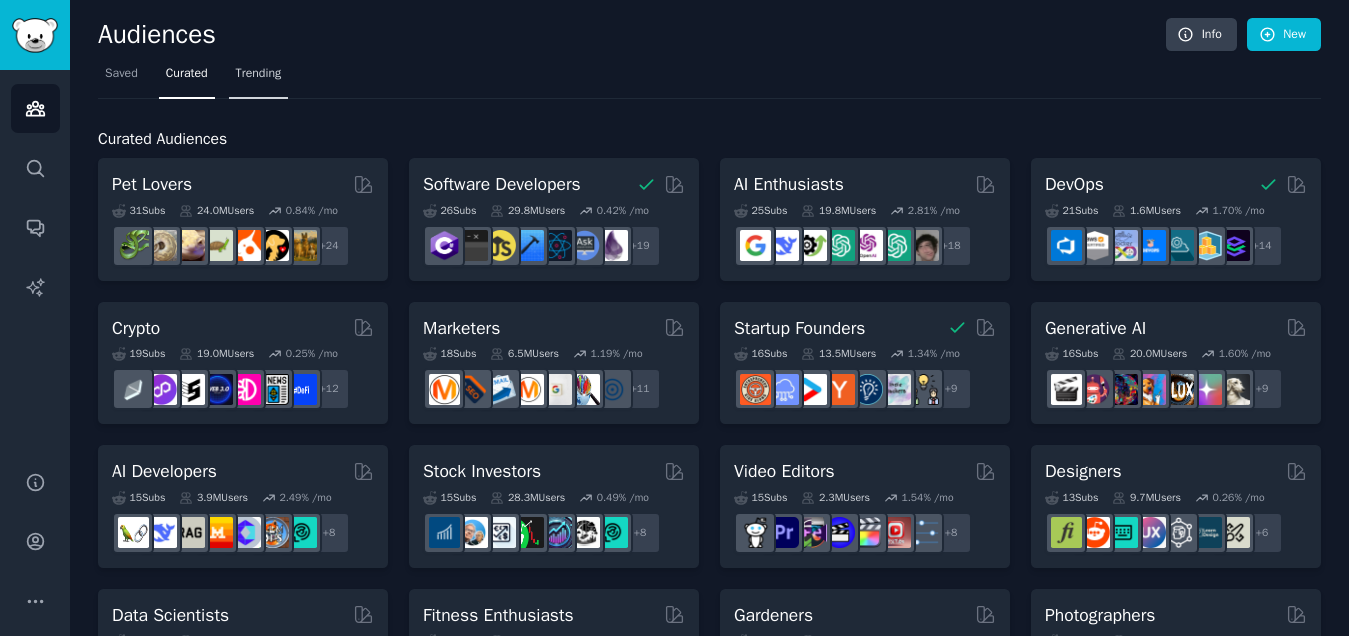 click on "Trending" at bounding box center (259, 74) 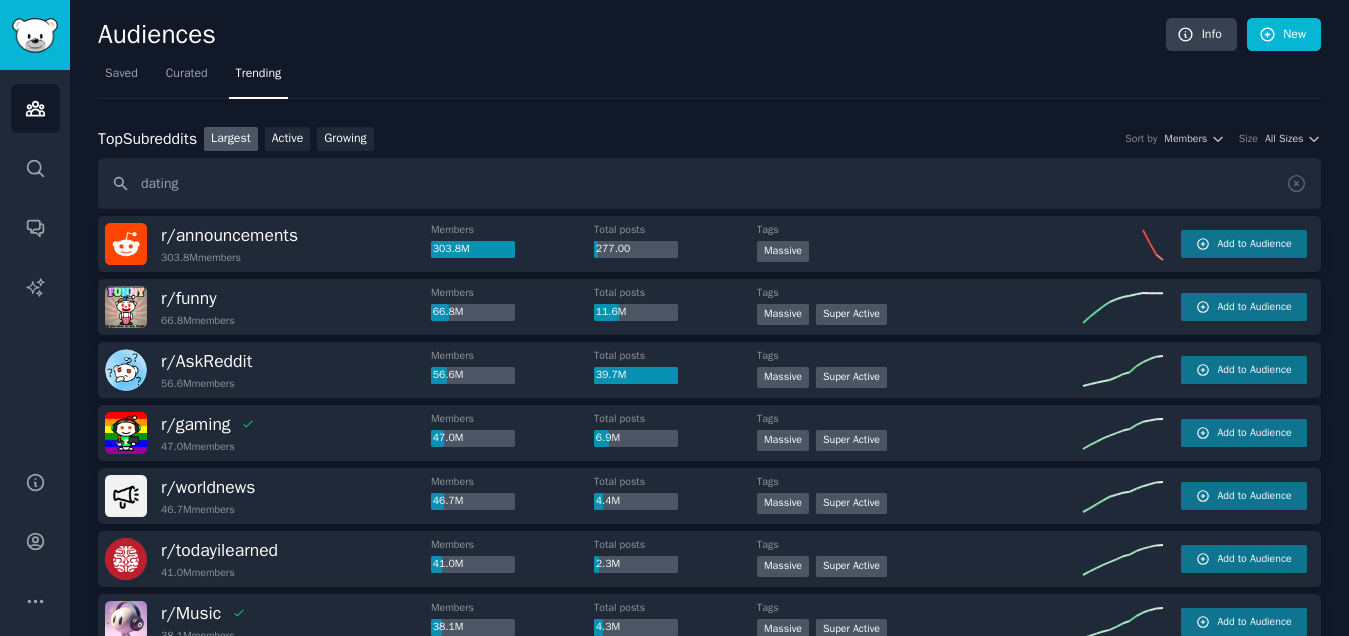 type on "dating" 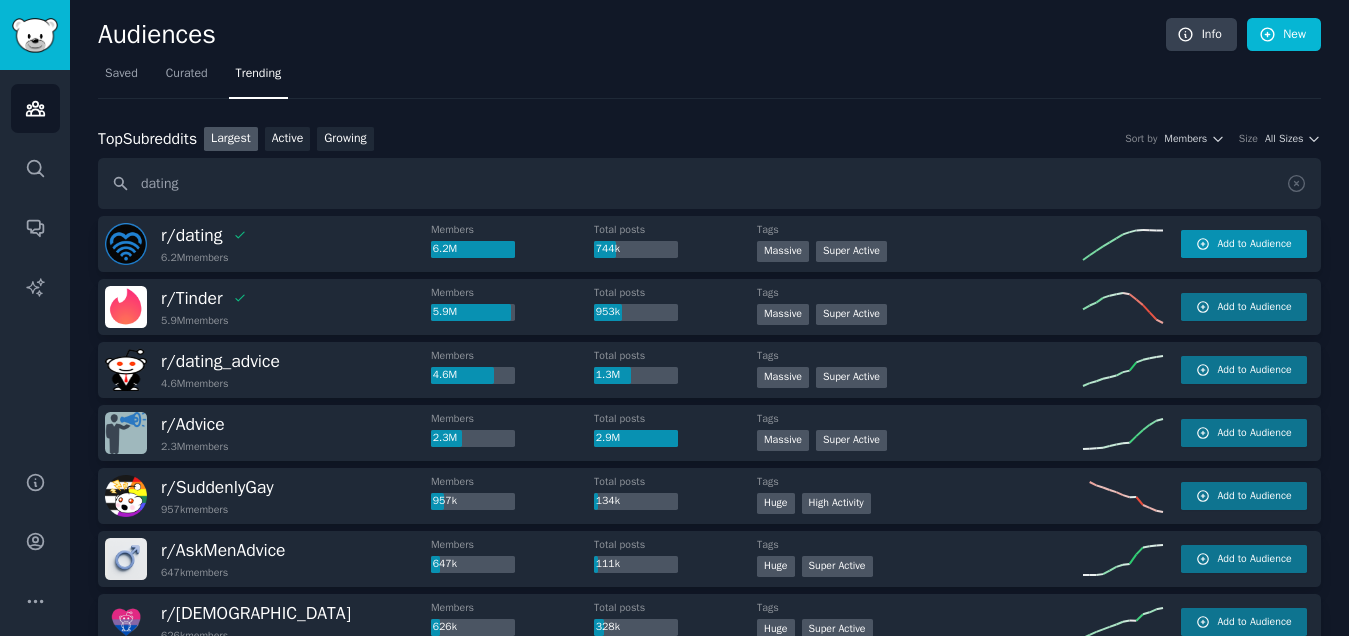 click on "Add to Audience" at bounding box center [1254, 244] 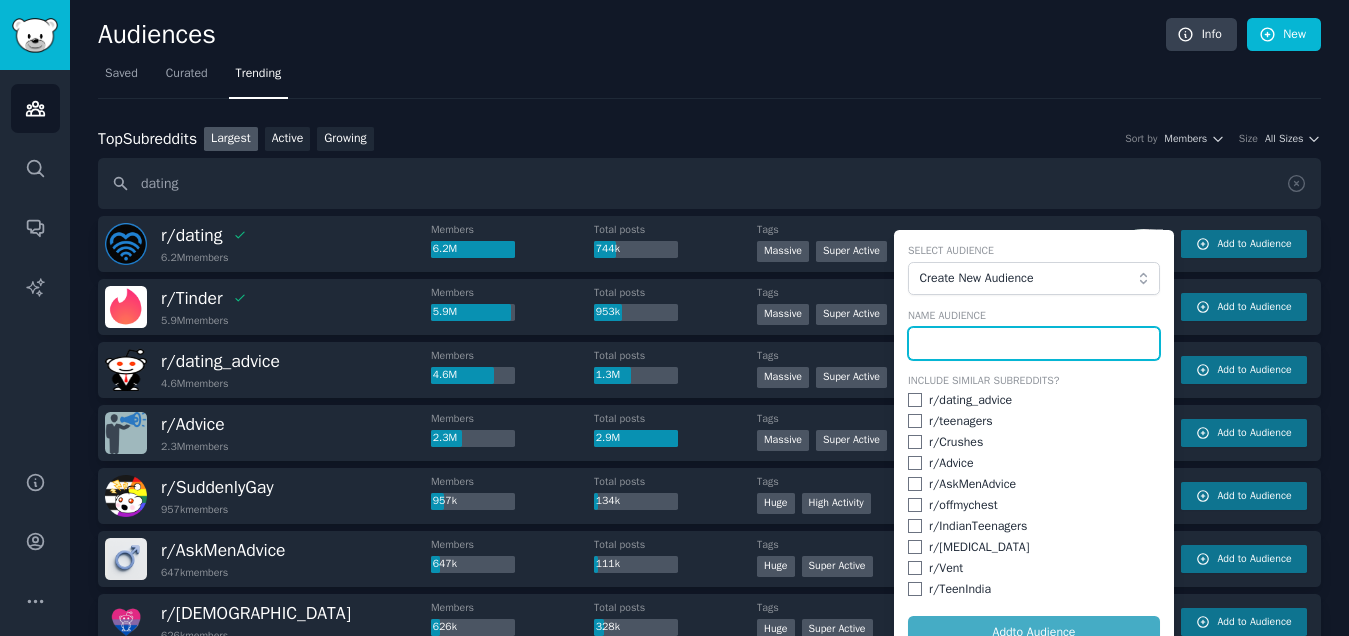 click at bounding box center (1034, 344) 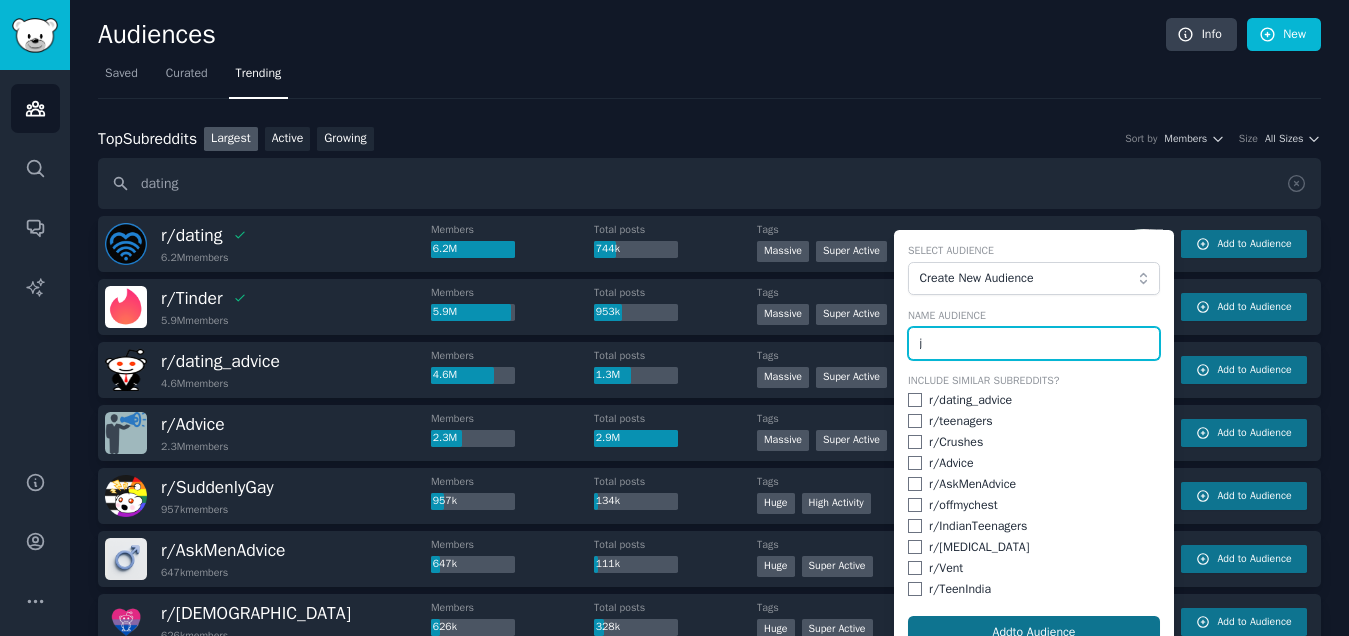 type on "j" 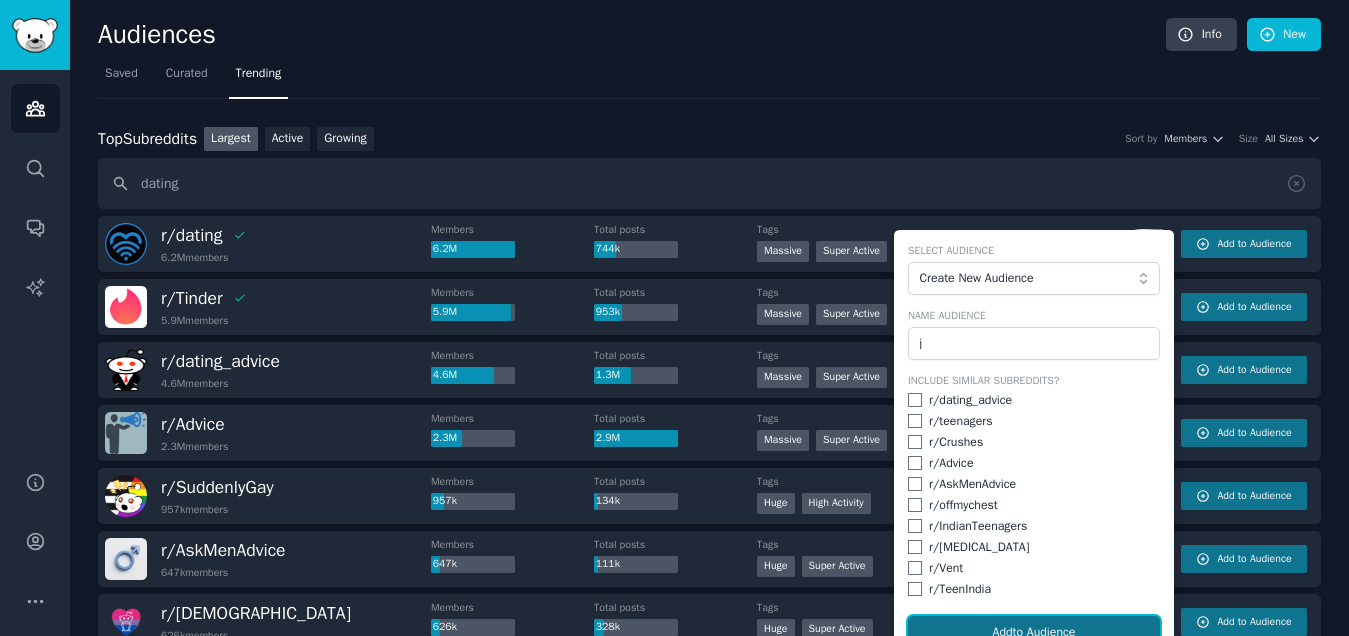click on "Add  to Audience" at bounding box center (1034, 633) 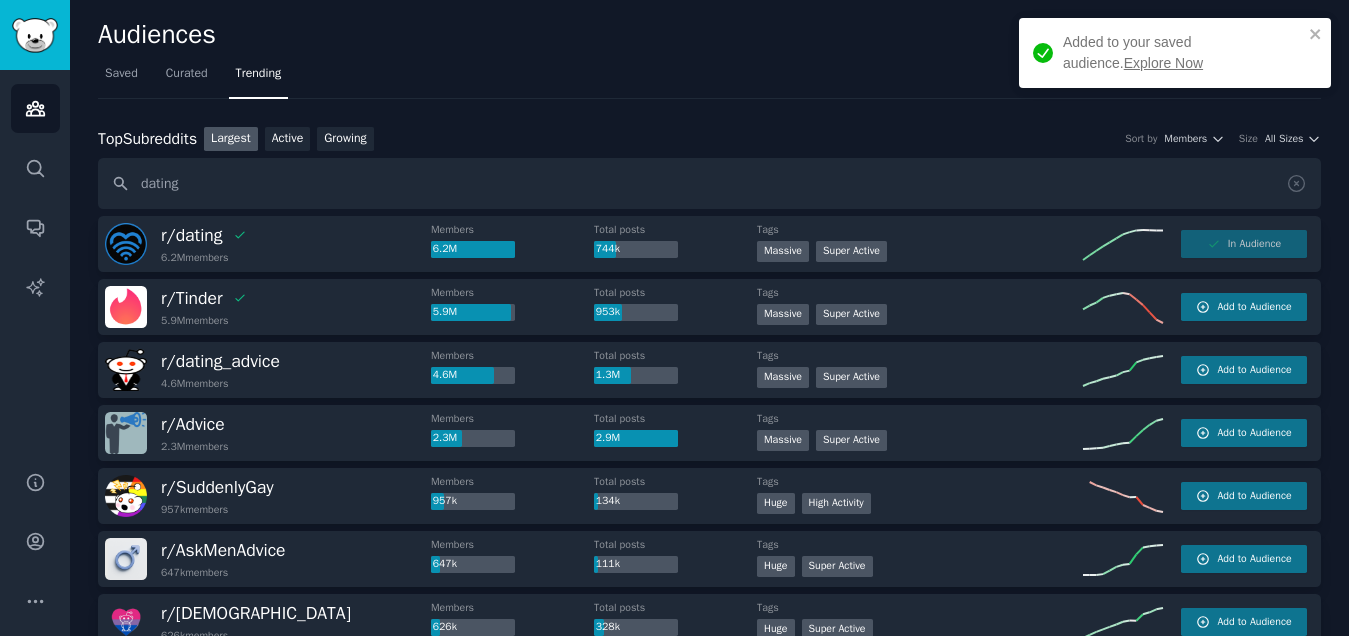 click on "Explore Now" at bounding box center [1163, 63] 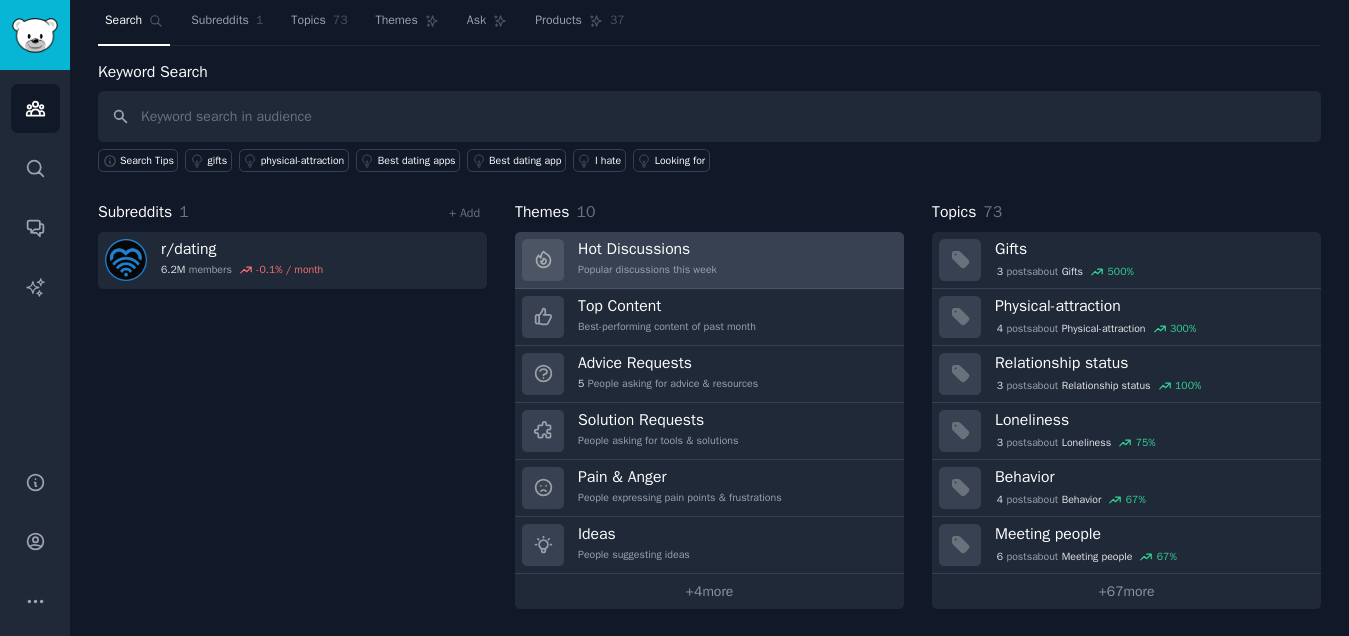 scroll, scrollTop: 52, scrollLeft: 0, axis: vertical 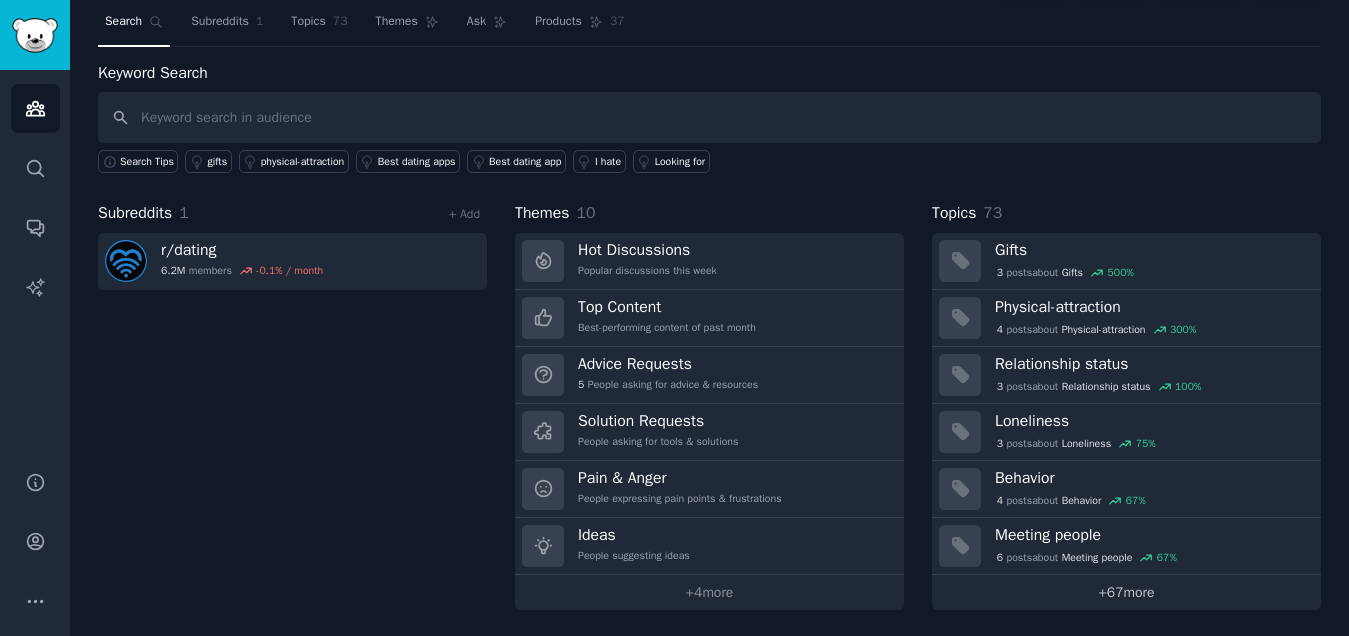 click on "+  67  more" at bounding box center [1126, 592] 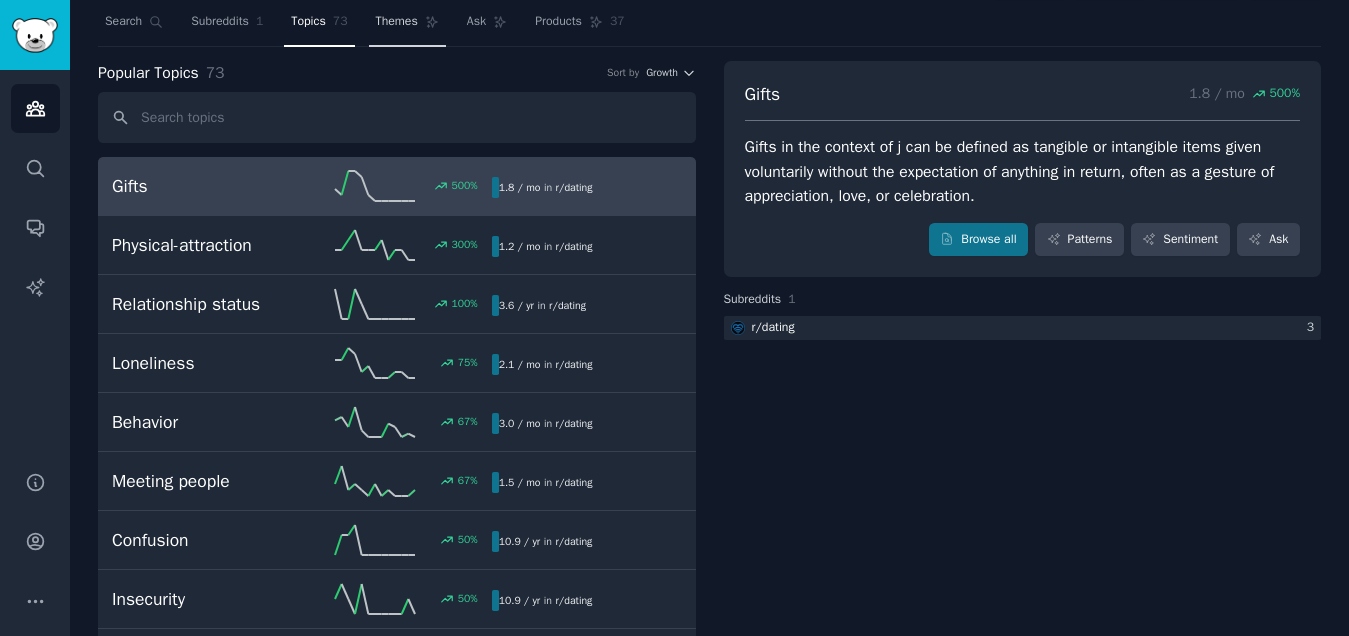 click on "Themes" at bounding box center (397, 22) 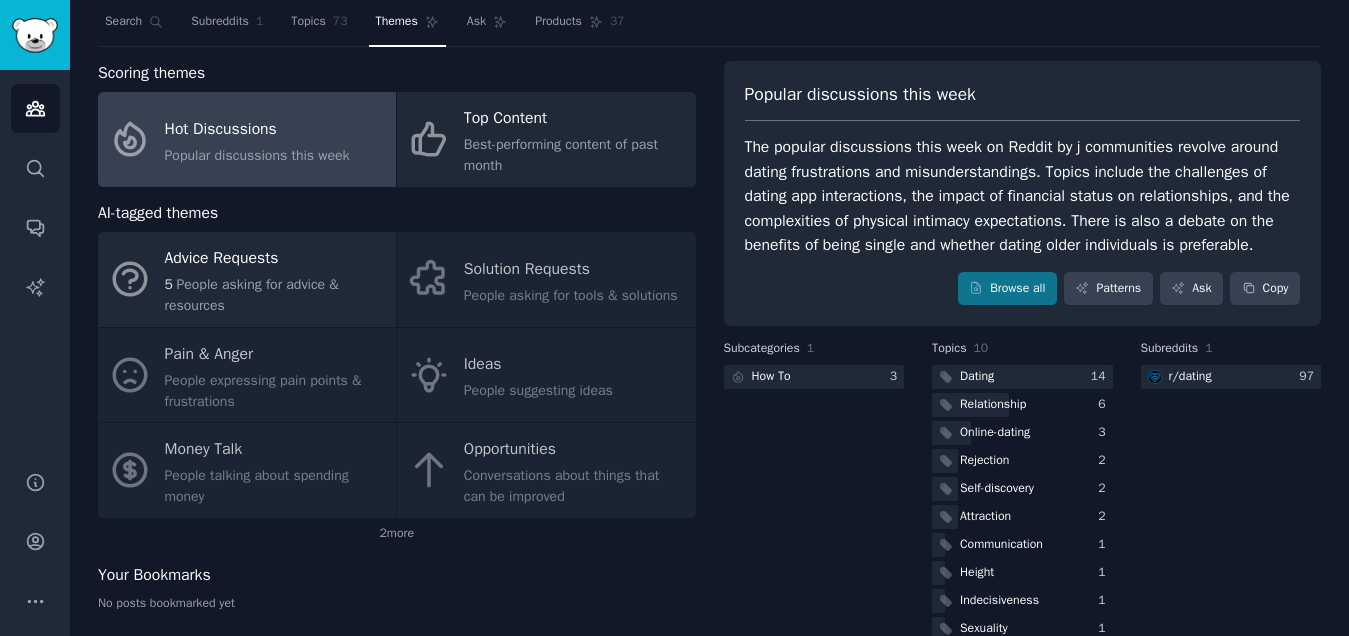 click on "Advice Requests 5 People asking for advice & resources Solution Requests People asking for tools & solutions Pain & Anger People expressing pain points & frustrations Ideas People suggesting ideas Money Talk People talking about spending money Opportunities Conversations about things that can be improved" 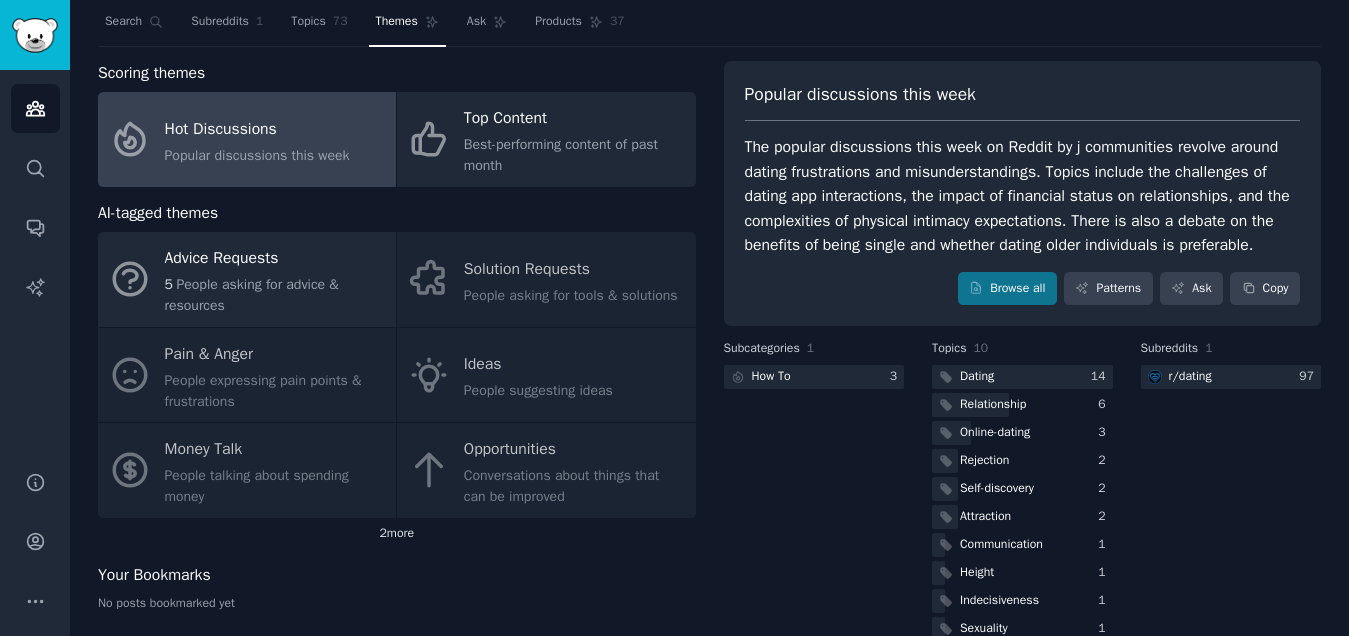 click on "2  more" 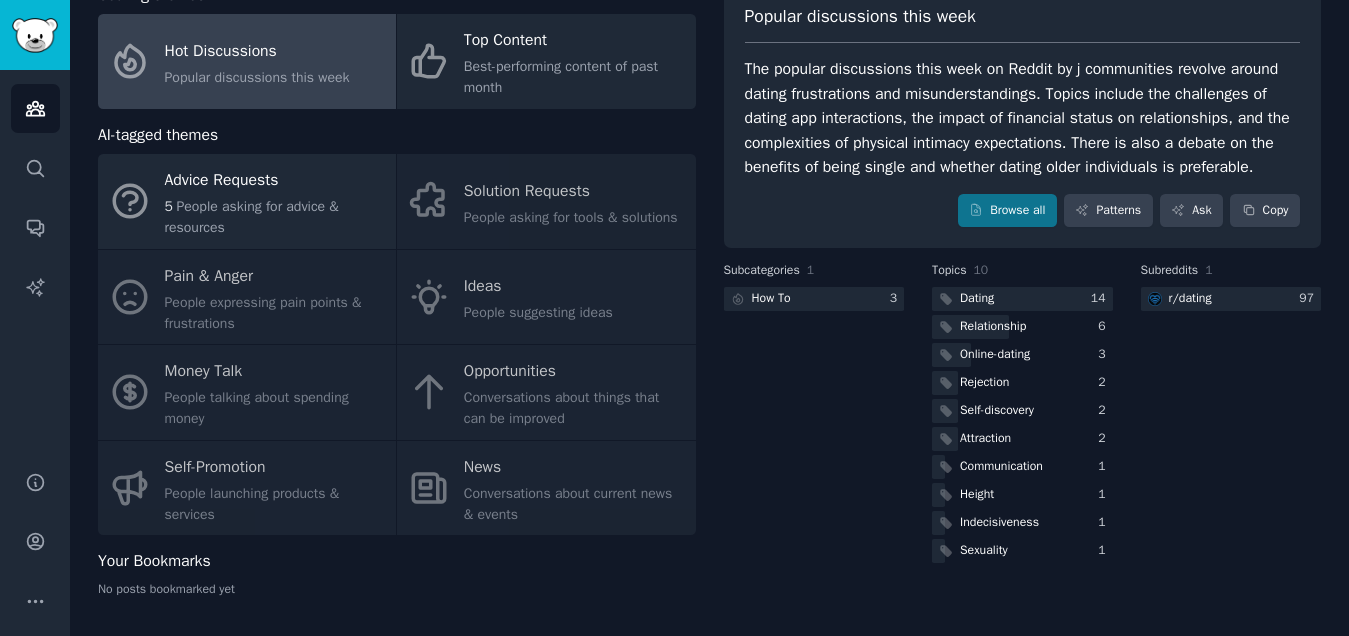 scroll, scrollTop: 134, scrollLeft: 0, axis: vertical 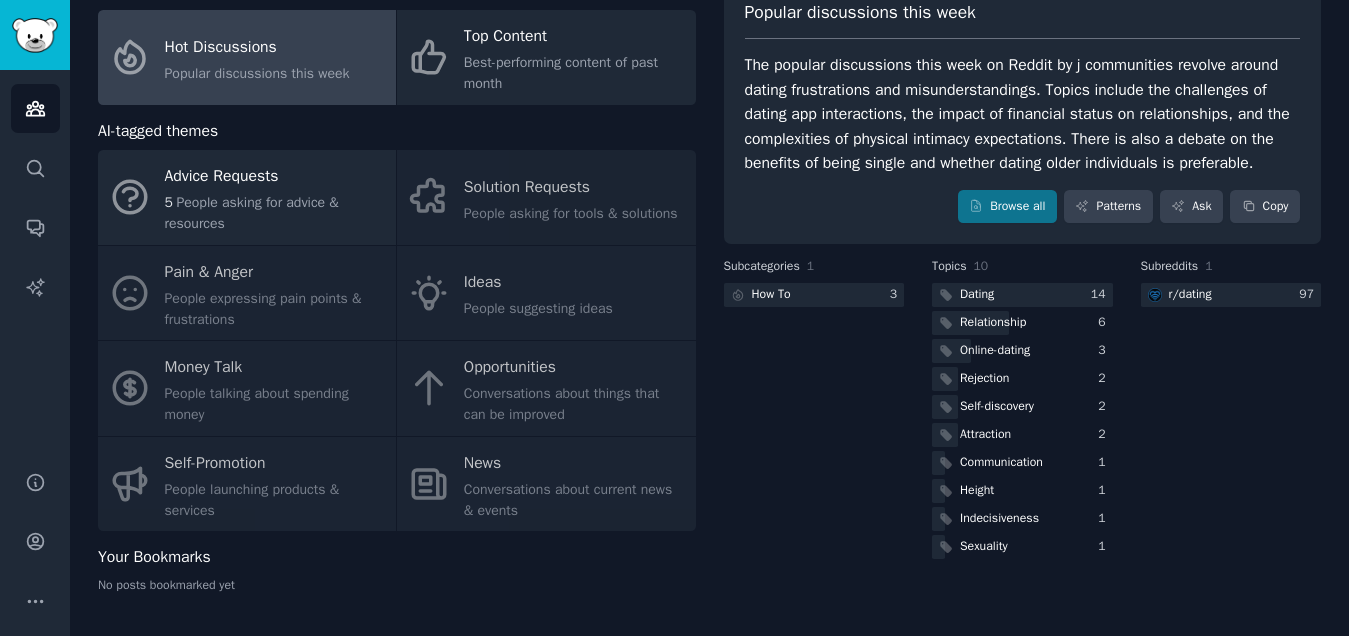 click on "Advice Requests 5 People asking for advice & resources Solution Requests People asking for tools & solutions Pain & Anger People expressing pain points & frustrations Ideas People suggesting ideas Money Talk People talking about spending money Opportunities Conversations about things that can be improved Self-Promotion People launching products & services News Conversations about current news & events" 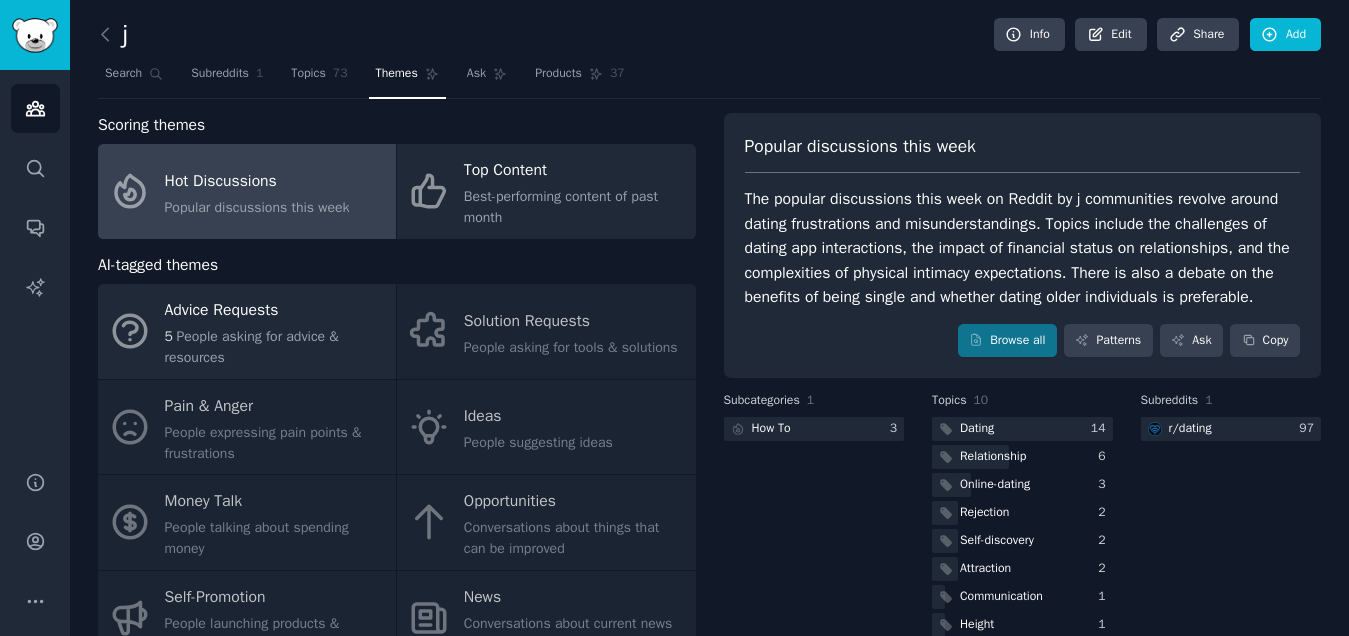 click on "Advice Requests 5 People asking for advice & resources Solution Requests People asking for tools & solutions Pain & Anger People expressing pain points & frustrations Ideas People suggesting ideas Money Talk People talking about spending money Opportunities Conversations about things that can be improved Self-Promotion People launching products & services News Conversations about current news & events" 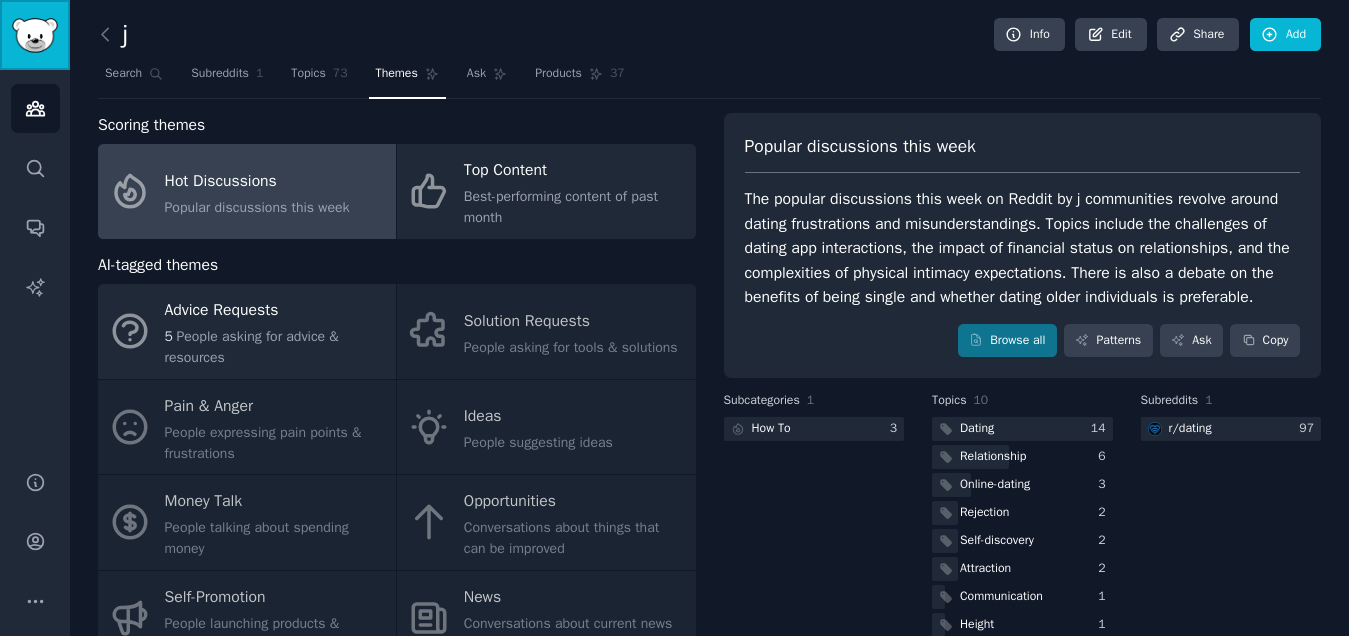click at bounding box center [35, 35] 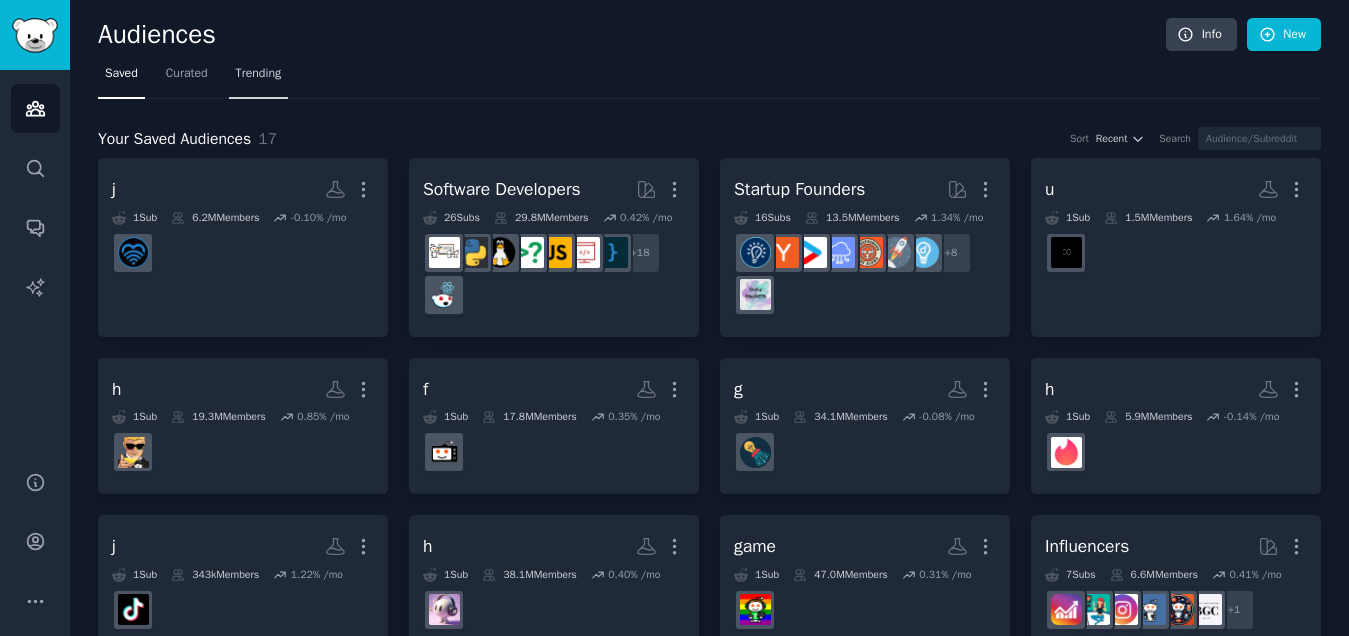 click on "Trending" at bounding box center (259, 74) 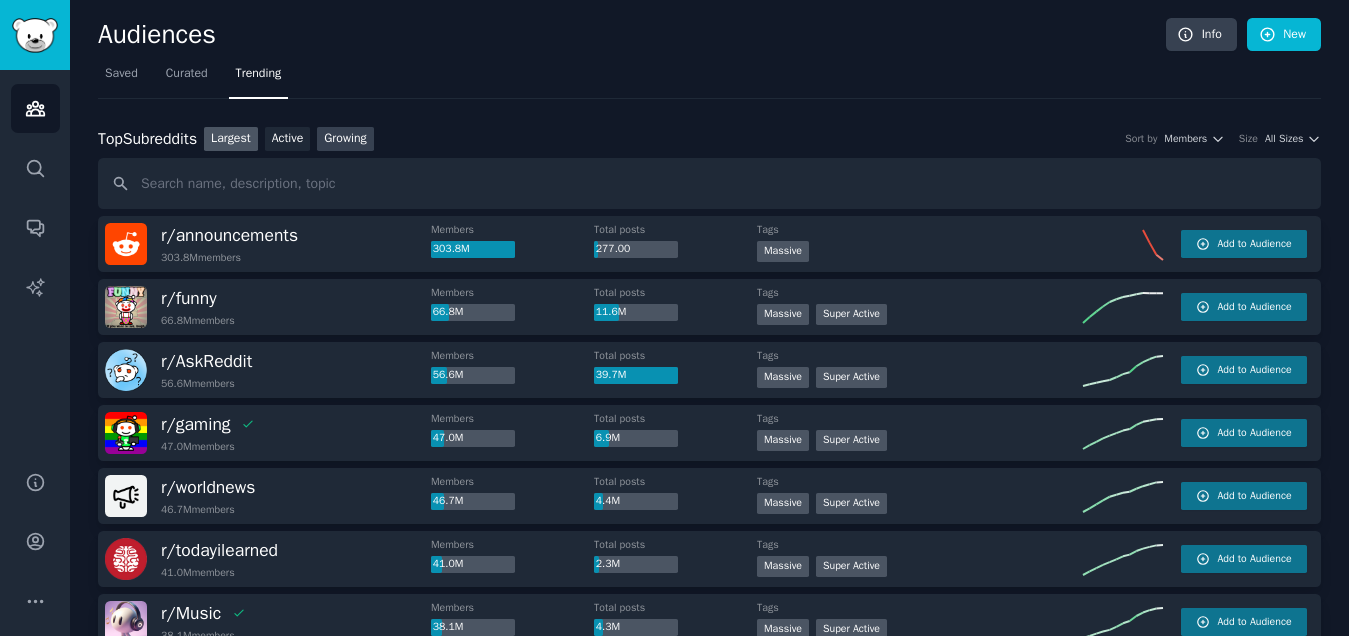click on "Growing" at bounding box center (345, 139) 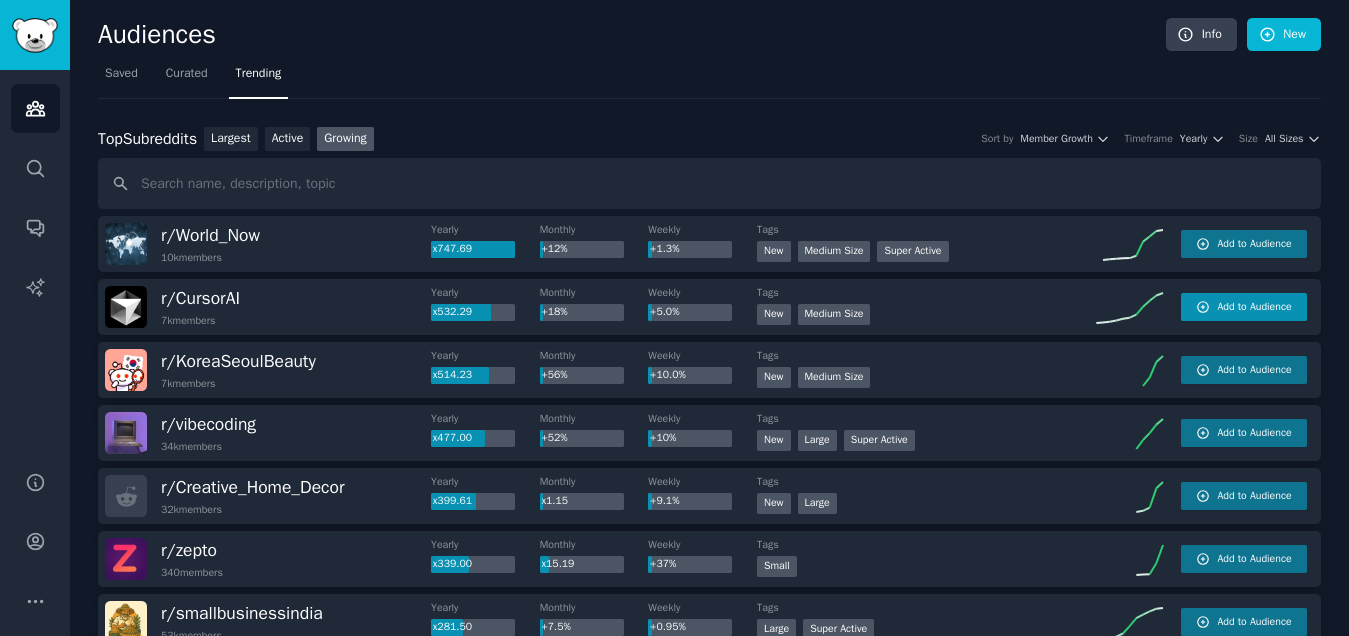 click 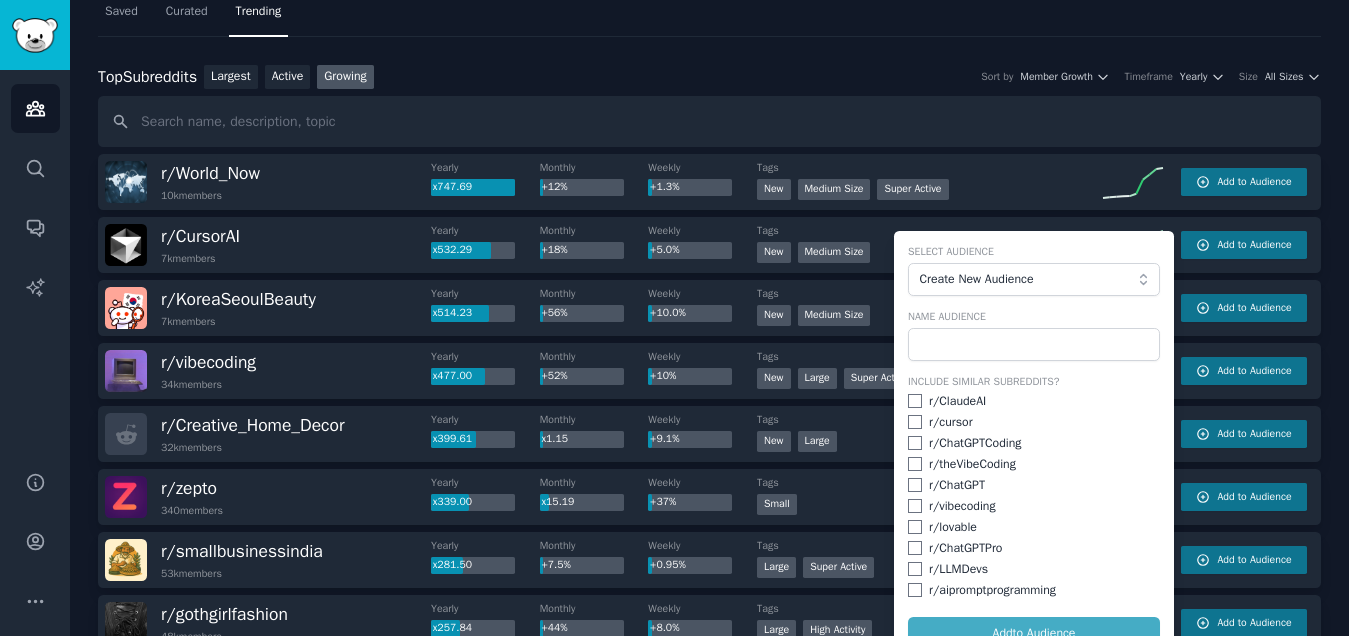 scroll, scrollTop: 91, scrollLeft: 0, axis: vertical 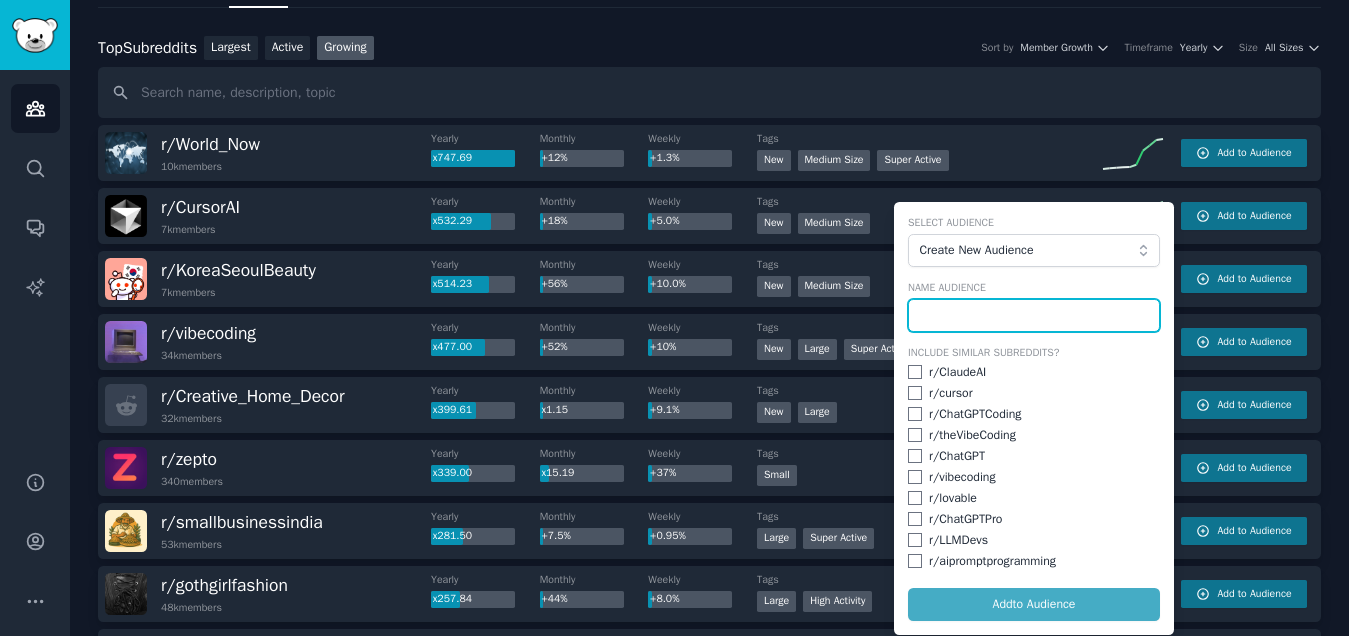 click at bounding box center [1034, 316] 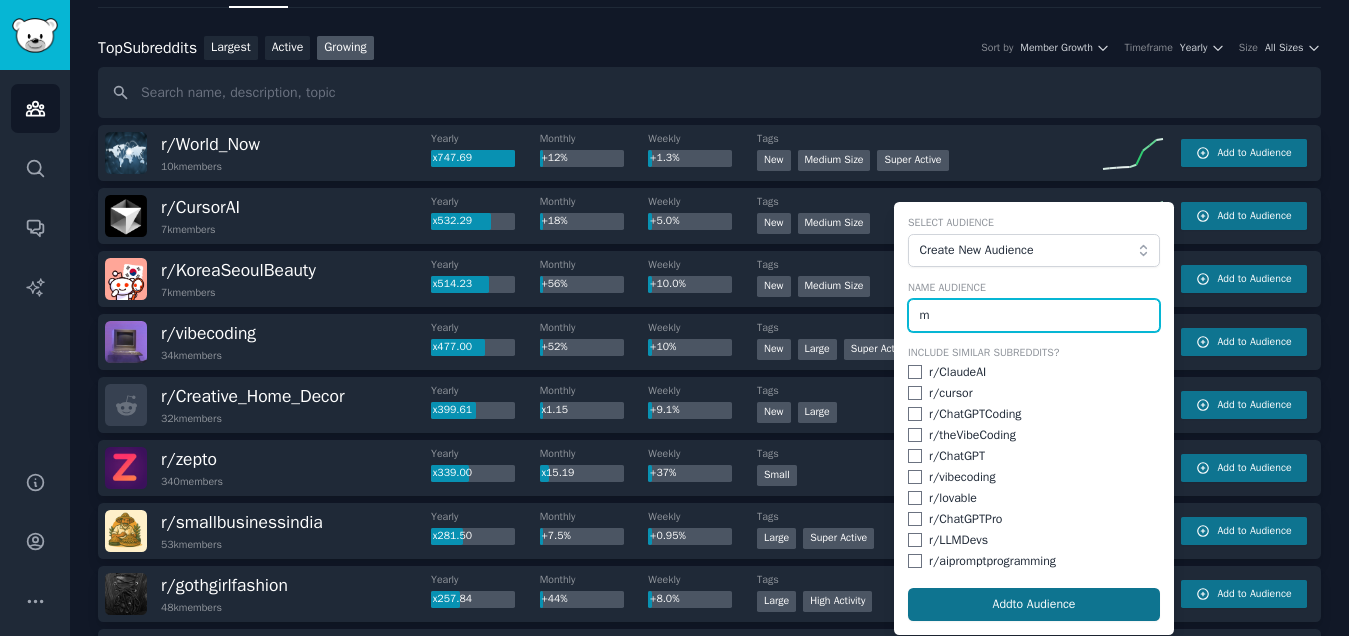 type on "m" 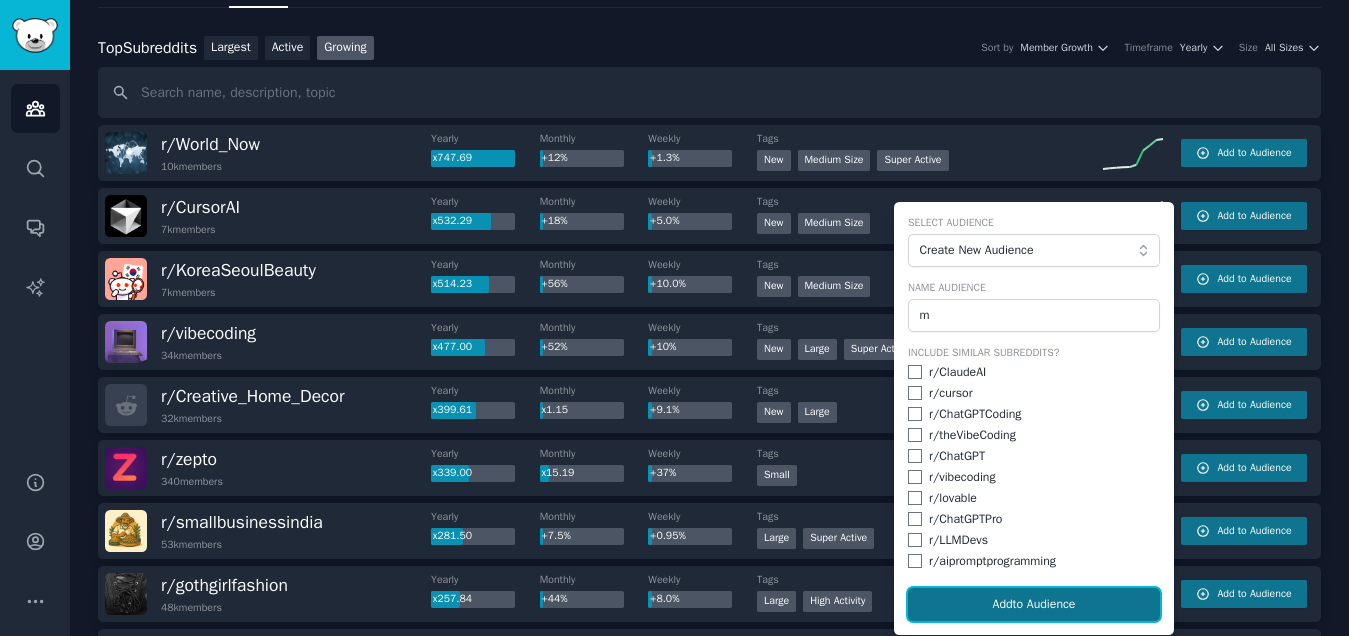 click on "Add  to Audience" at bounding box center [1034, 605] 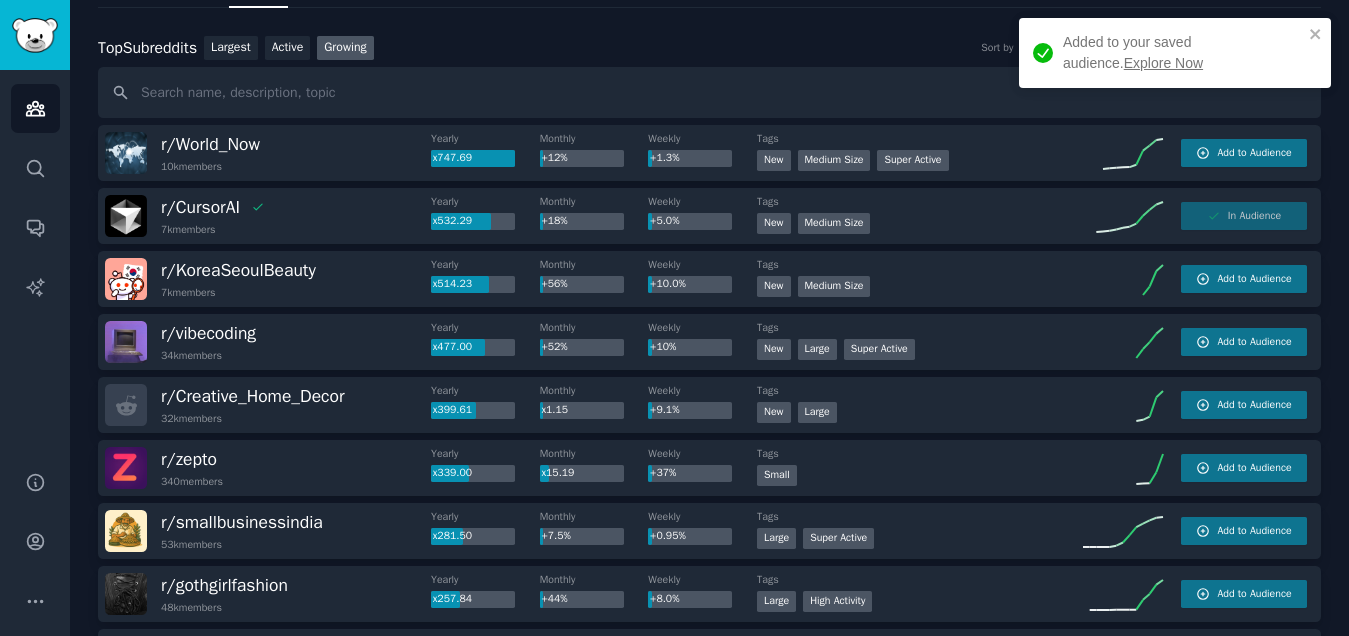 click on "Explore Now" at bounding box center (1163, 63) 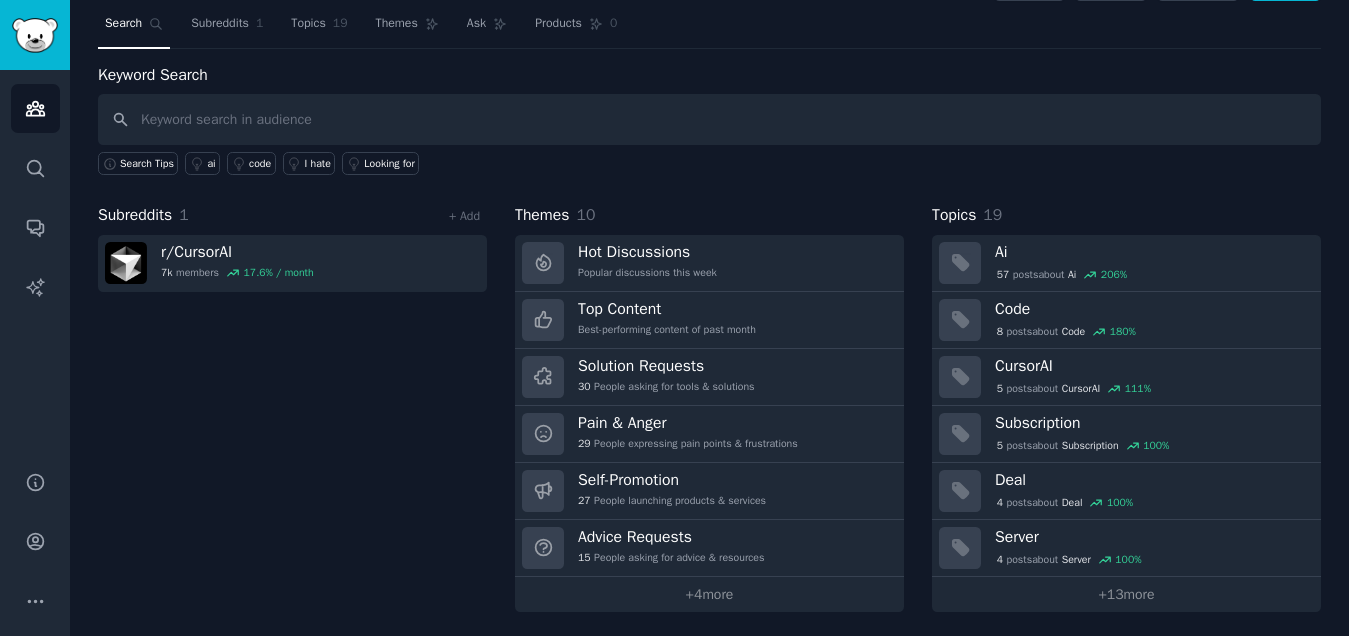 scroll, scrollTop: 49, scrollLeft: 0, axis: vertical 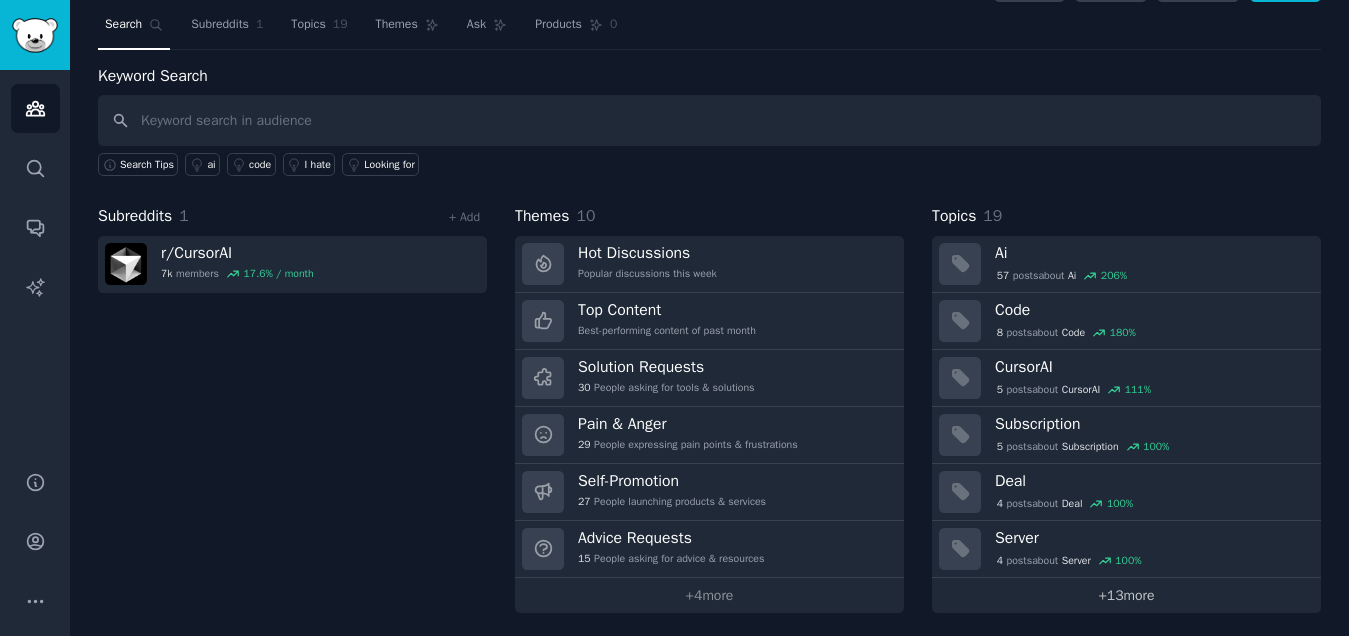 click on "+  13  more" at bounding box center (1126, 595) 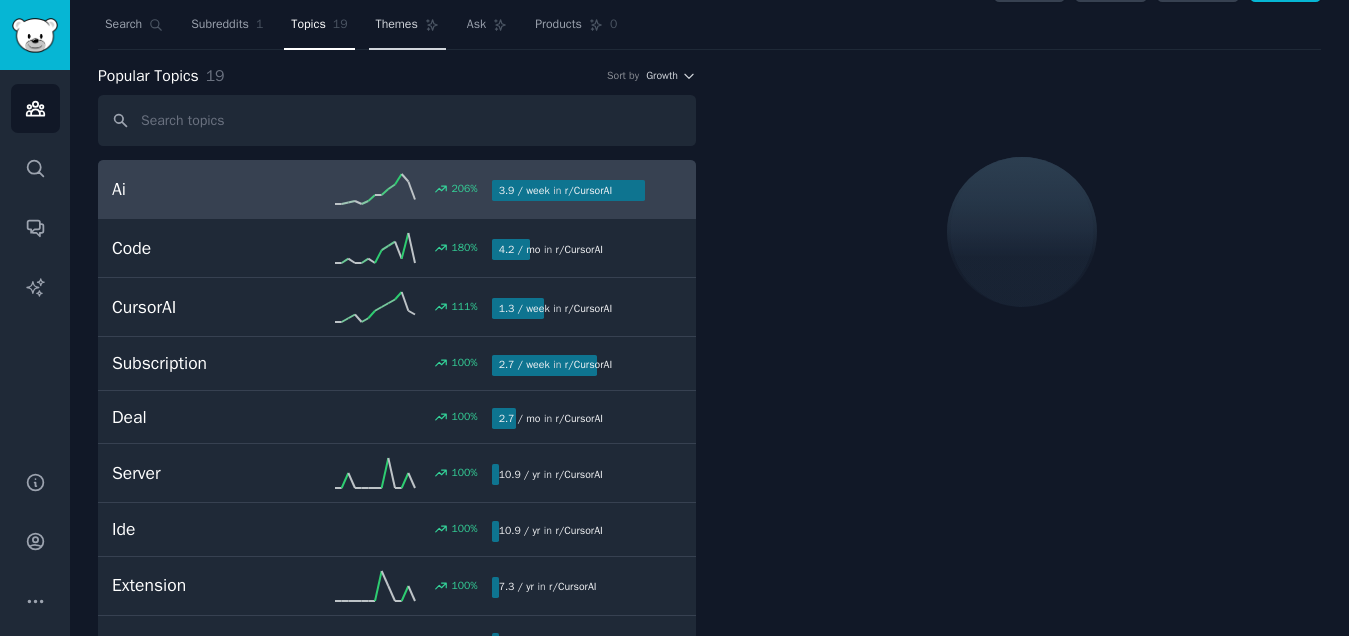 click on "Themes" at bounding box center (397, 25) 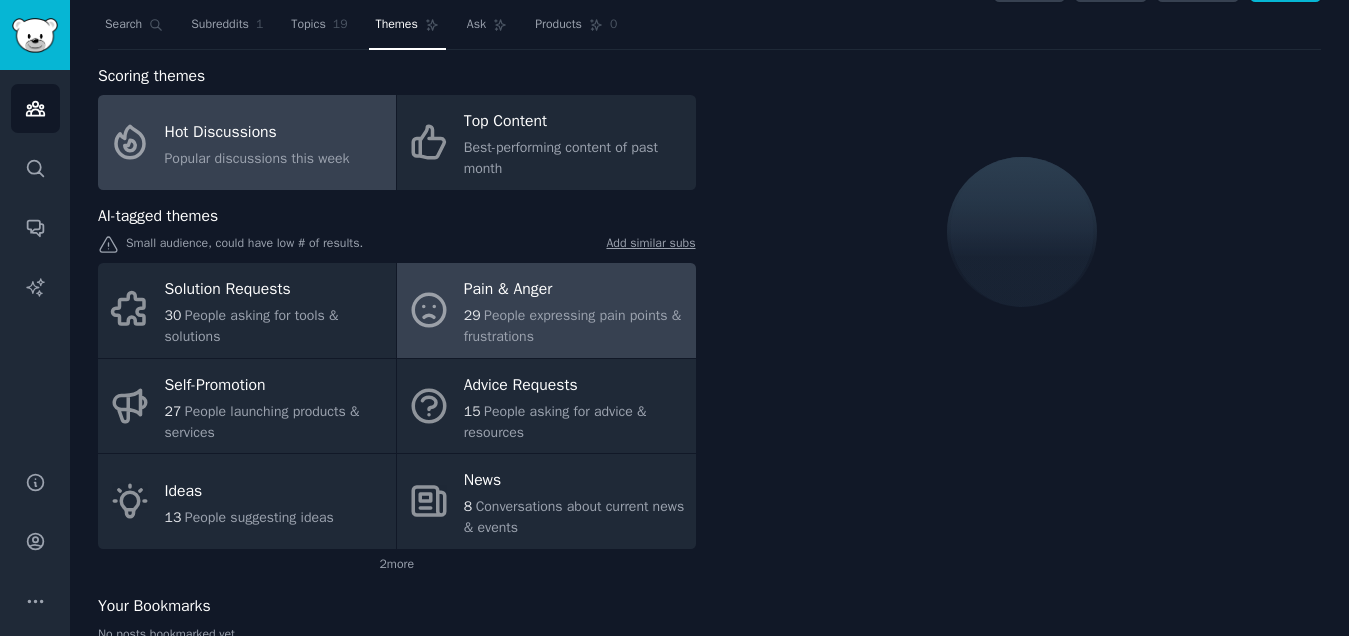 click on "Pain & Anger" at bounding box center [574, 290] 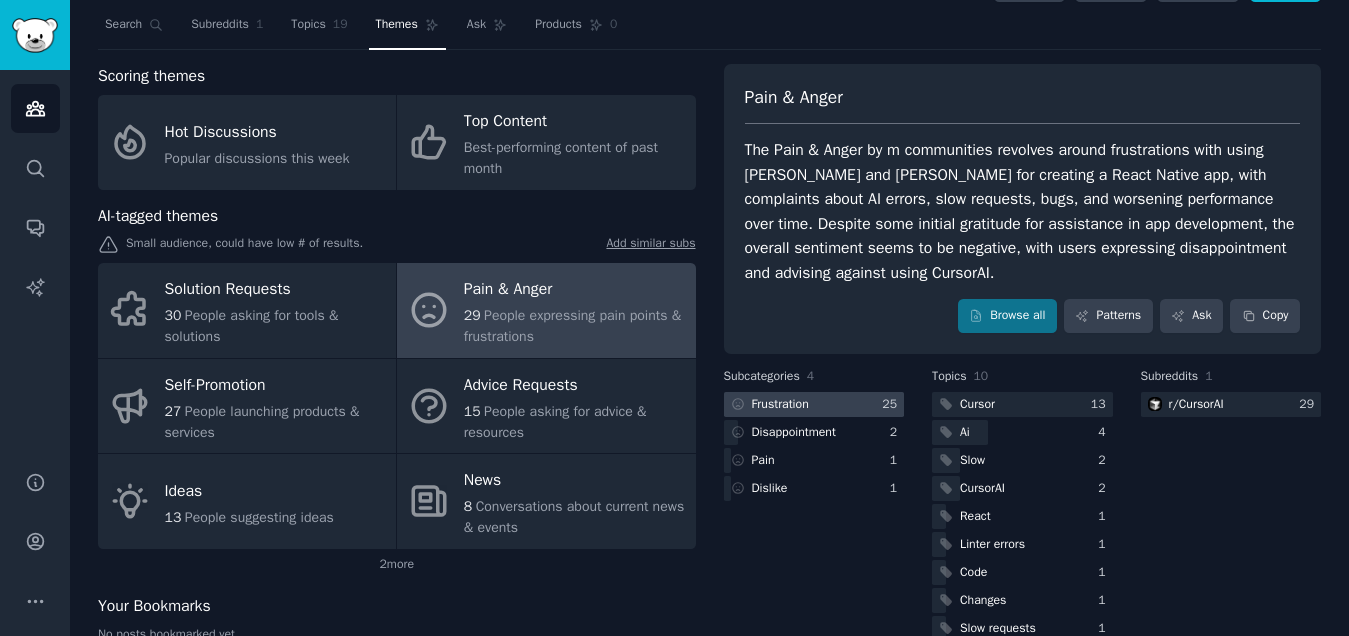 click on "Frustration" at bounding box center [780, 405] 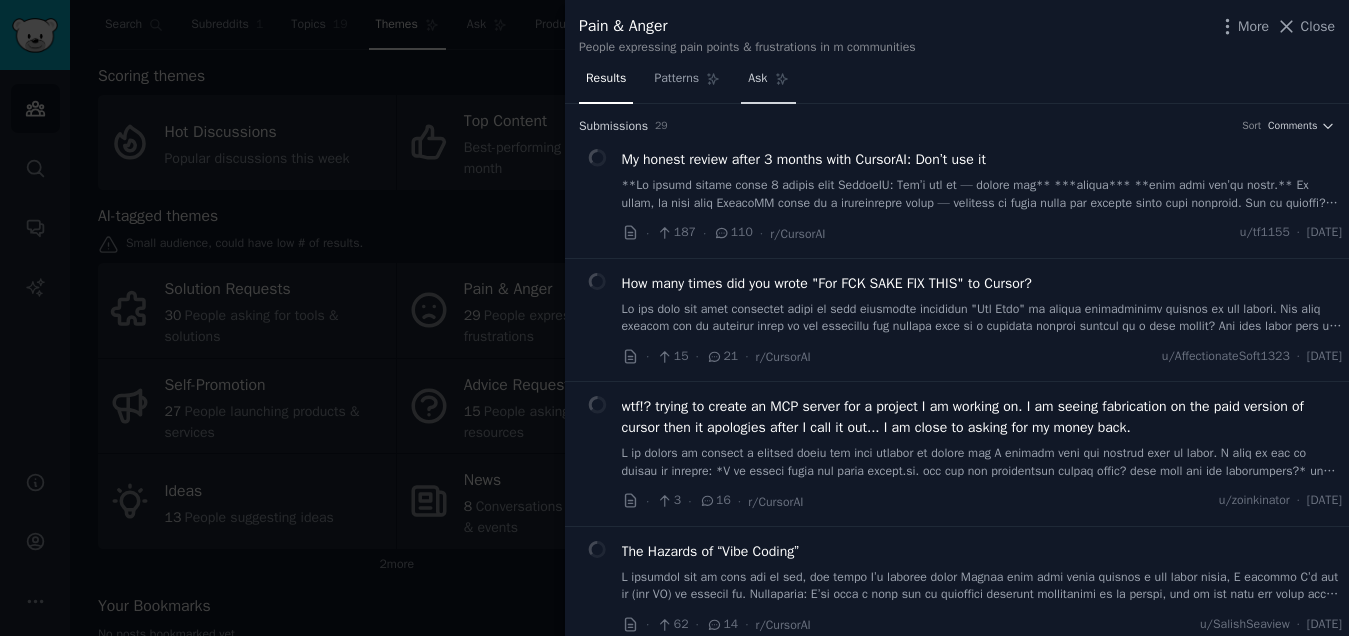 click on "Ask" at bounding box center [757, 79] 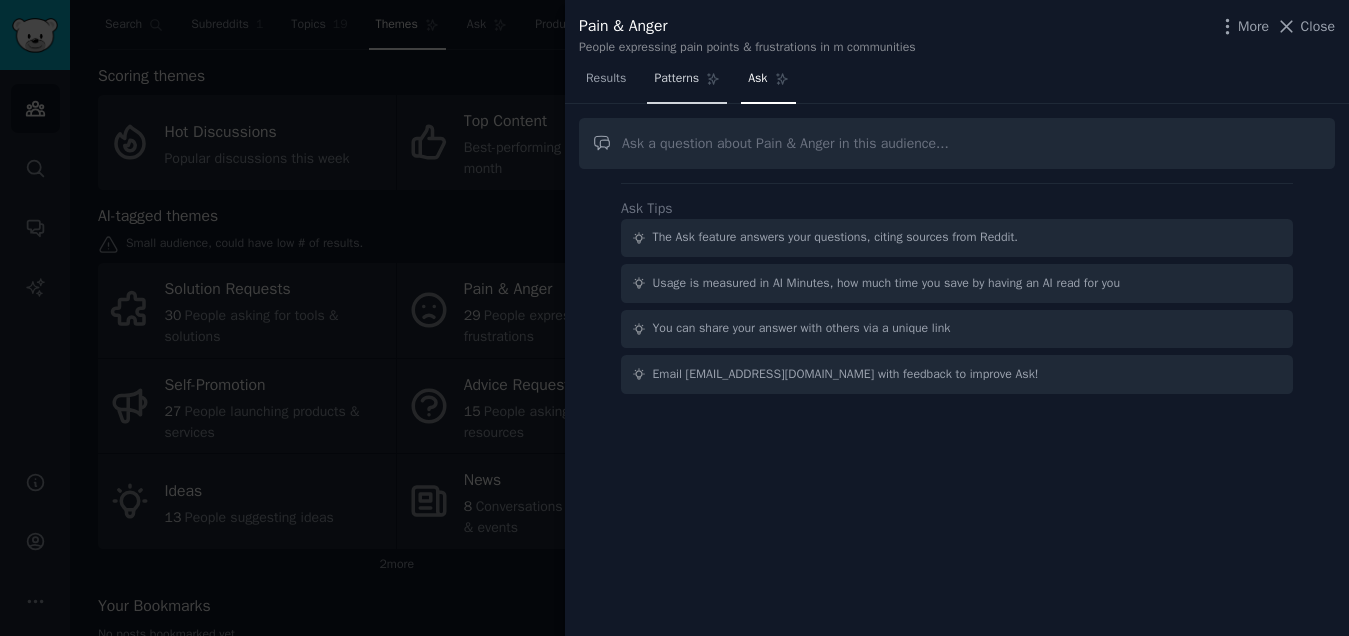 click on "Patterns" at bounding box center (687, 83) 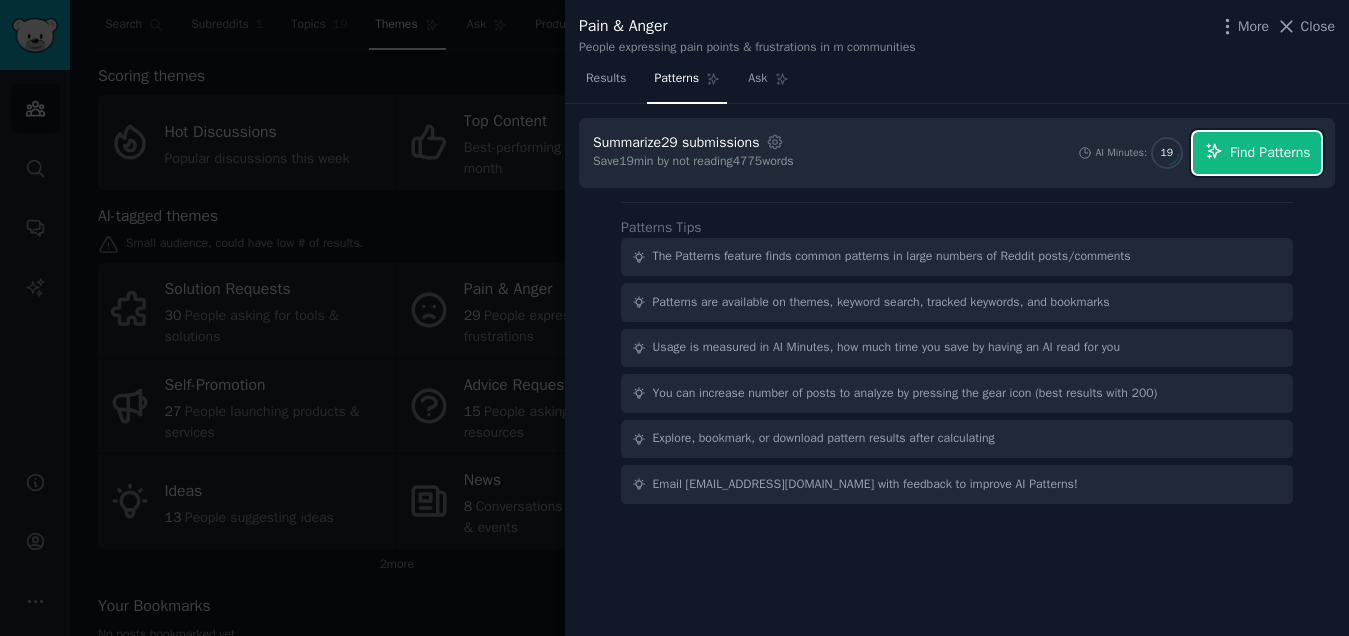 click on "Find Patterns" at bounding box center [1270, 152] 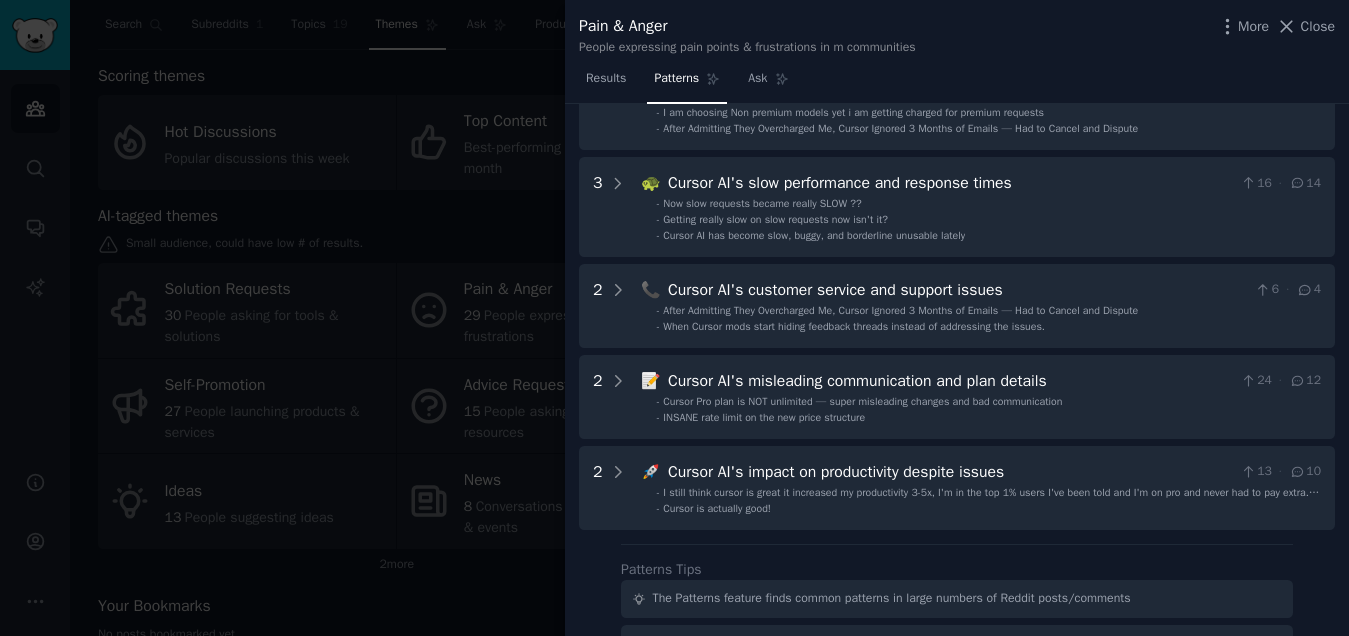 scroll, scrollTop: 244, scrollLeft: 0, axis: vertical 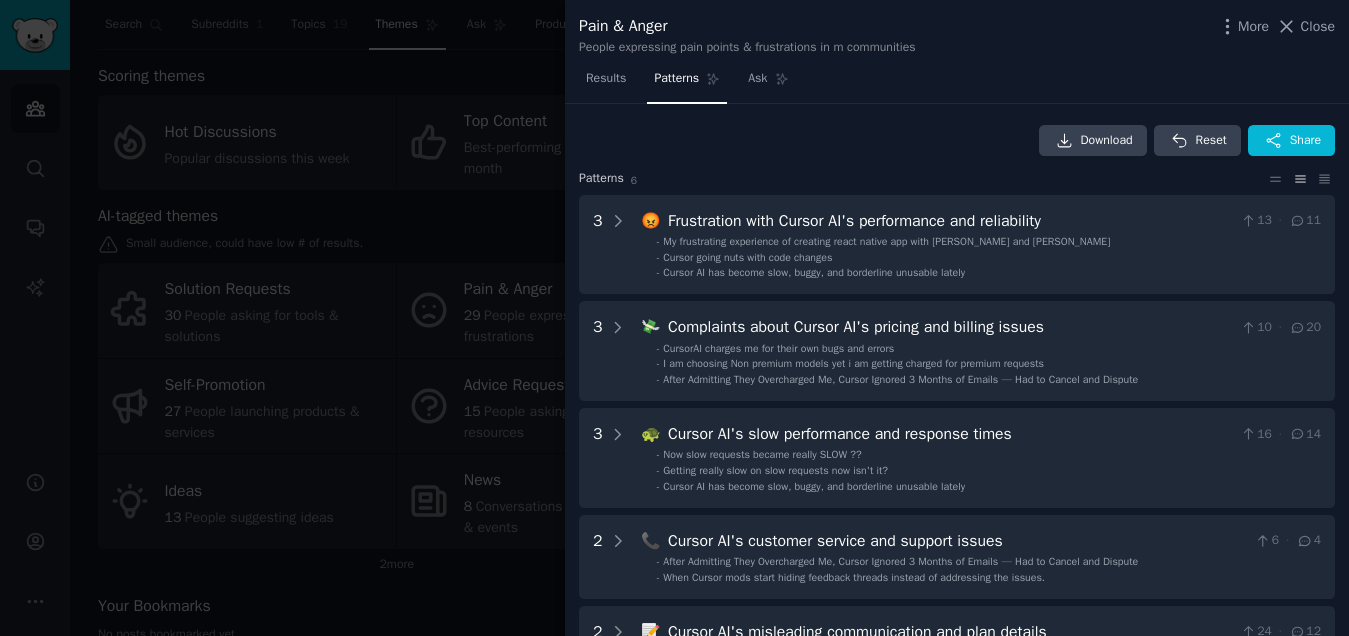 click at bounding box center (674, 318) 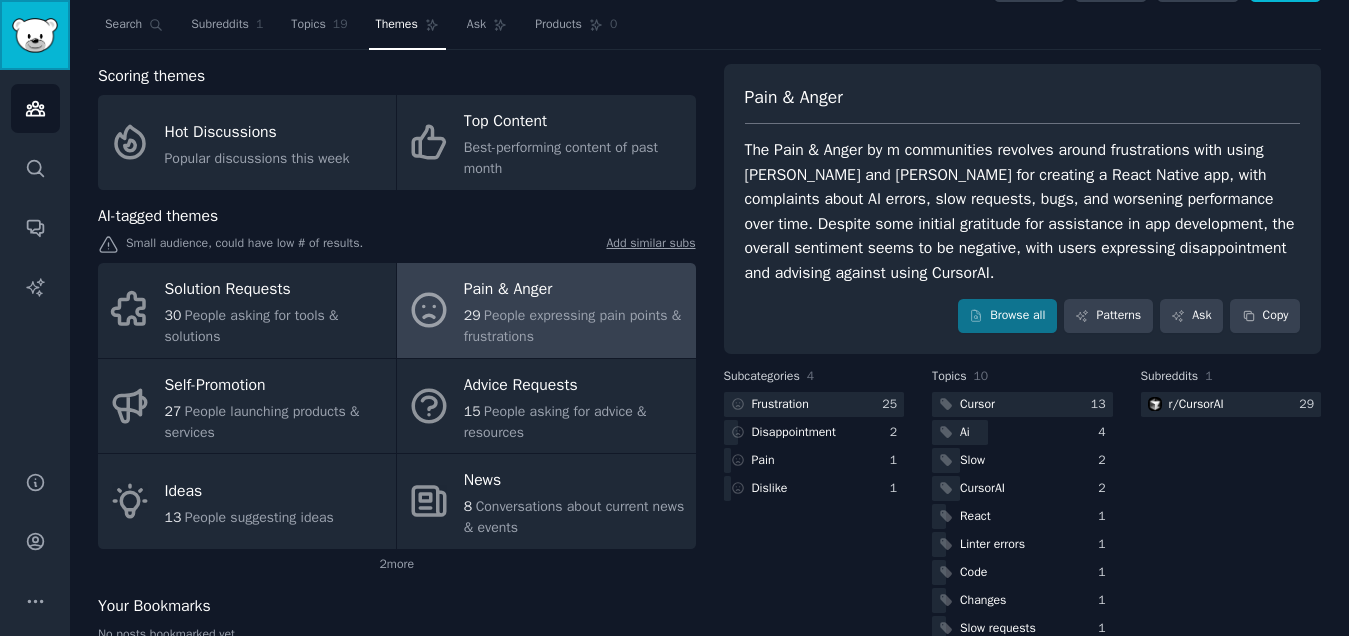 click at bounding box center (35, 35) 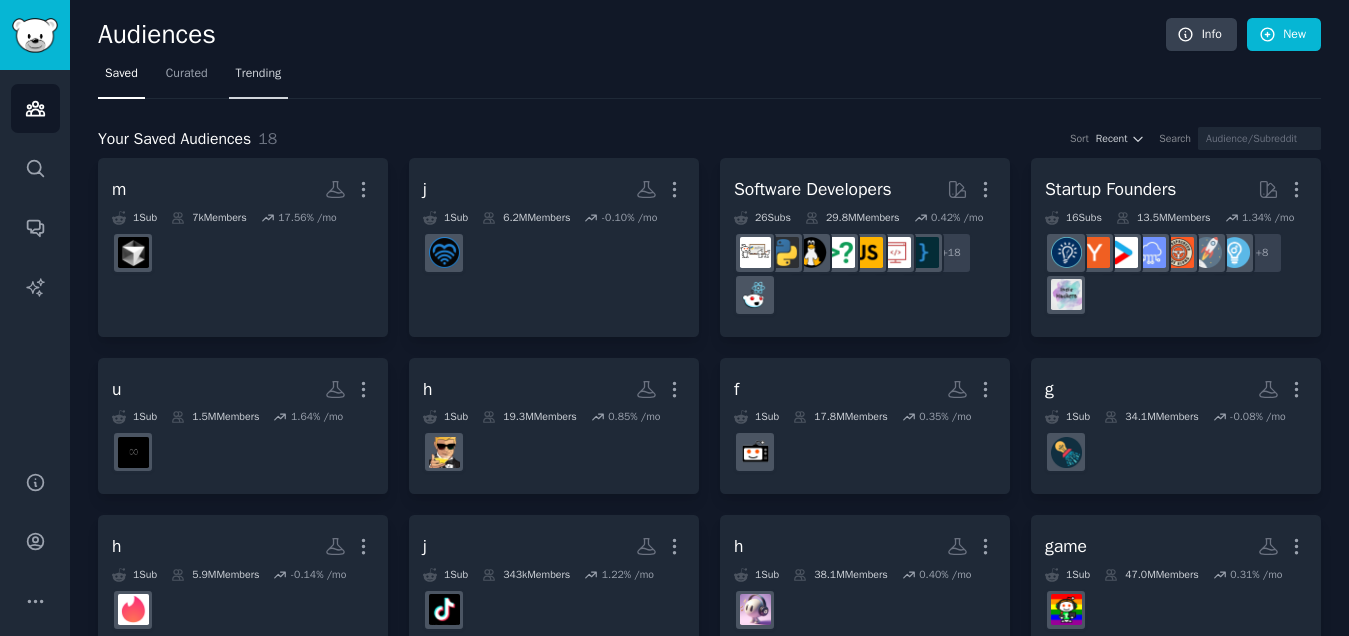 click on "Trending" at bounding box center (259, 78) 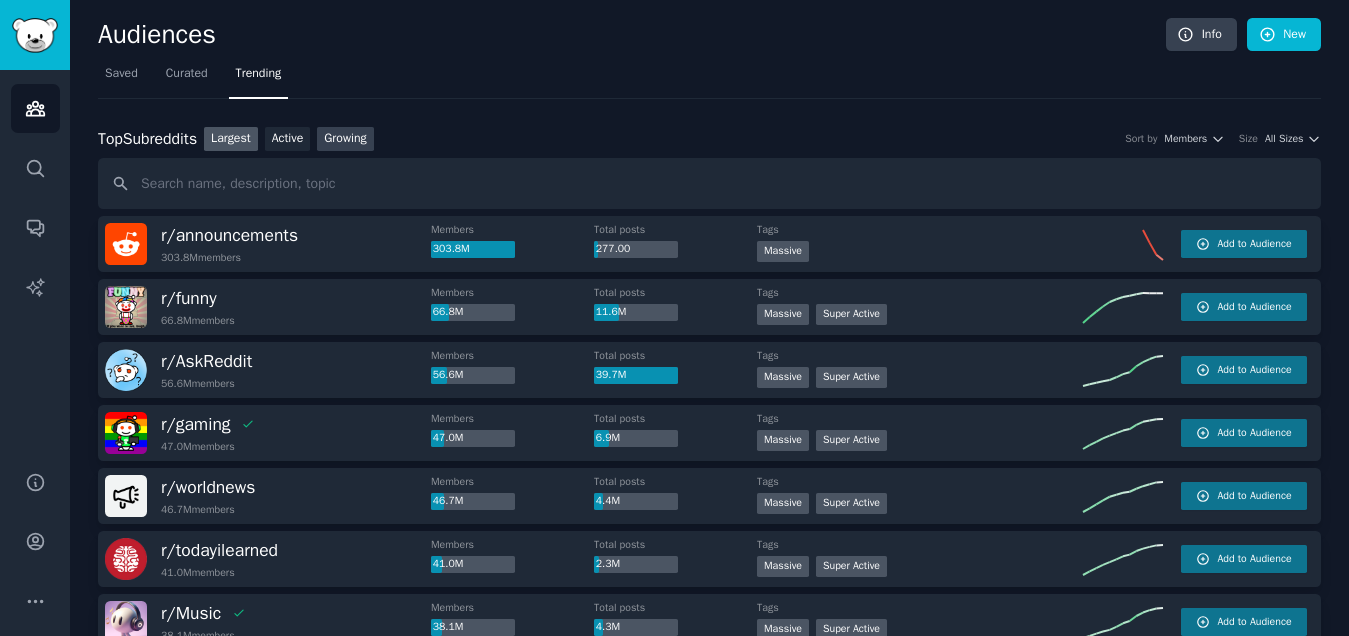 click on "Growing" at bounding box center [345, 139] 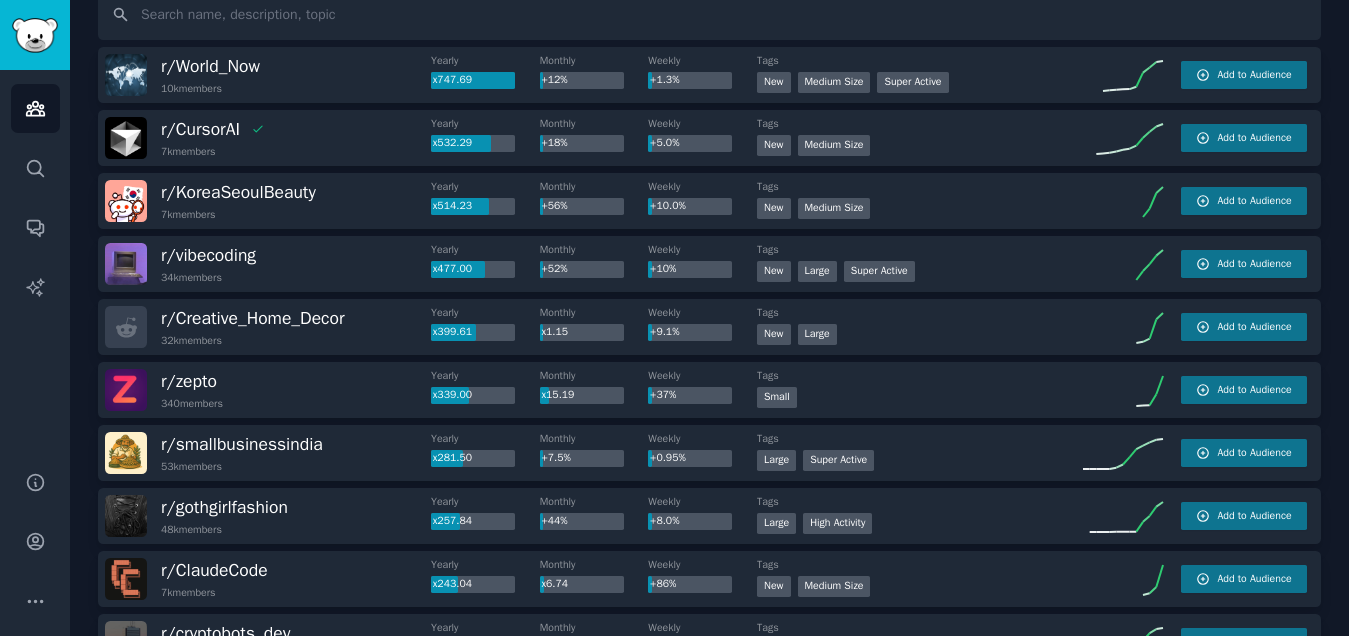 scroll, scrollTop: 0, scrollLeft: 0, axis: both 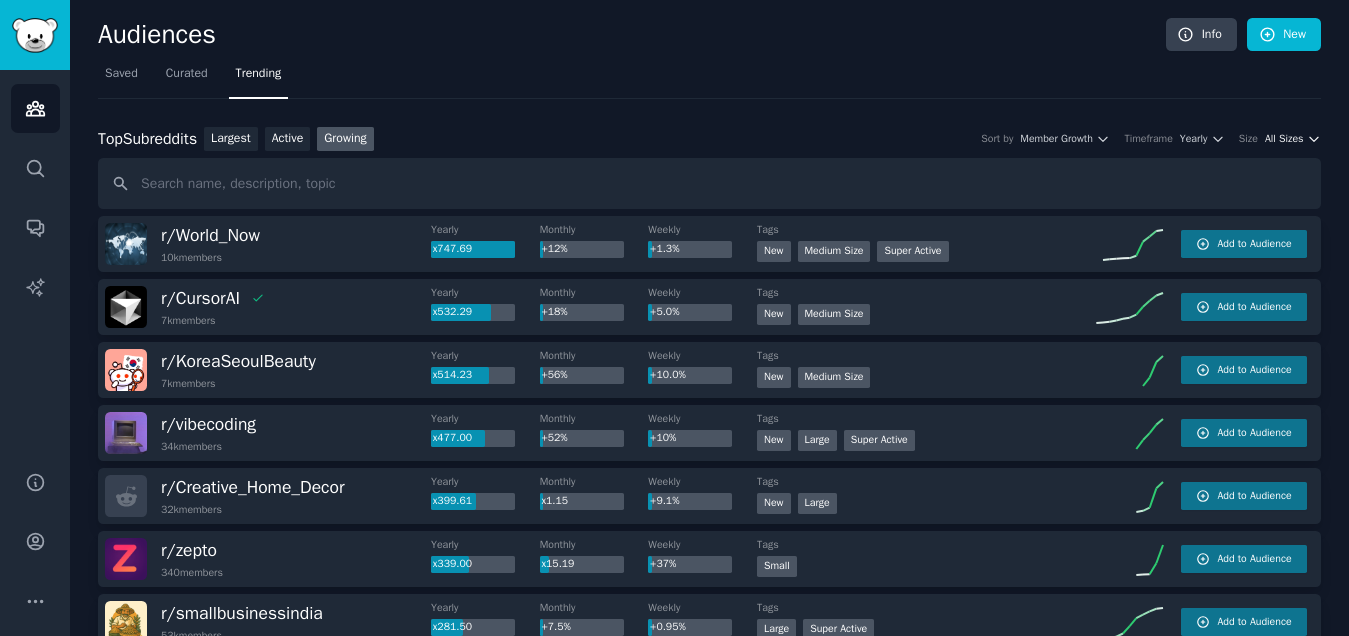 click on "All Sizes" at bounding box center [1284, 139] 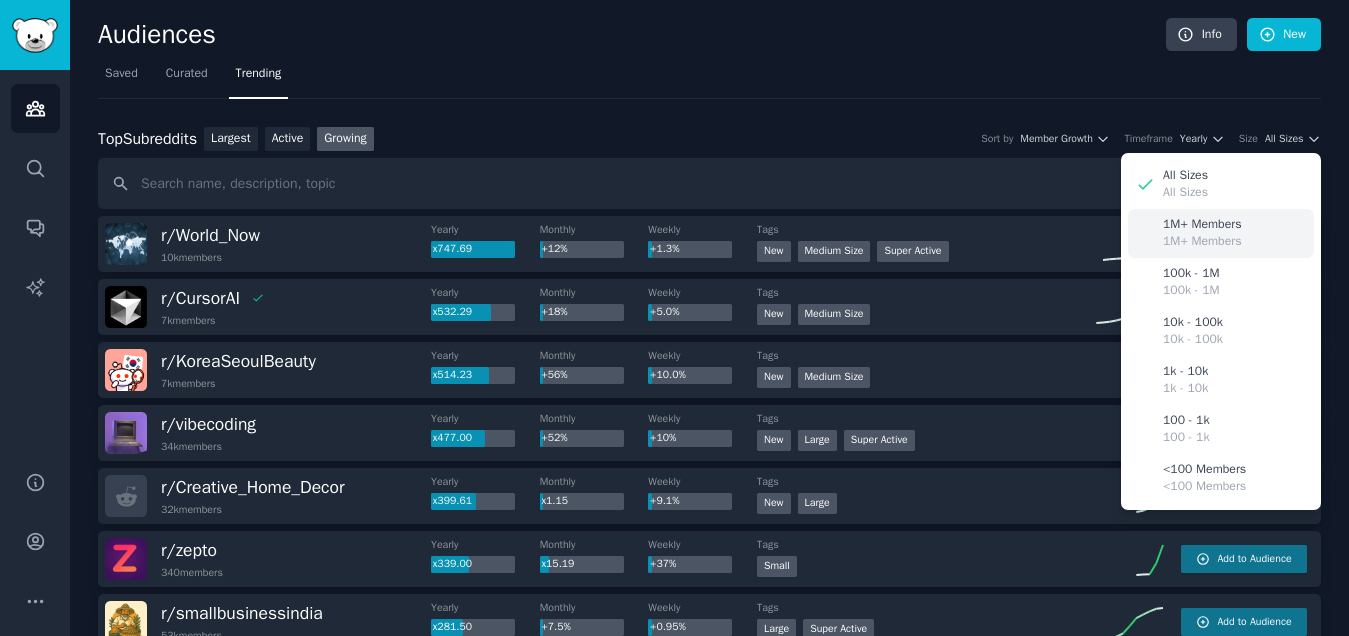 click on "1M+ Members" at bounding box center [1202, 242] 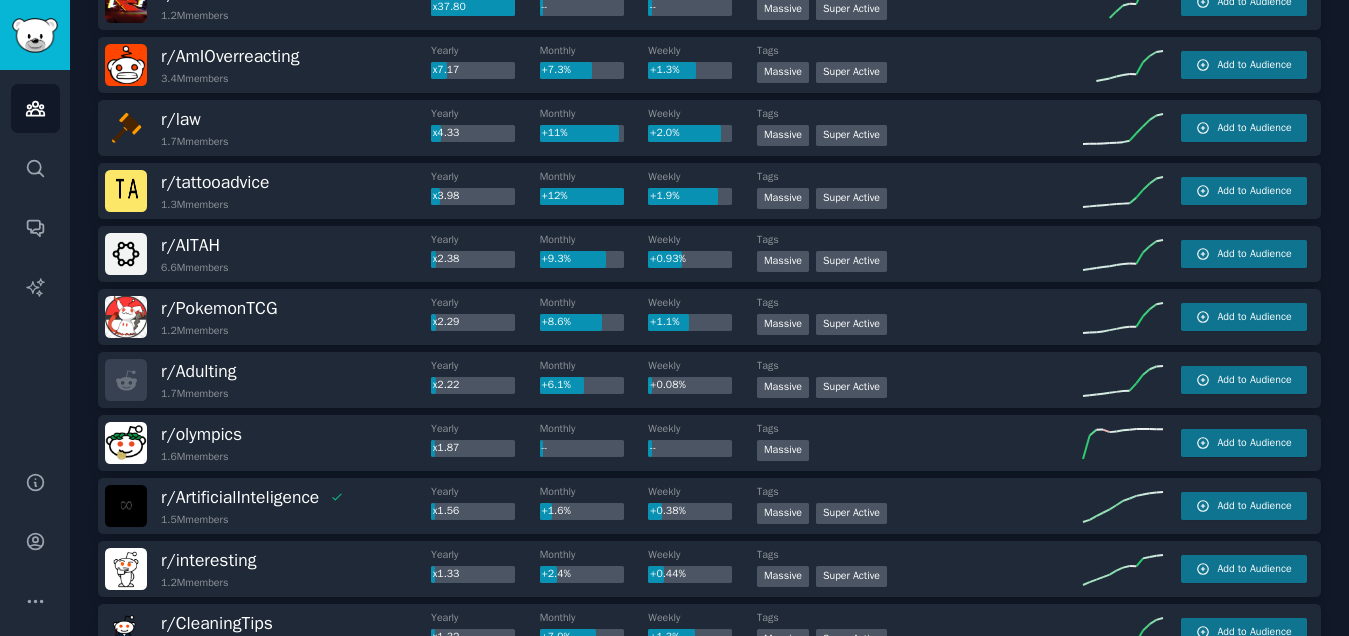 scroll, scrollTop: 243, scrollLeft: 0, axis: vertical 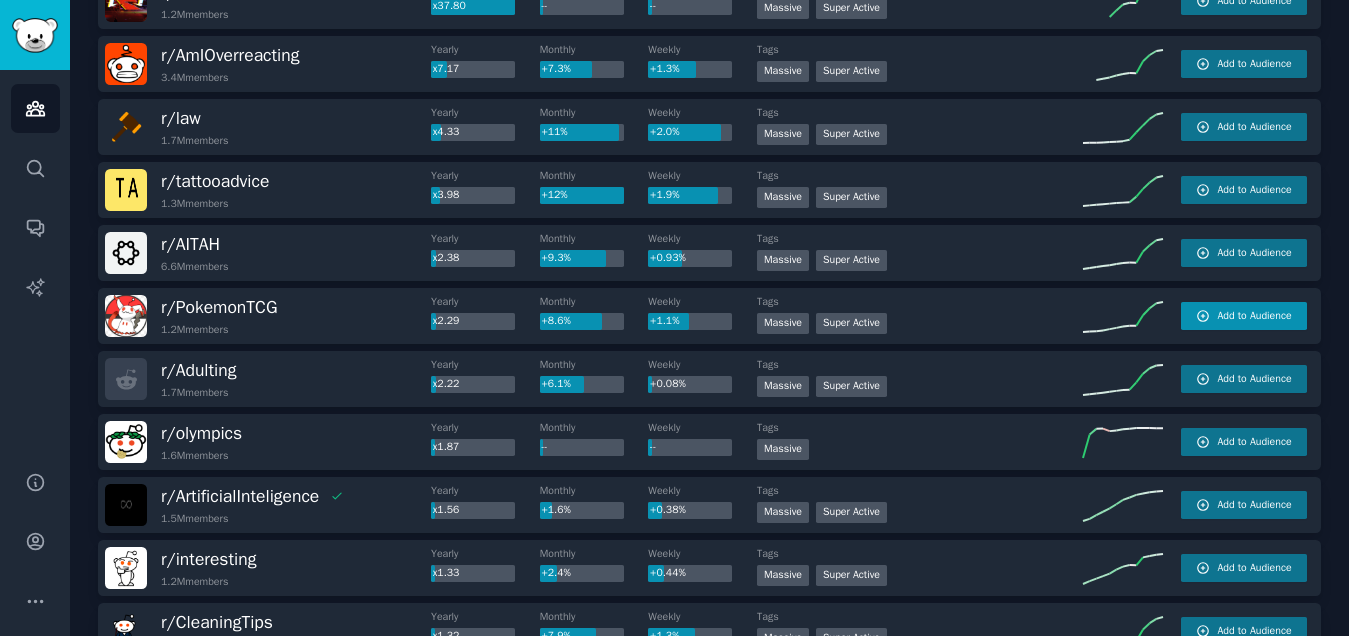 click on "Add to Audience" at bounding box center (1244, 316) 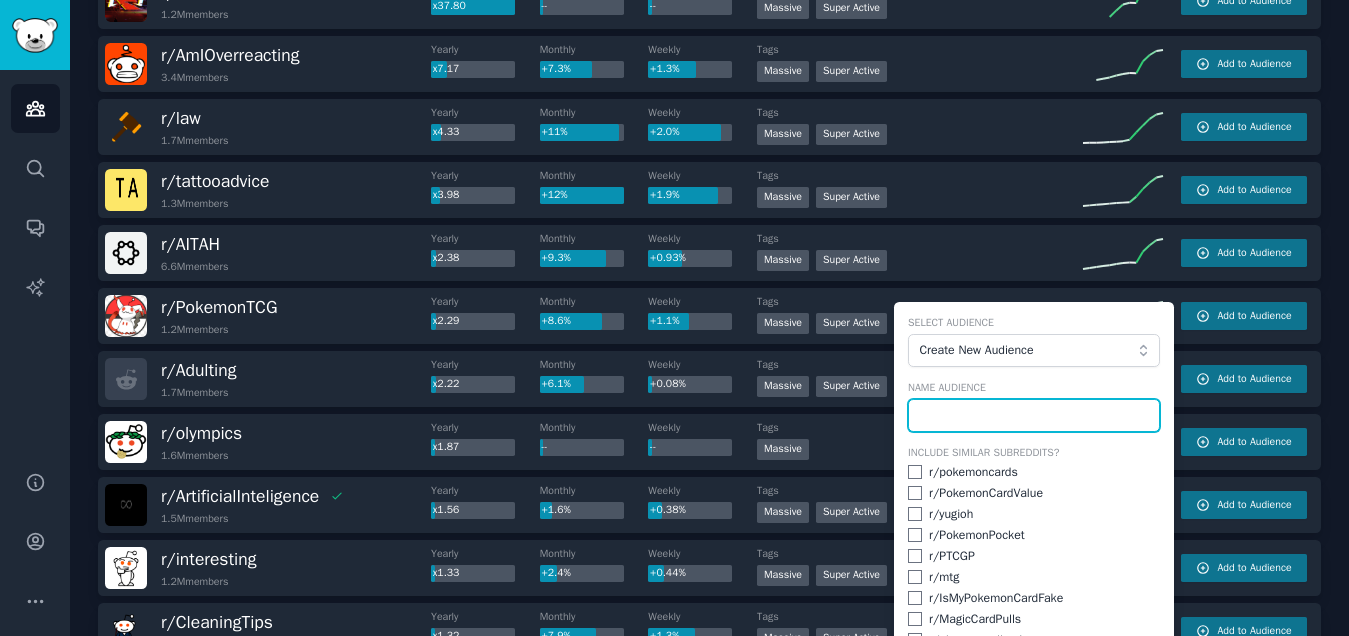 click at bounding box center (1034, 416) 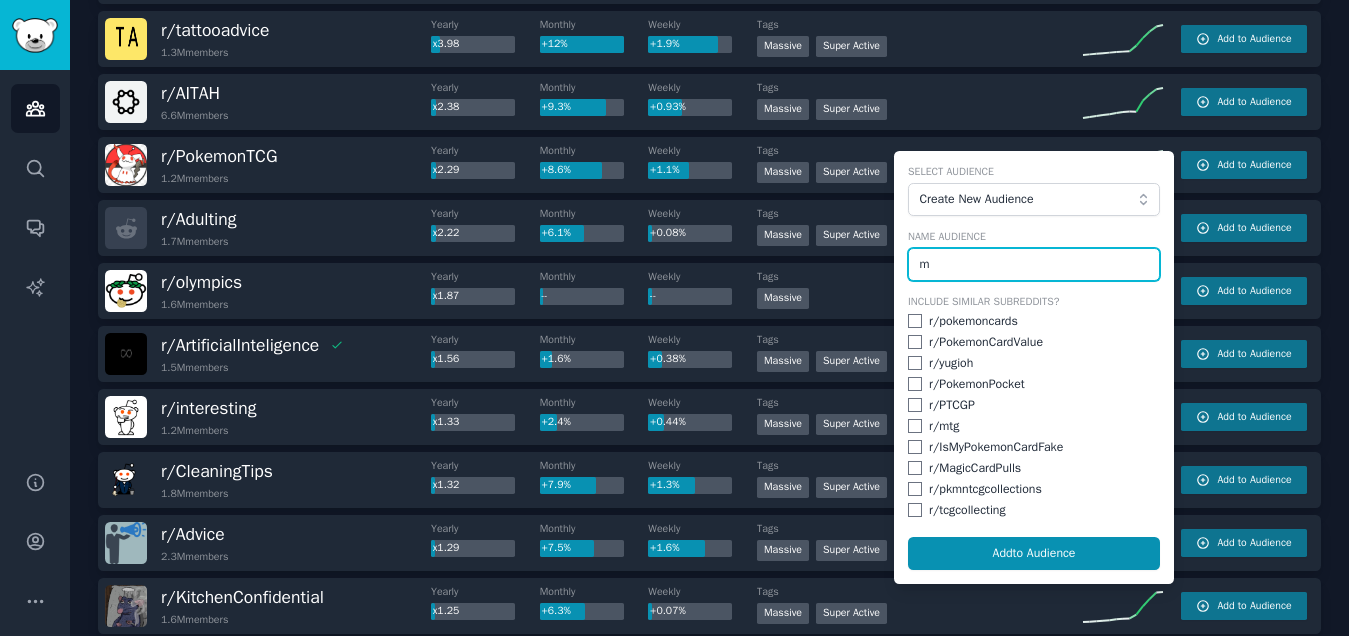 scroll, scrollTop: 490, scrollLeft: 0, axis: vertical 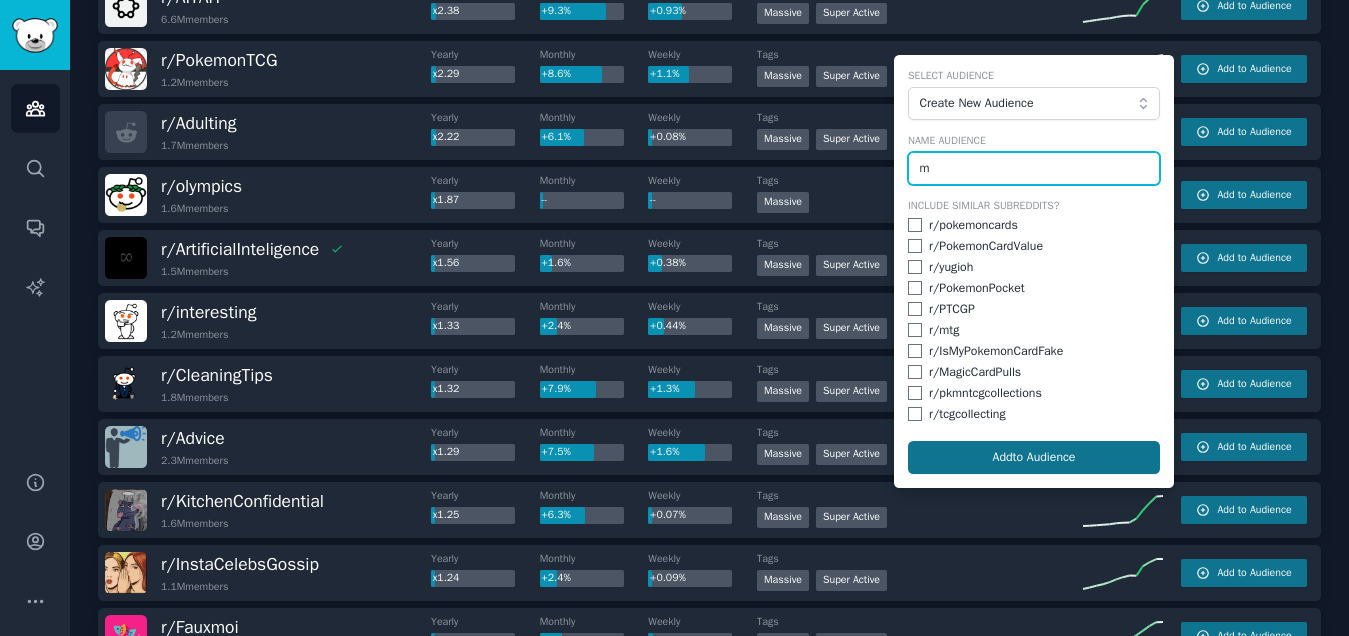 type on "m" 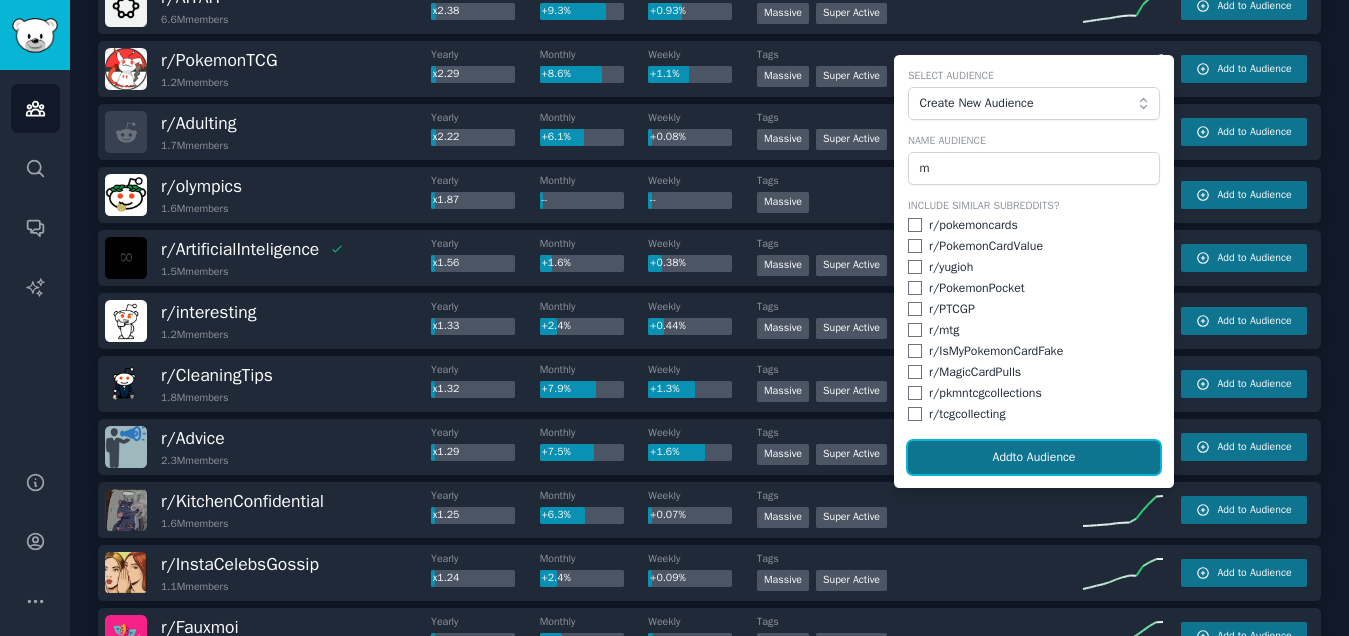 click on "Add  to Audience" at bounding box center [1034, 458] 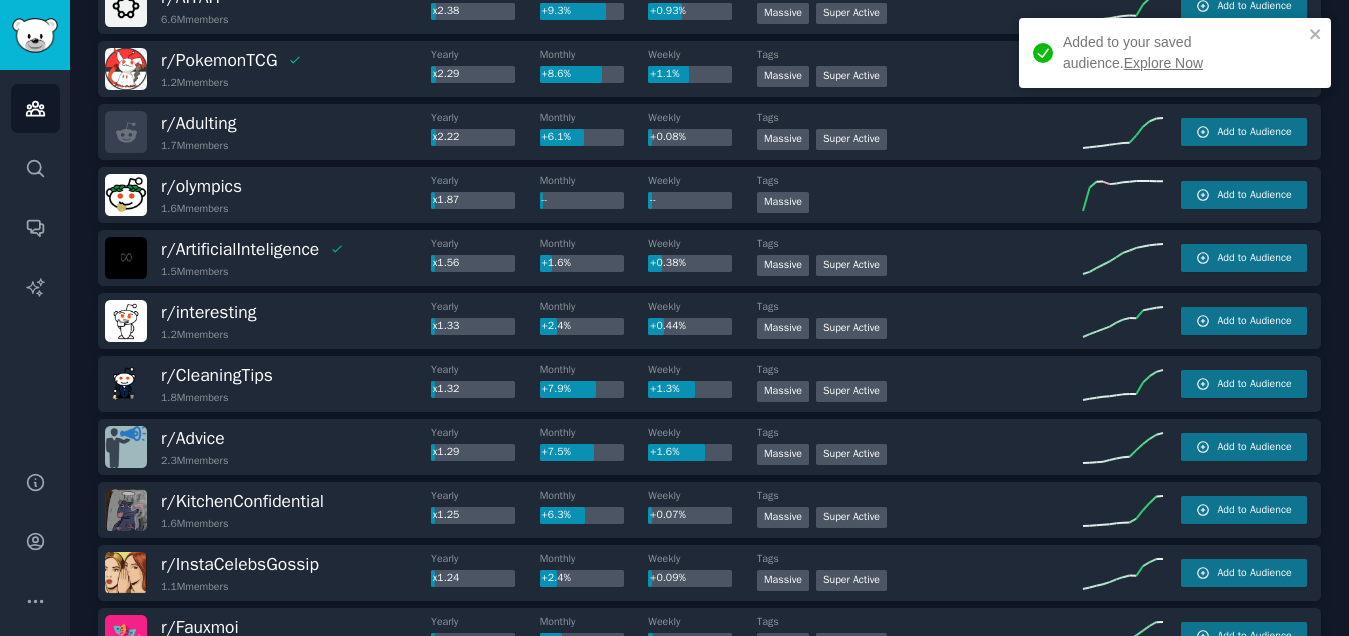 click on "Explore Now" at bounding box center (1163, 63) 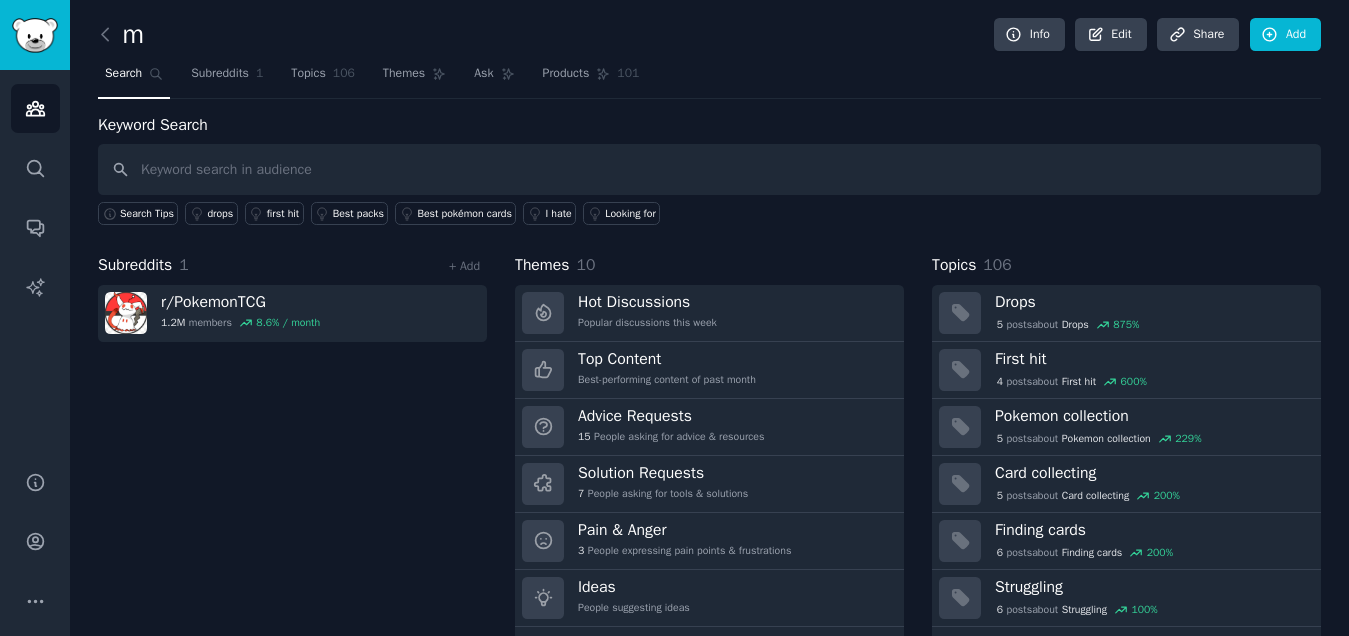 scroll, scrollTop: 53, scrollLeft: 0, axis: vertical 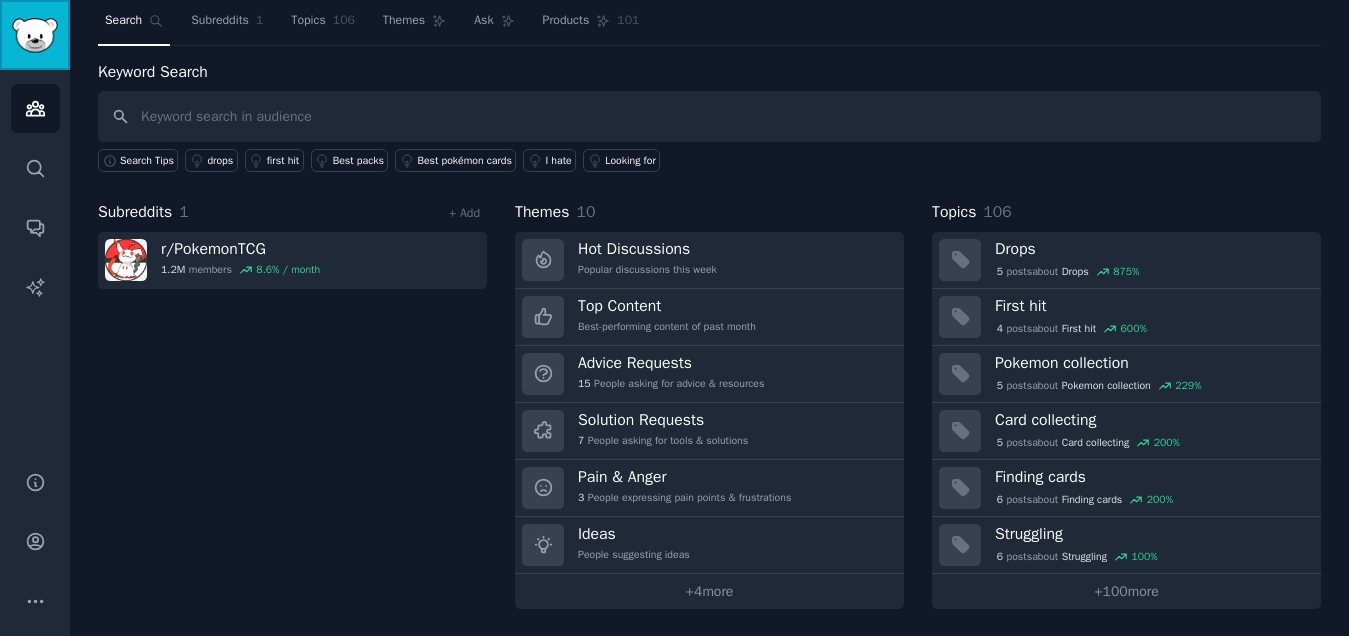 click at bounding box center (35, 35) 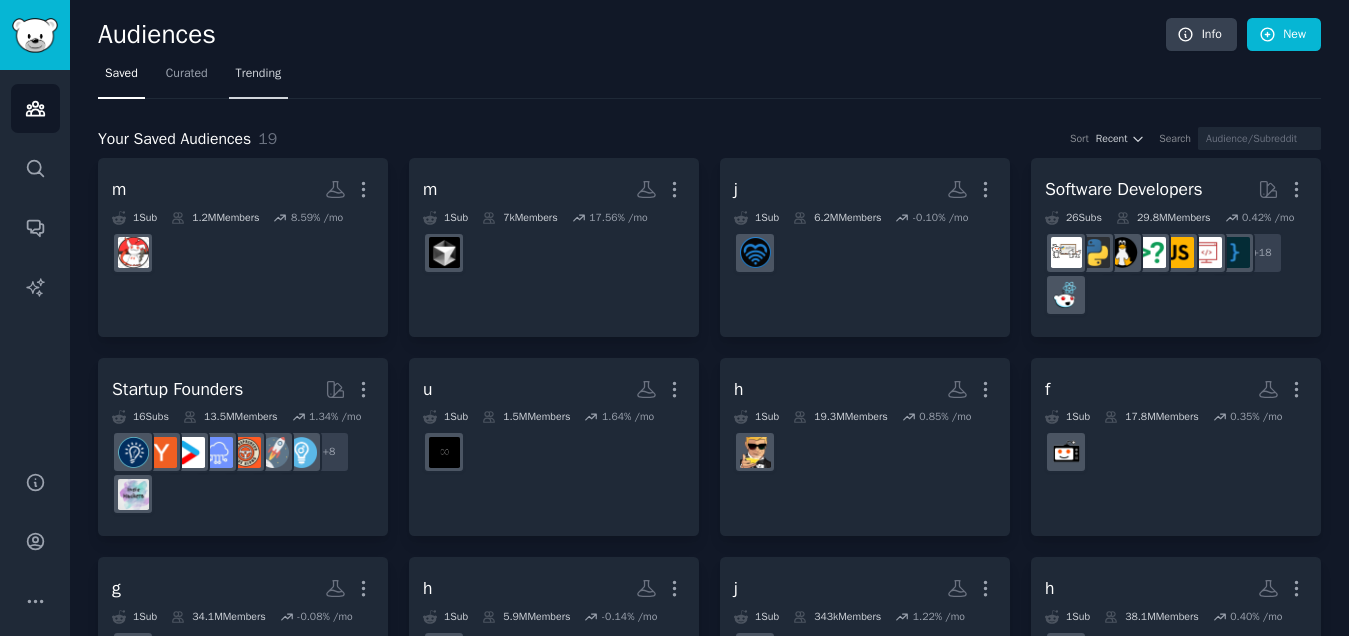 click on "Trending" at bounding box center (259, 74) 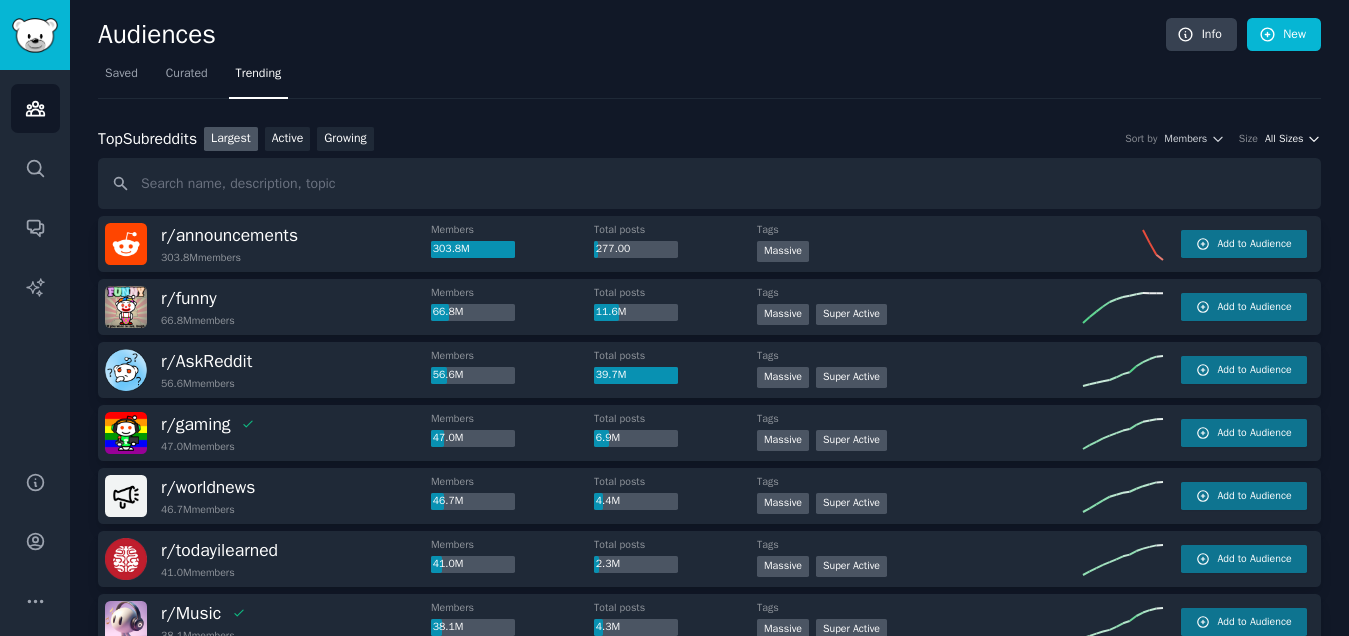 click on "All Sizes" at bounding box center [1284, 139] 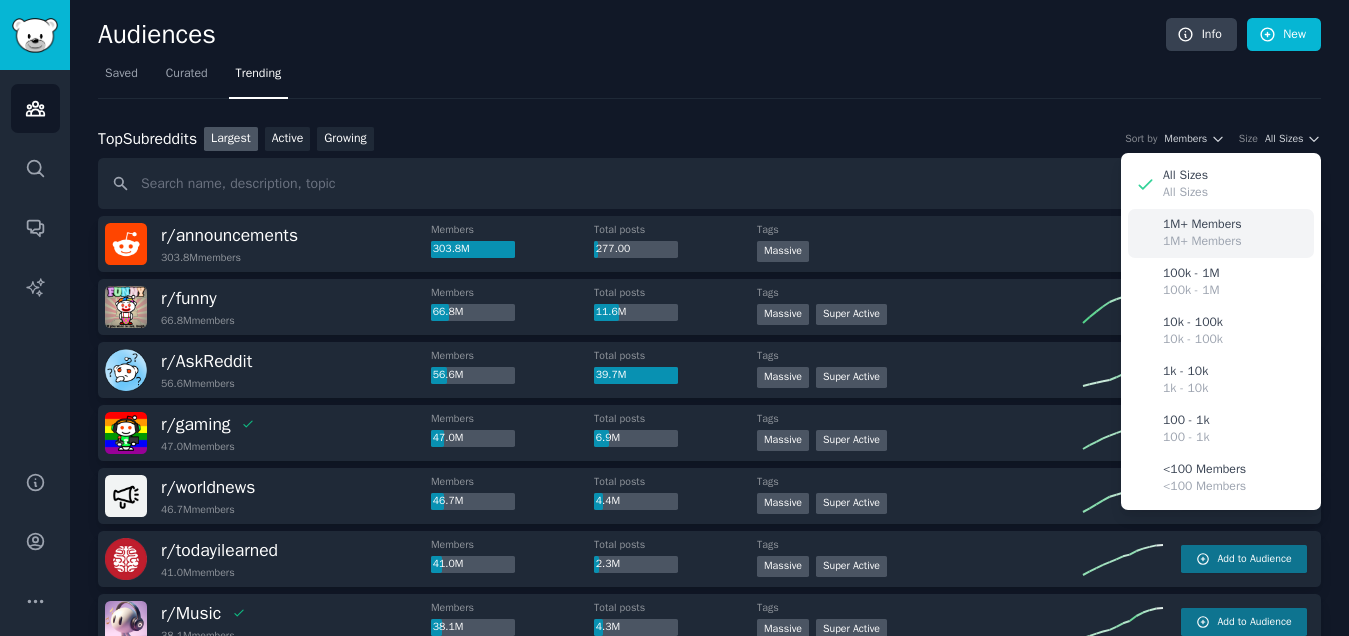 click on "1M+ Members" at bounding box center (1202, 225) 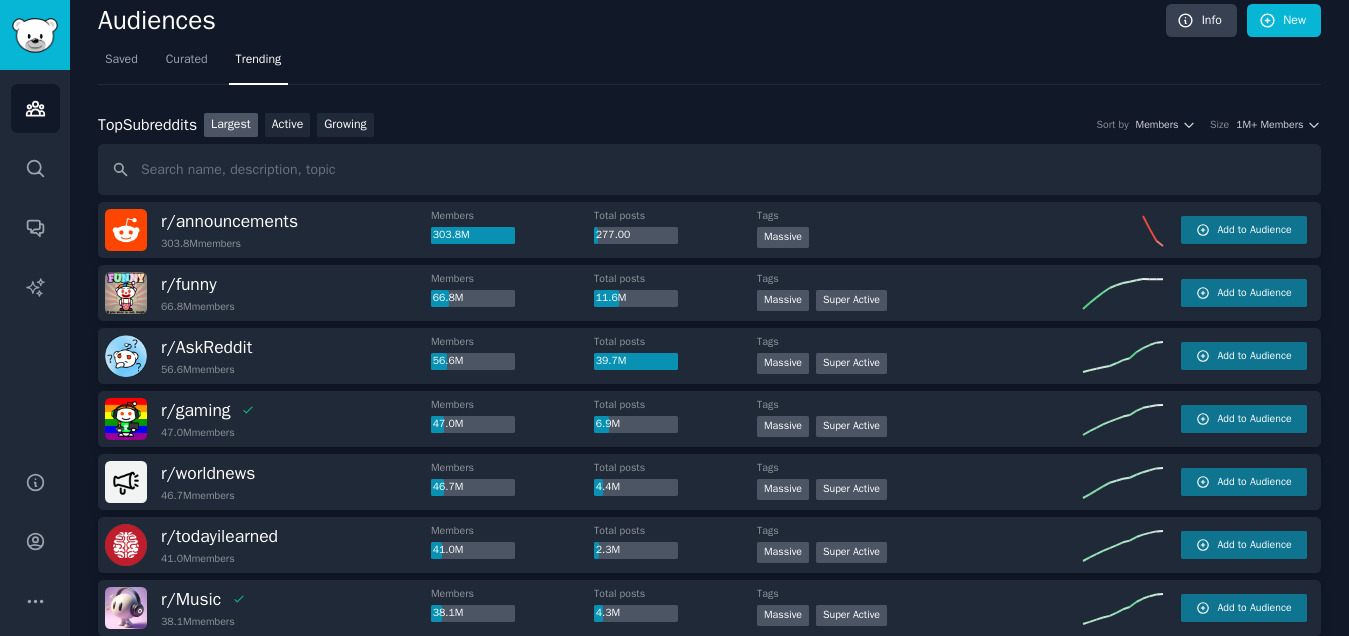 scroll, scrollTop: 11, scrollLeft: 0, axis: vertical 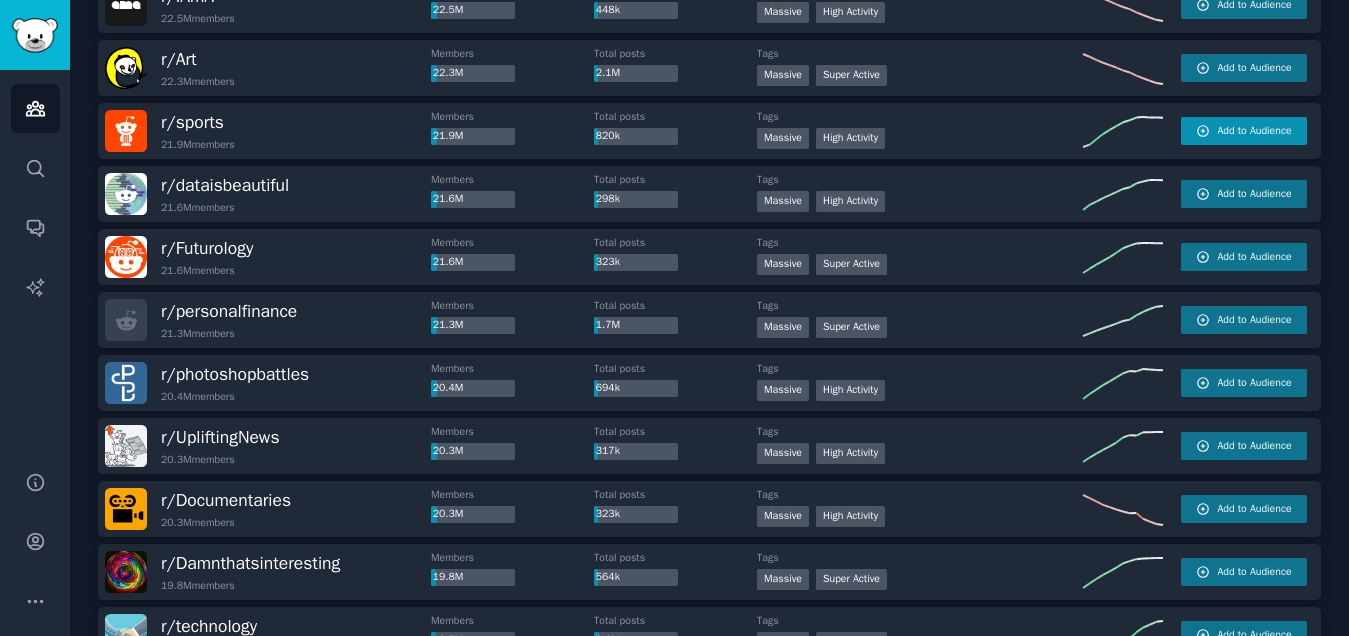 click on "Add to Audience" at bounding box center (1254, 131) 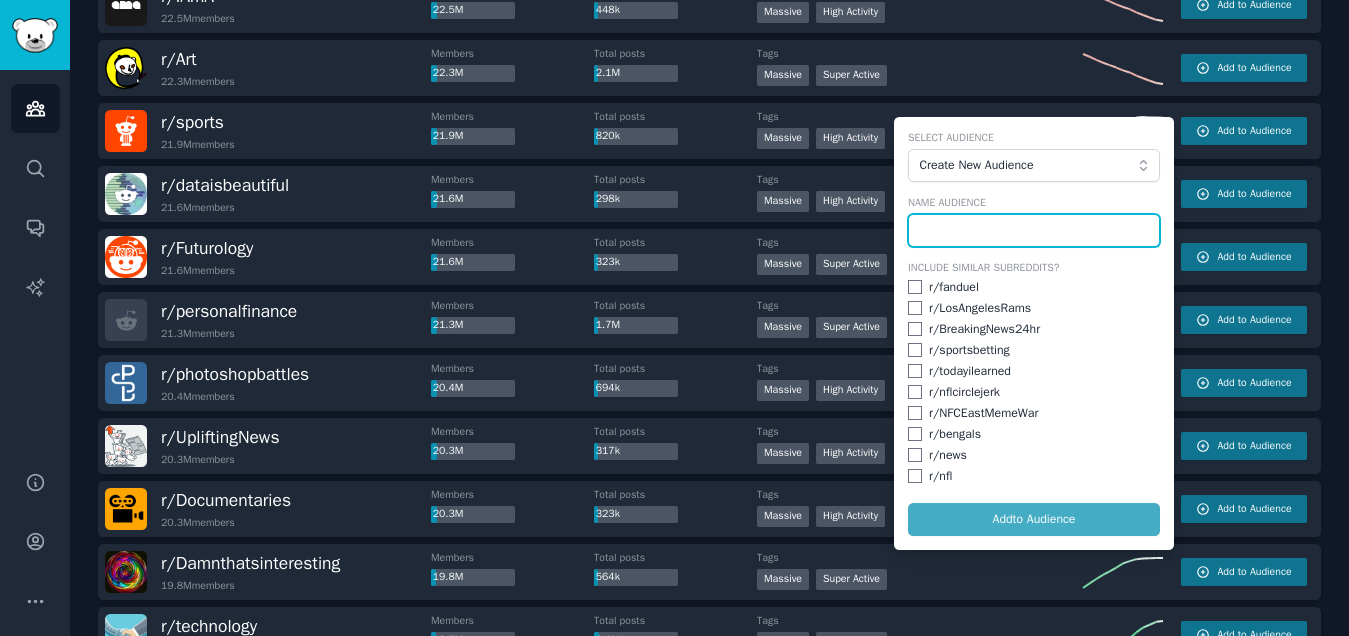 click at bounding box center (1034, 231) 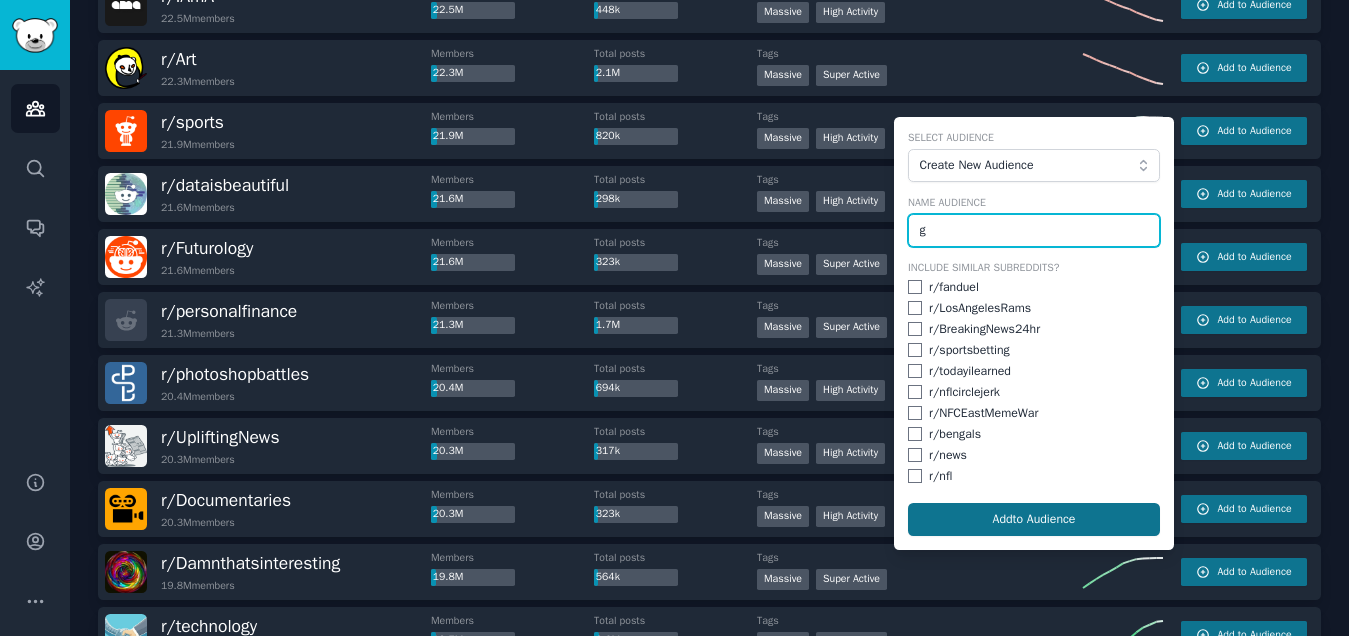 type on "g" 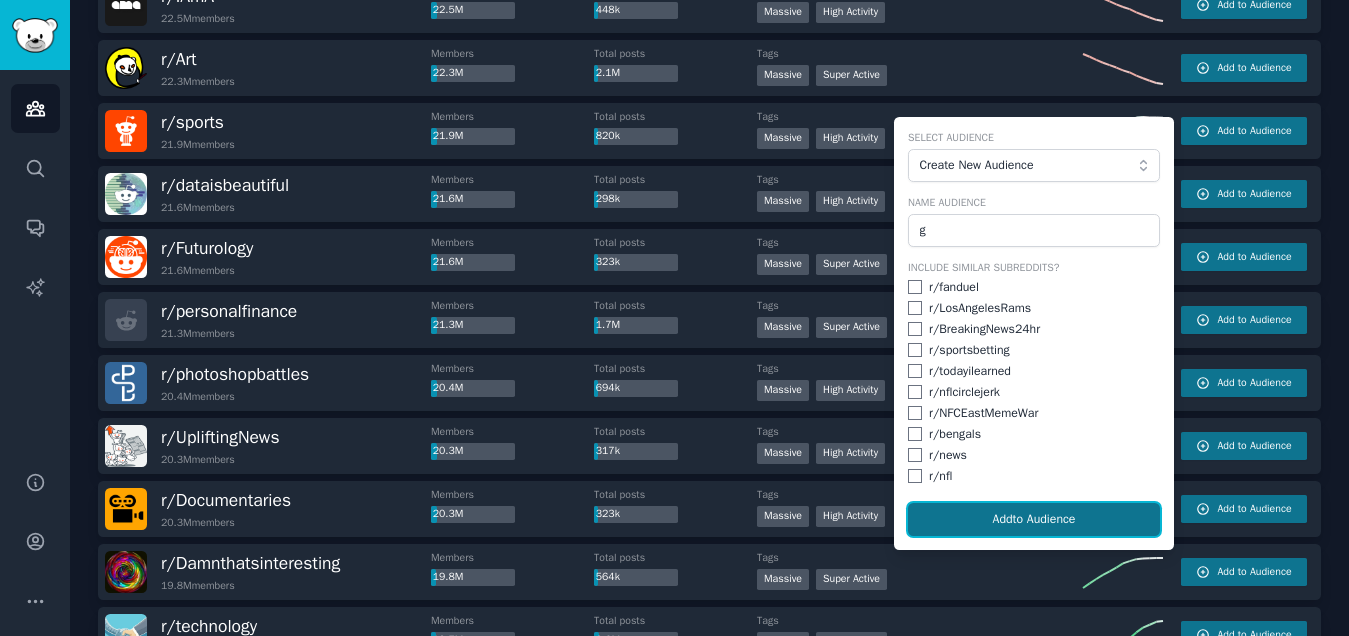 click on "Add  to Audience" at bounding box center [1034, 520] 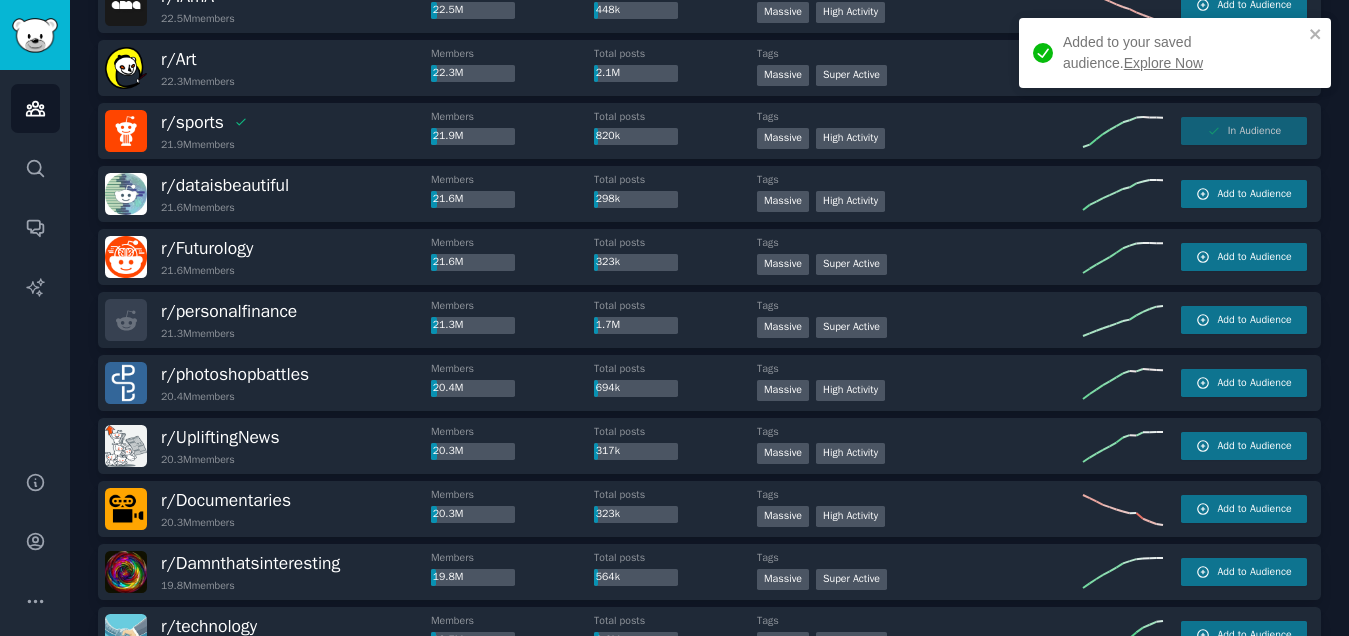 click on "Added to your saved audience.  Explore Now" at bounding box center [1183, 53] 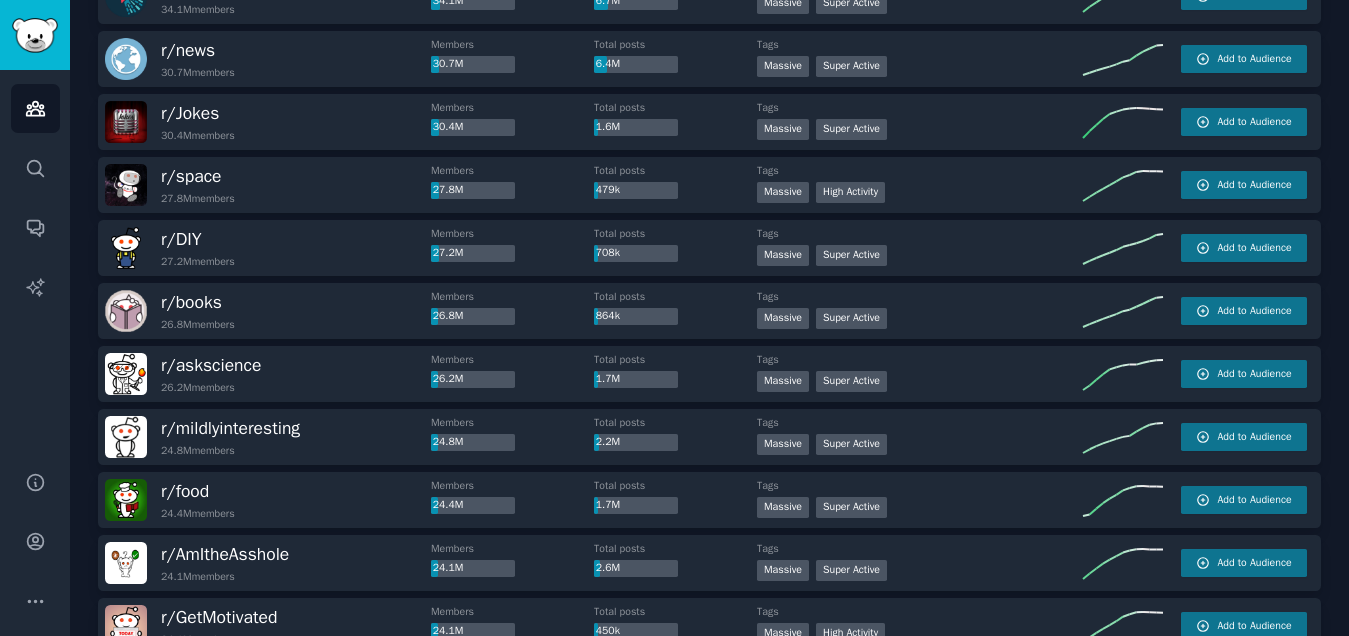 scroll, scrollTop: 0, scrollLeft: 0, axis: both 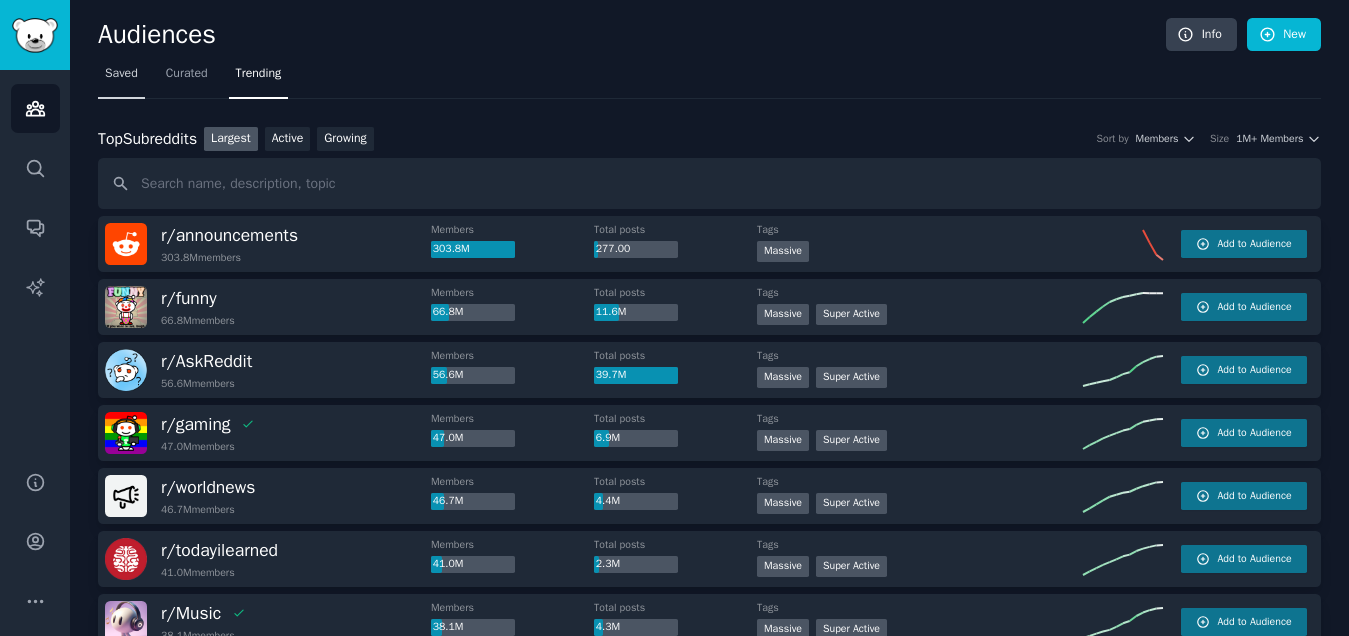 click on "Saved" at bounding box center (121, 78) 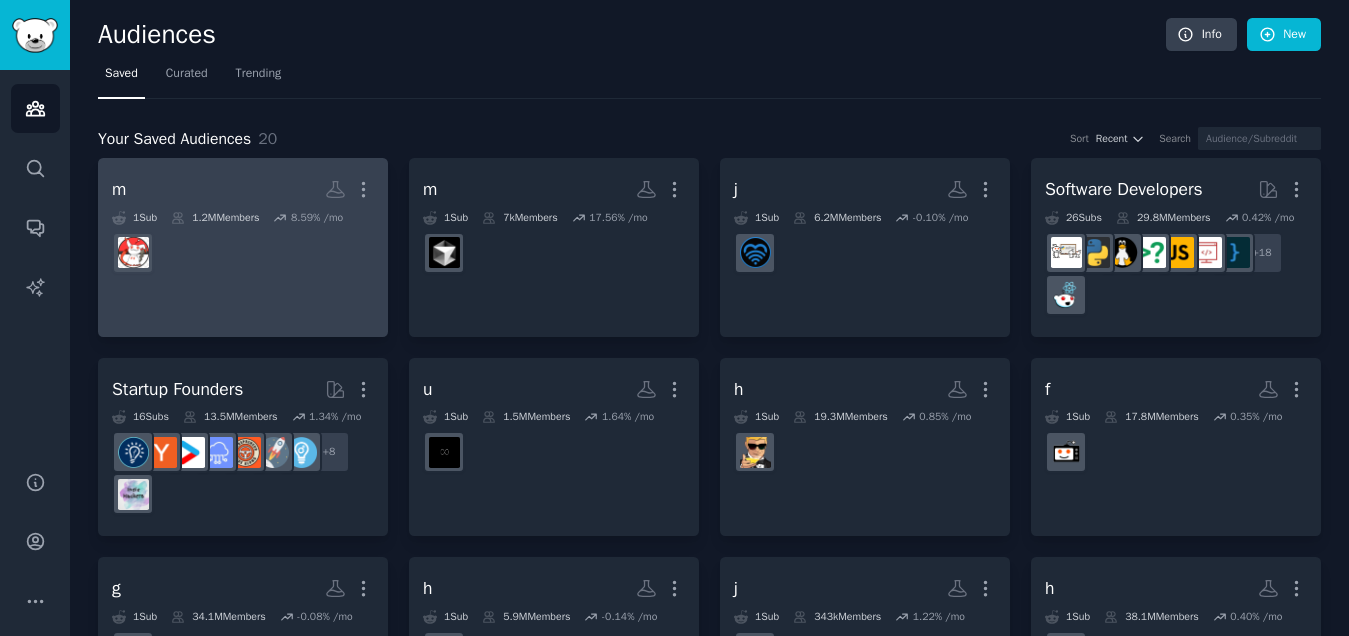 click on "m More" at bounding box center [243, 189] 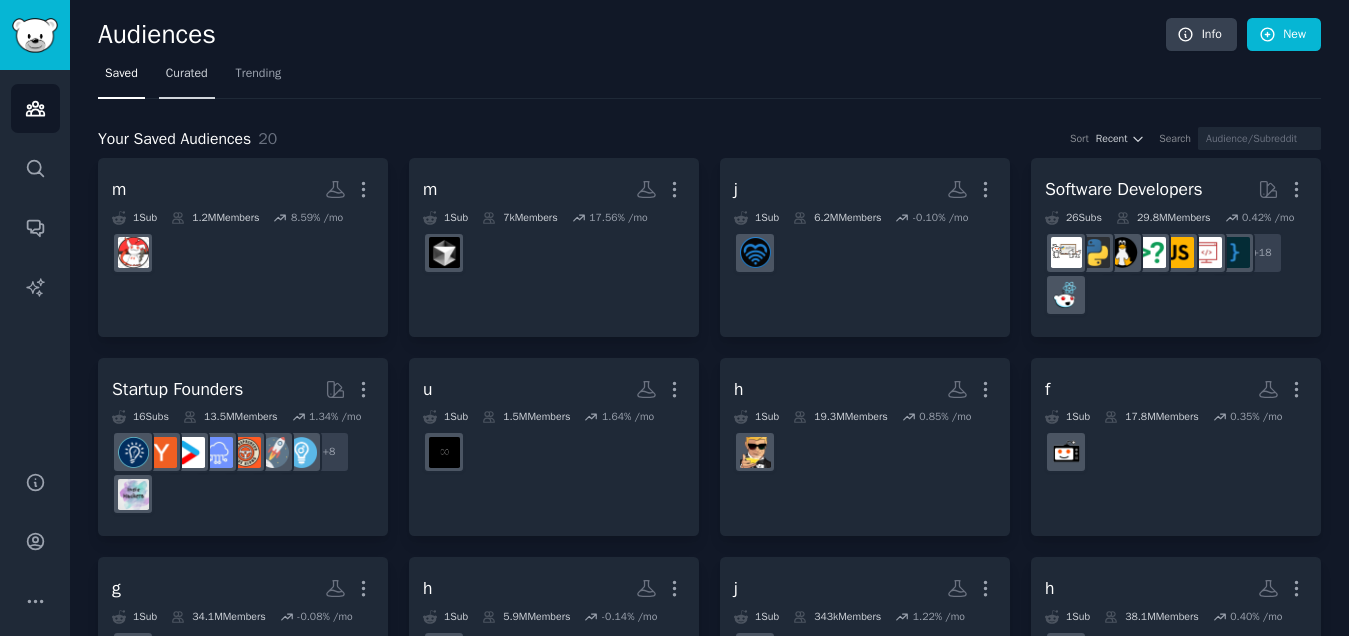 click on "Curated" at bounding box center (187, 74) 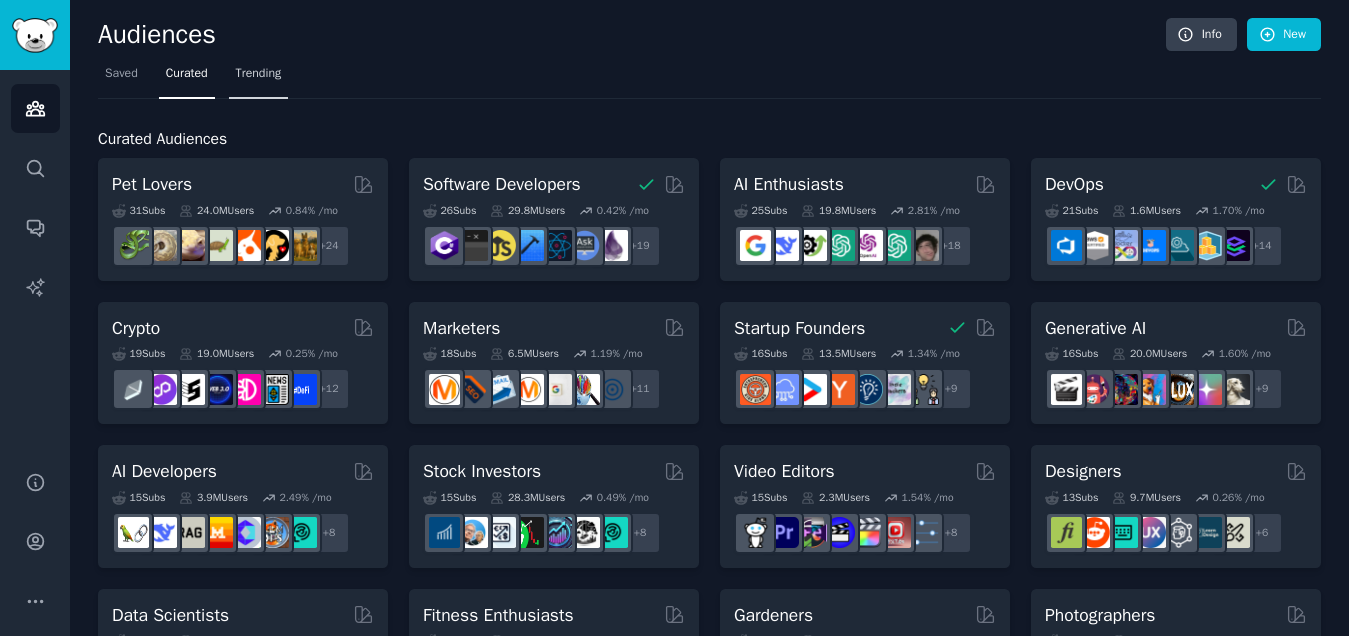 click on "Trending" at bounding box center [259, 74] 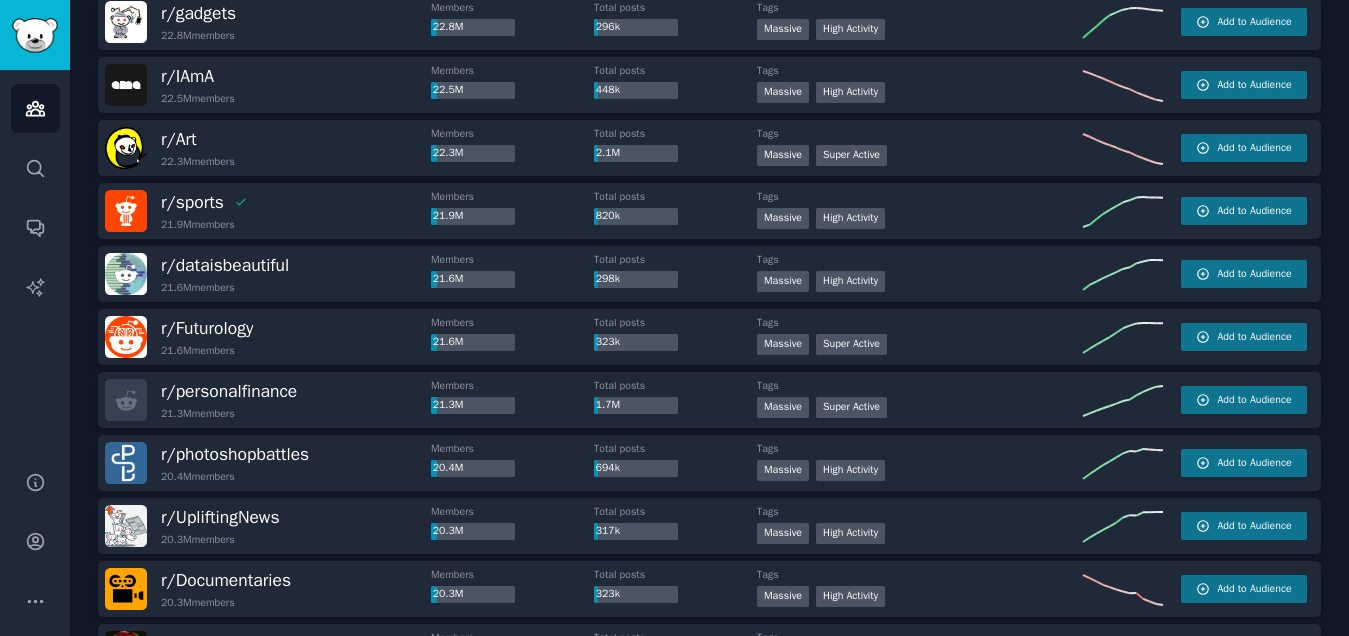 scroll, scrollTop: 1803, scrollLeft: 0, axis: vertical 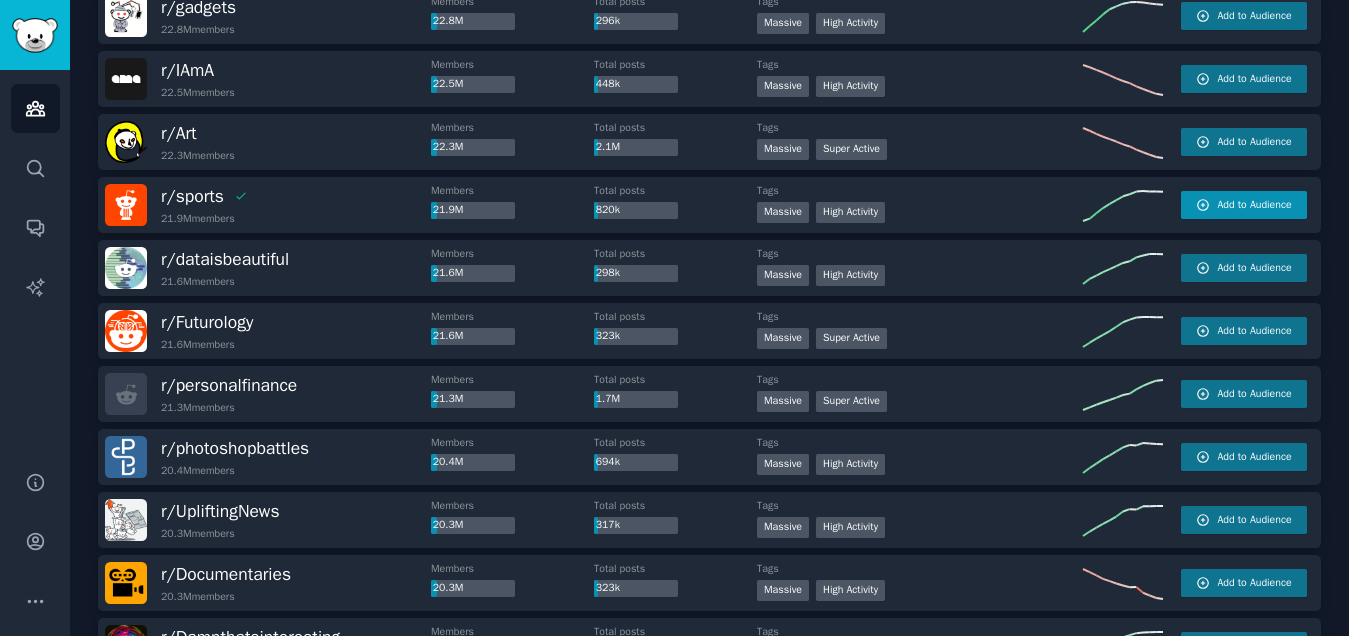 click on "Add to Audience" at bounding box center [1254, 205] 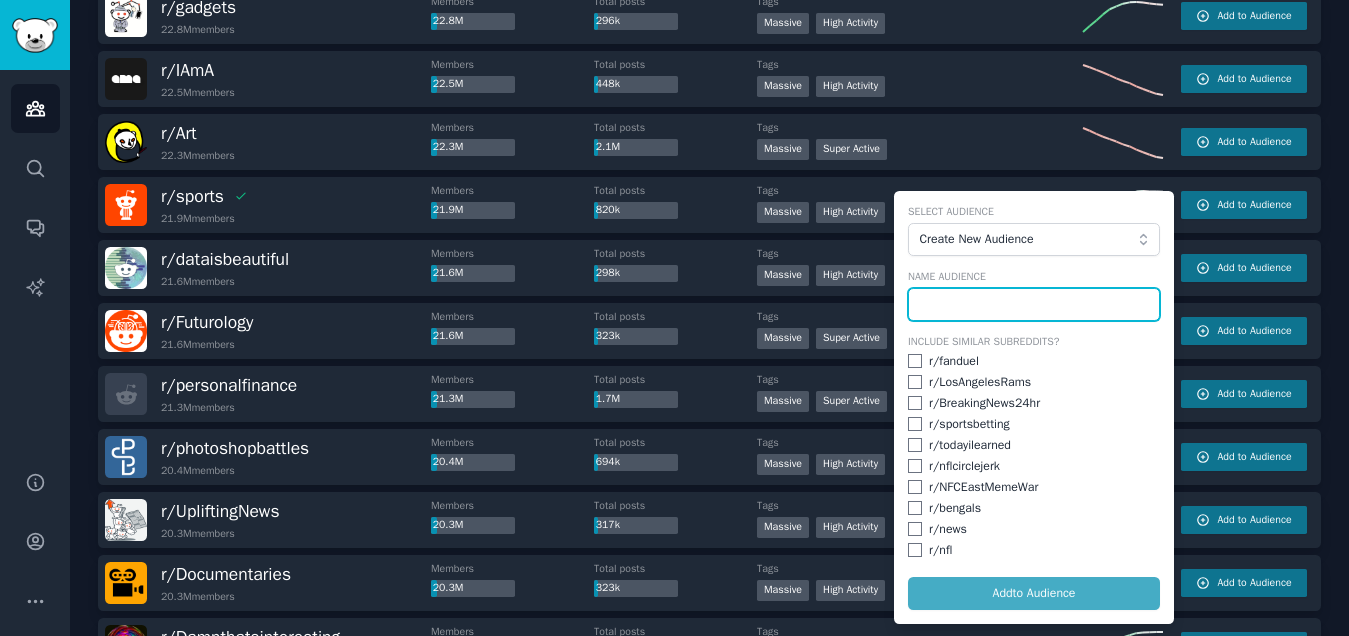 click at bounding box center (1034, 305) 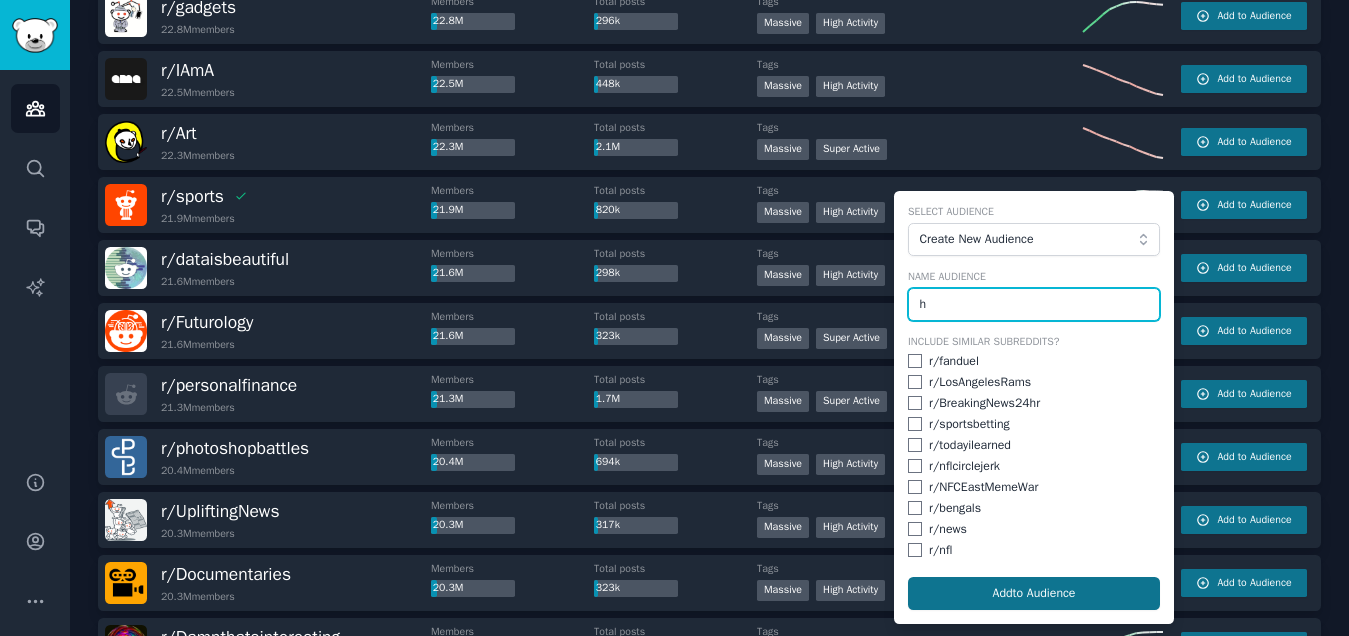type on "h" 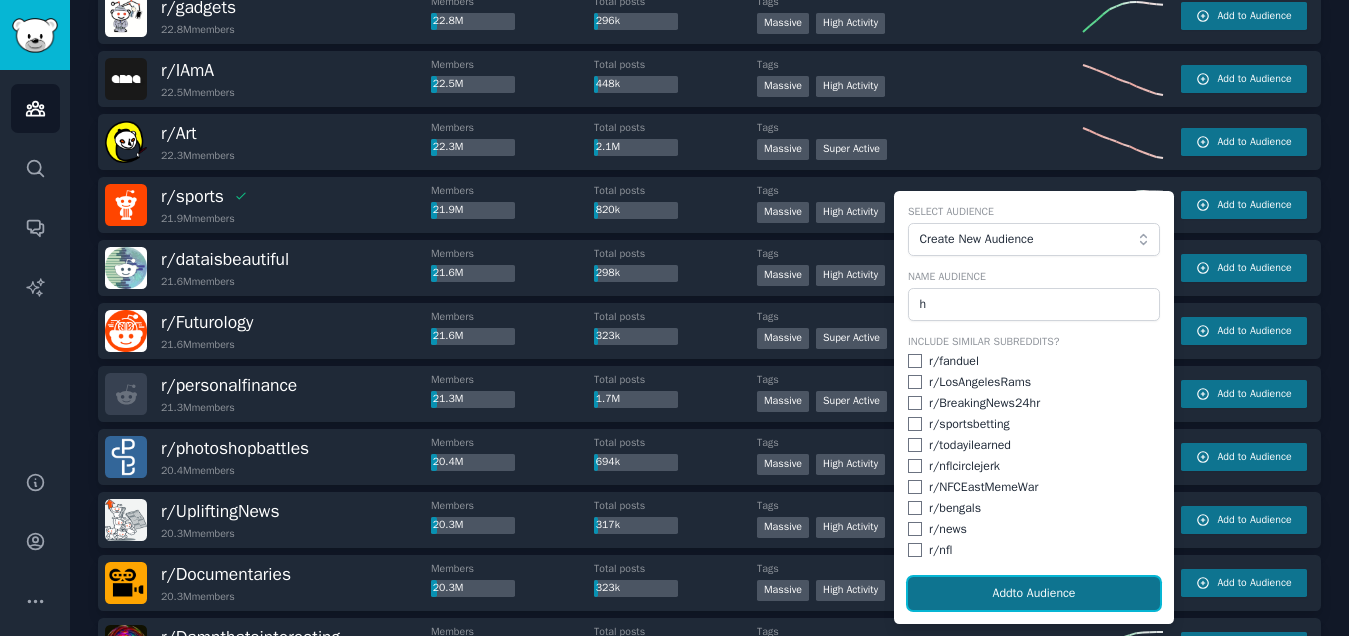 click on "Add  to Audience" at bounding box center [1034, 594] 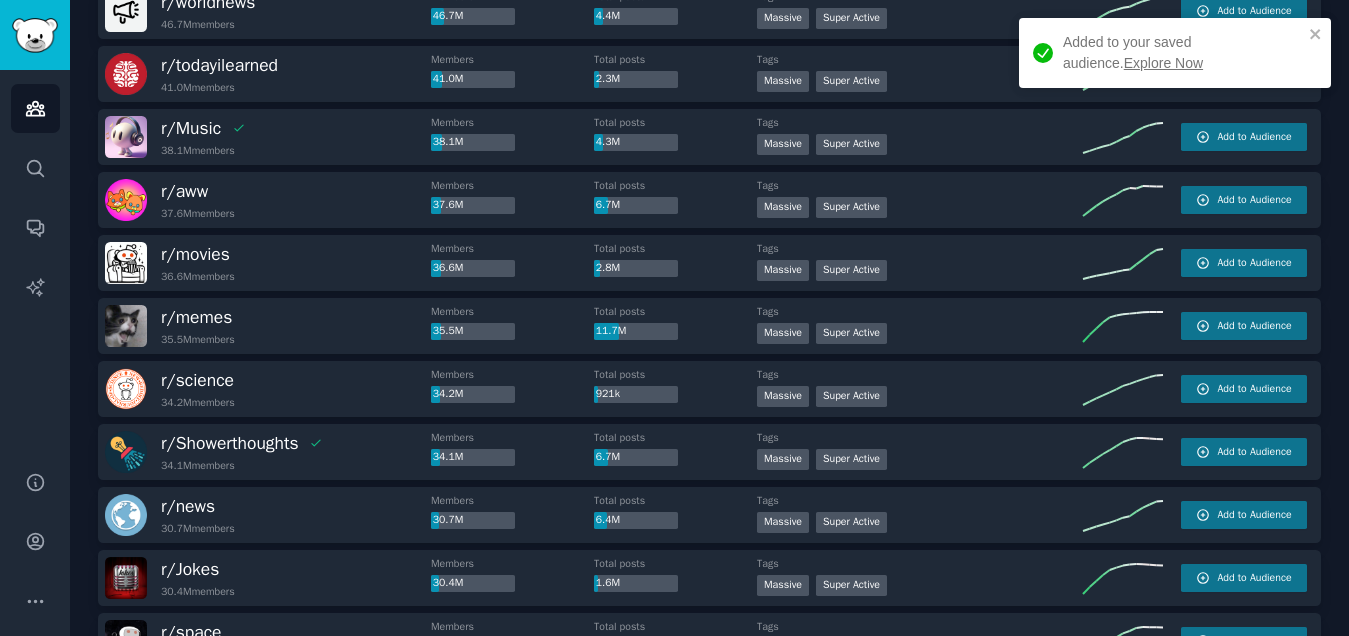 scroll, scrollTop: 399, scrollLeft: 0, axis: vertical 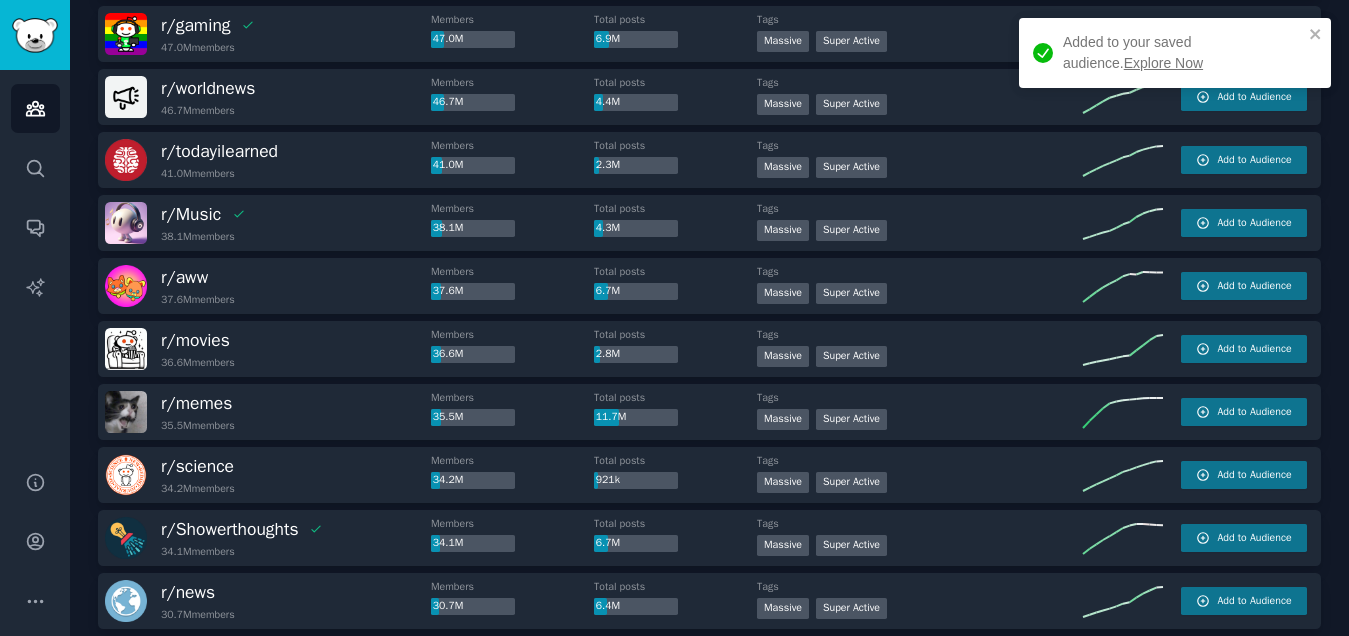 click on "Explore Now" at bounding box center (1163, 63) 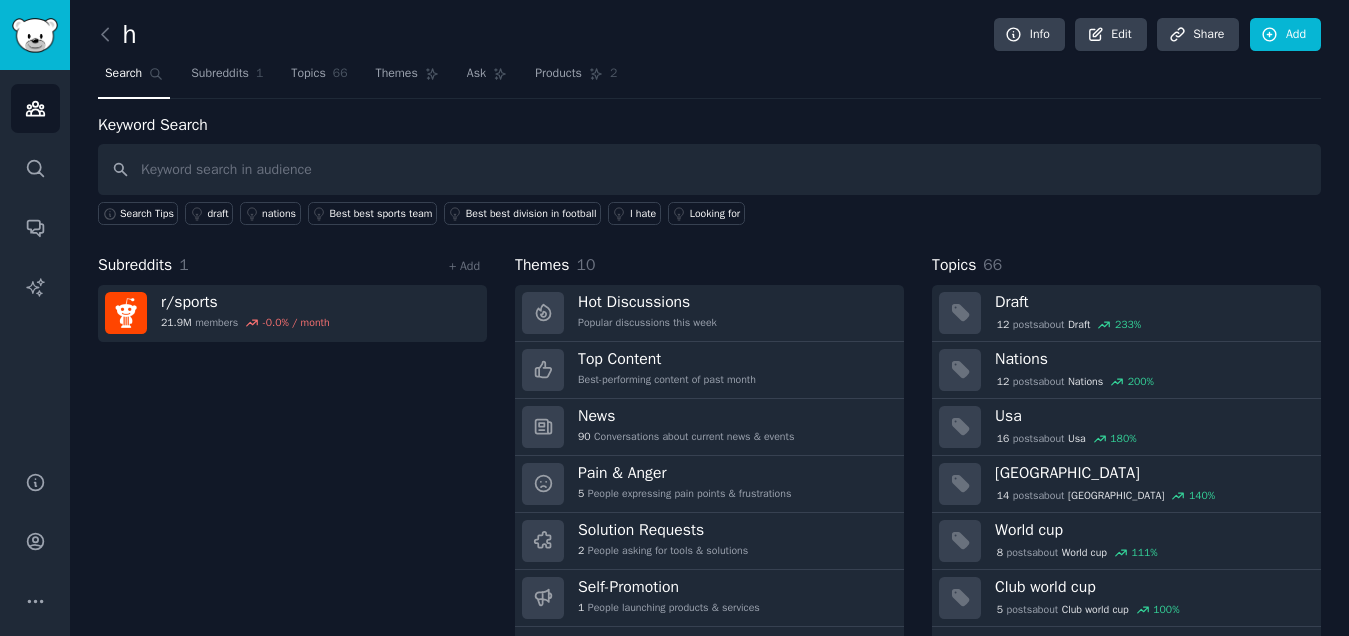 scroll, scrollTop: 53, scrollLeft: 0, axis: vertical 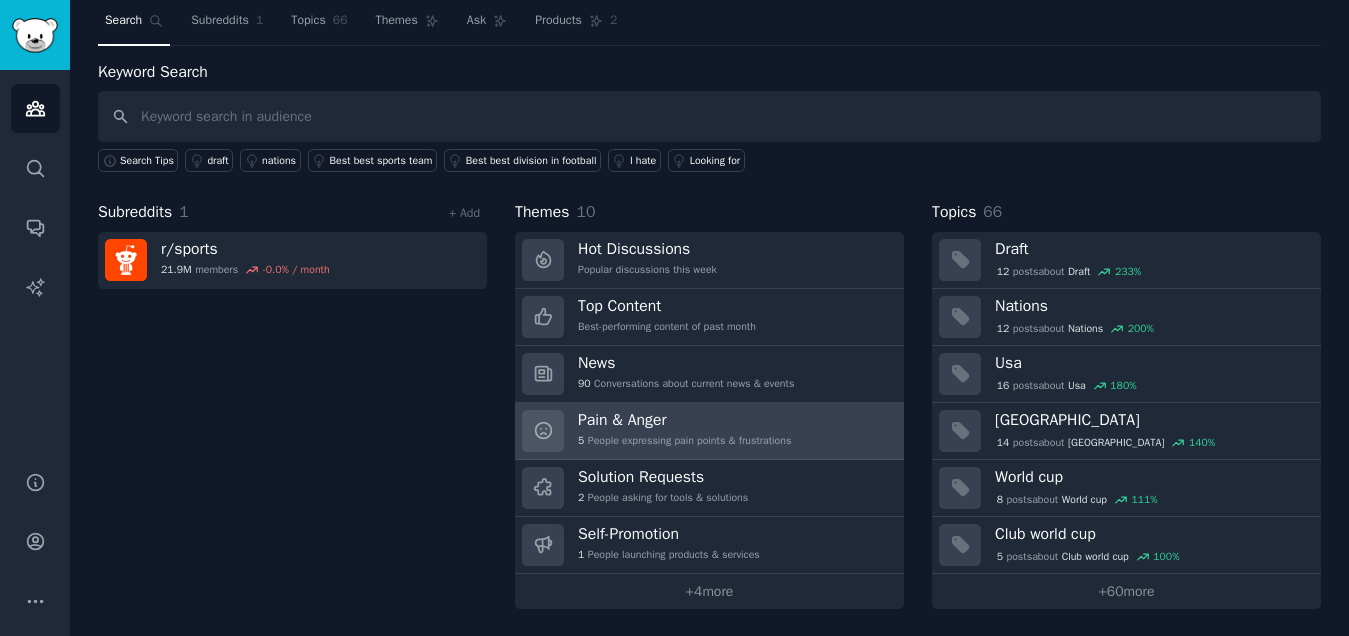 click on "Pain & Anger" at bounding box center (684, 420) 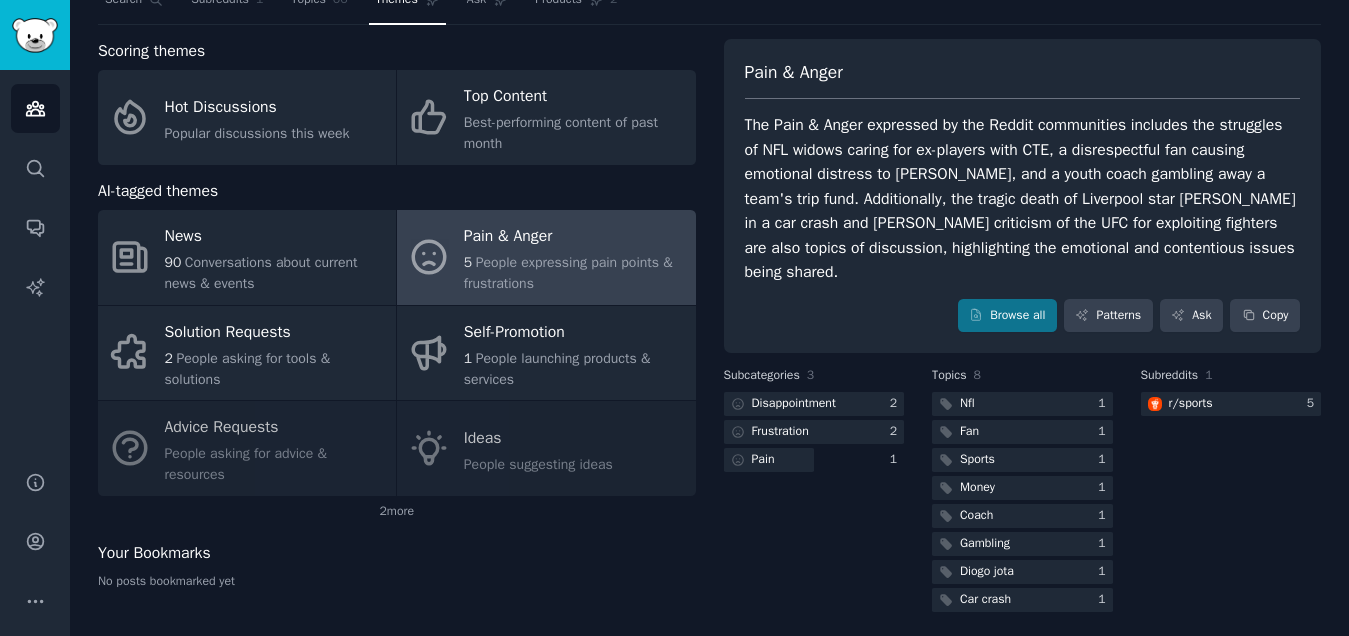 scroll, scrollTop: 81, scrollLeft: 0, axis: vertical 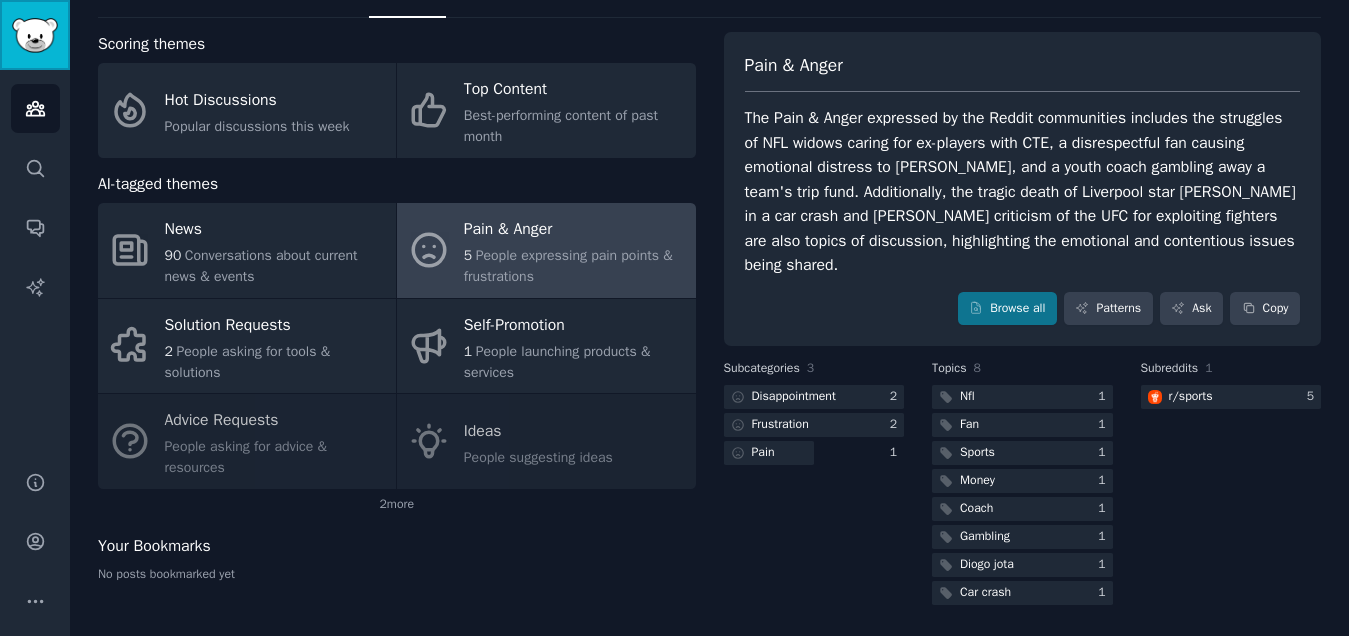 click at bounding box center [35, 35] 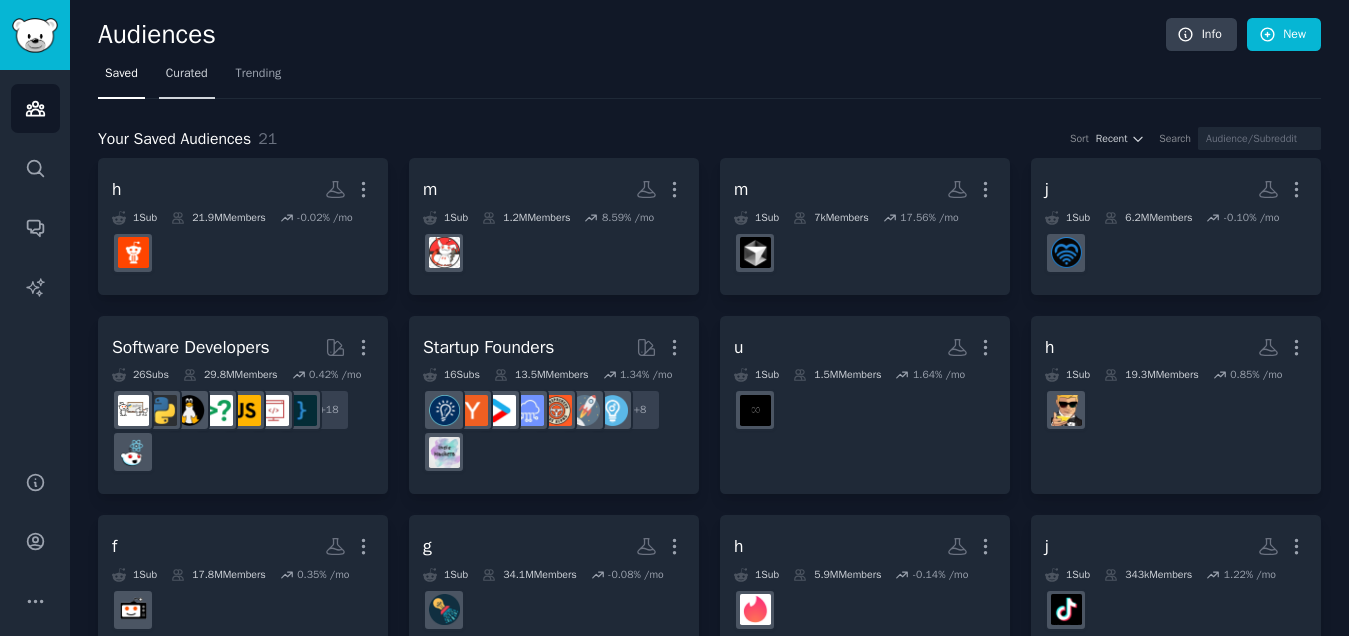 click on "Curated" at bounding box center (187, 74) 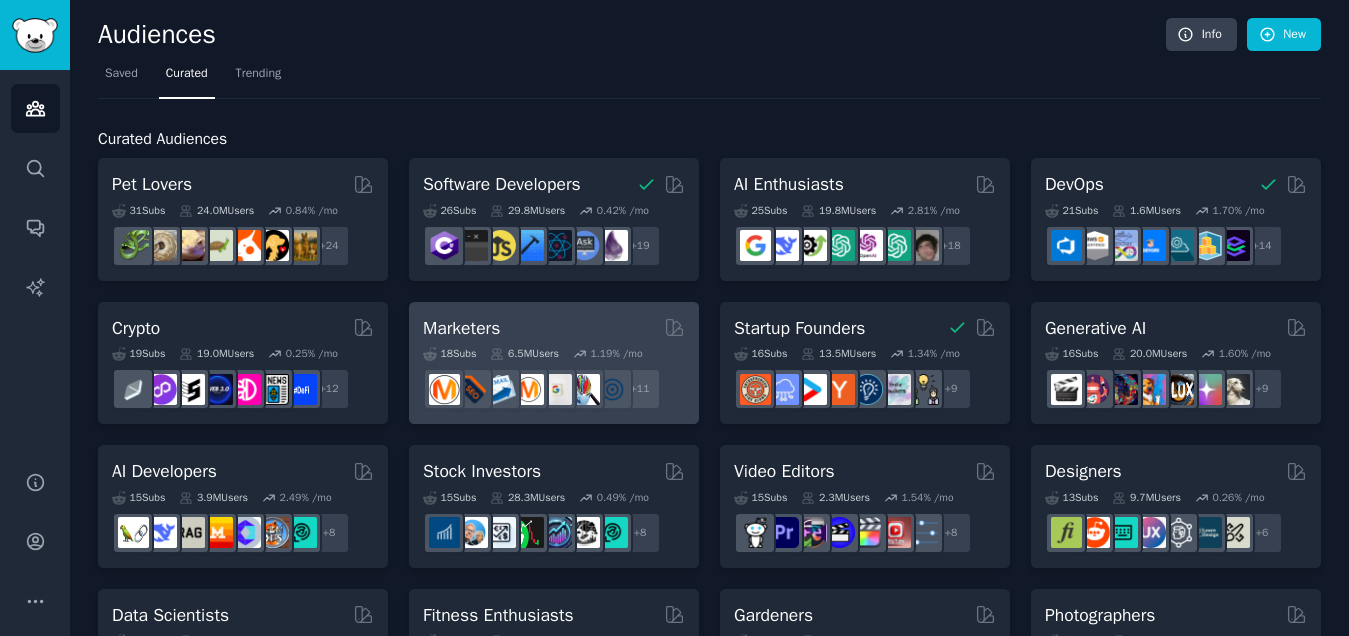 scroll, scrollTop: 32, scrollLeft: 0, axis: vertical 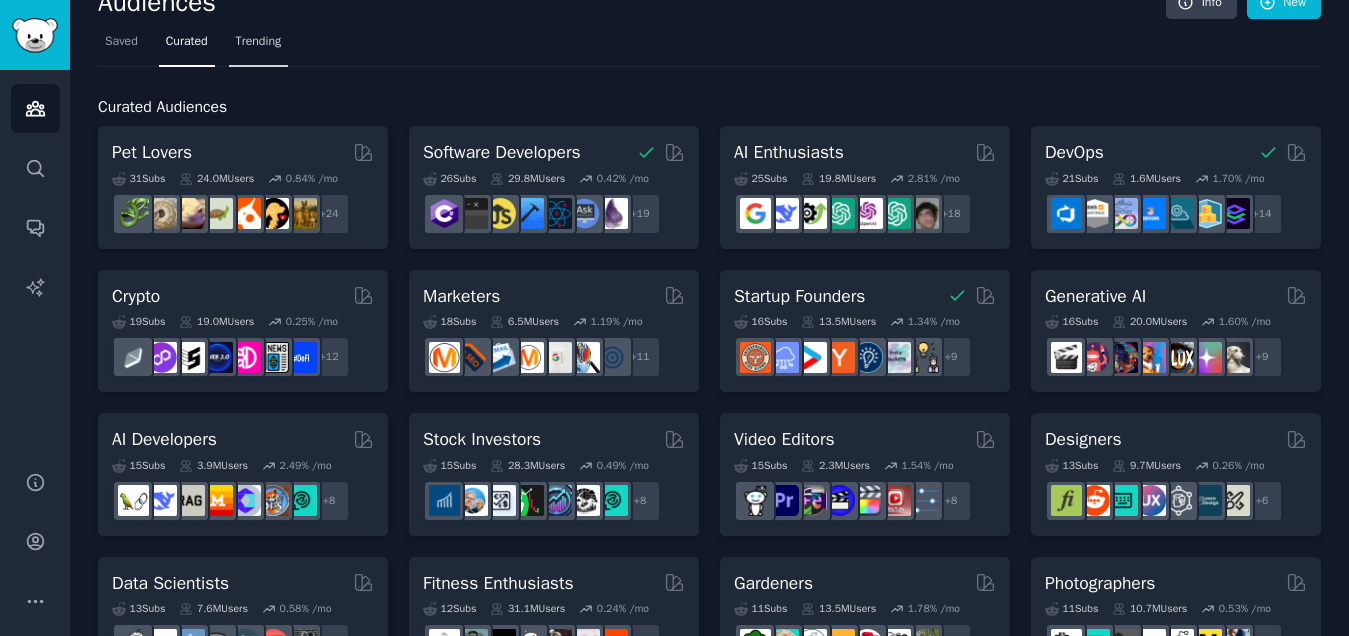 click on "Trending" at bounding box center (259, 46) 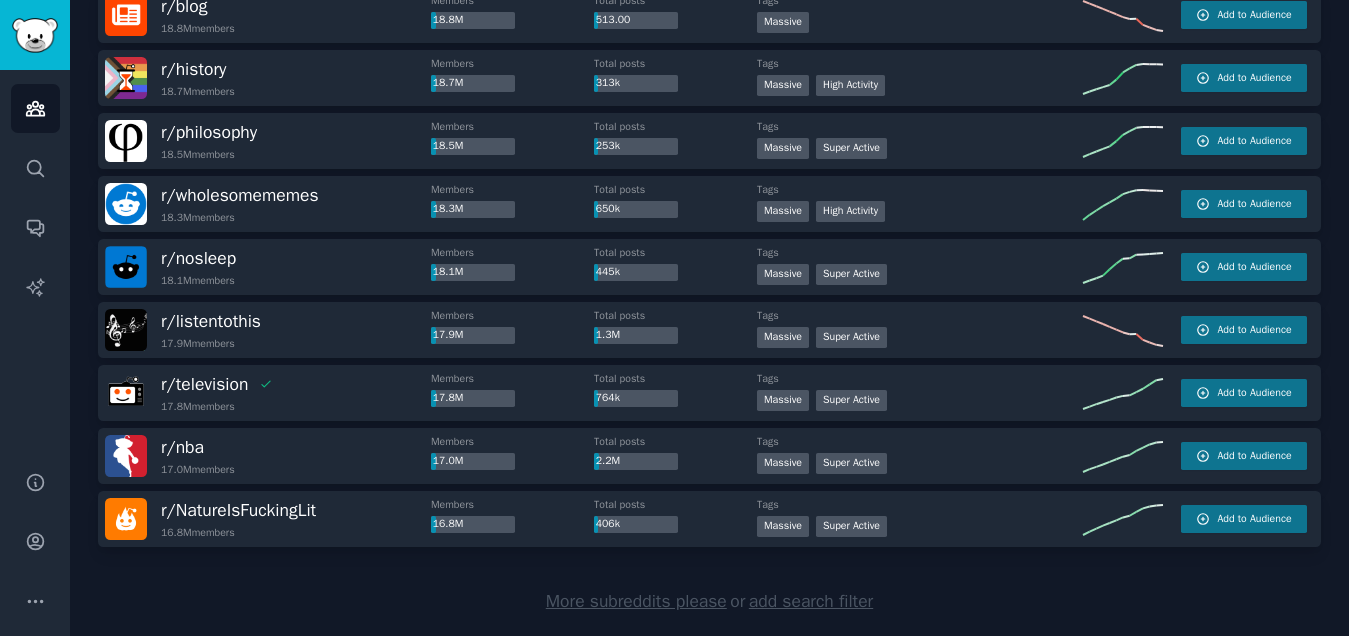 scroll, scrollTop: 2859, scrollLeft: 0, axis: vertical 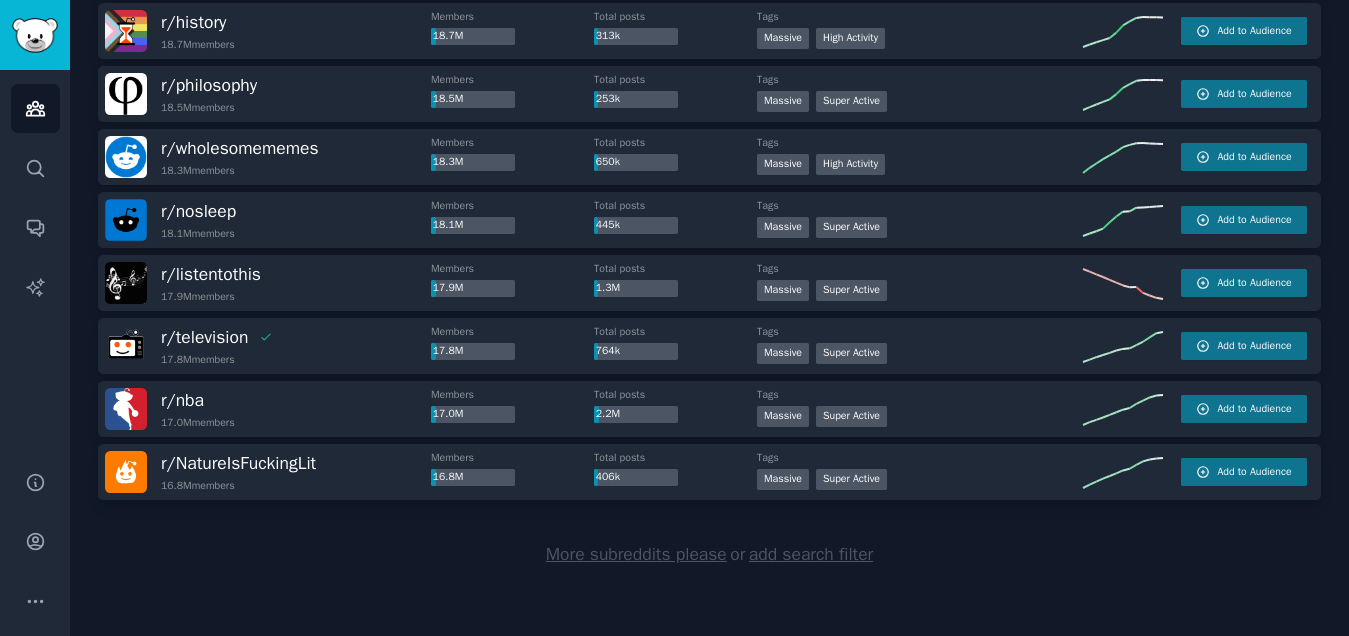 click on "More subreddits please" at bounding box center (636, 554) 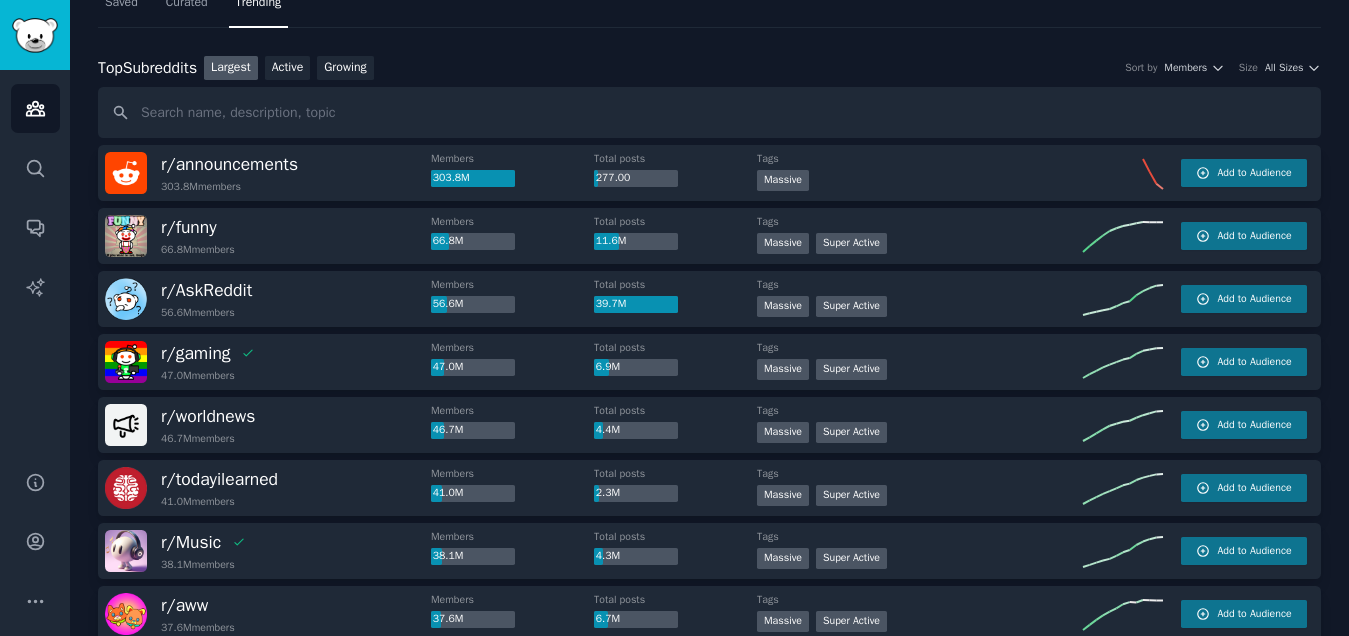 scroll, scrollTop: 0, scrollLeft: 0, axis: both 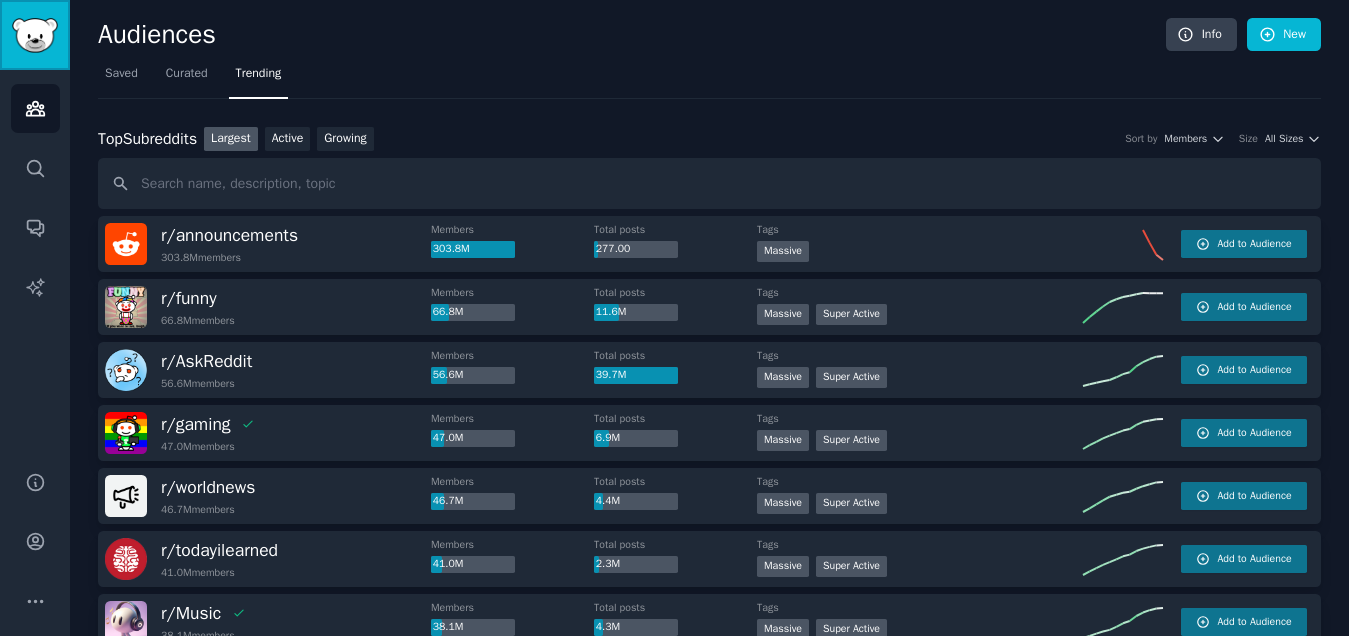 click at bounding box center (35, 35) 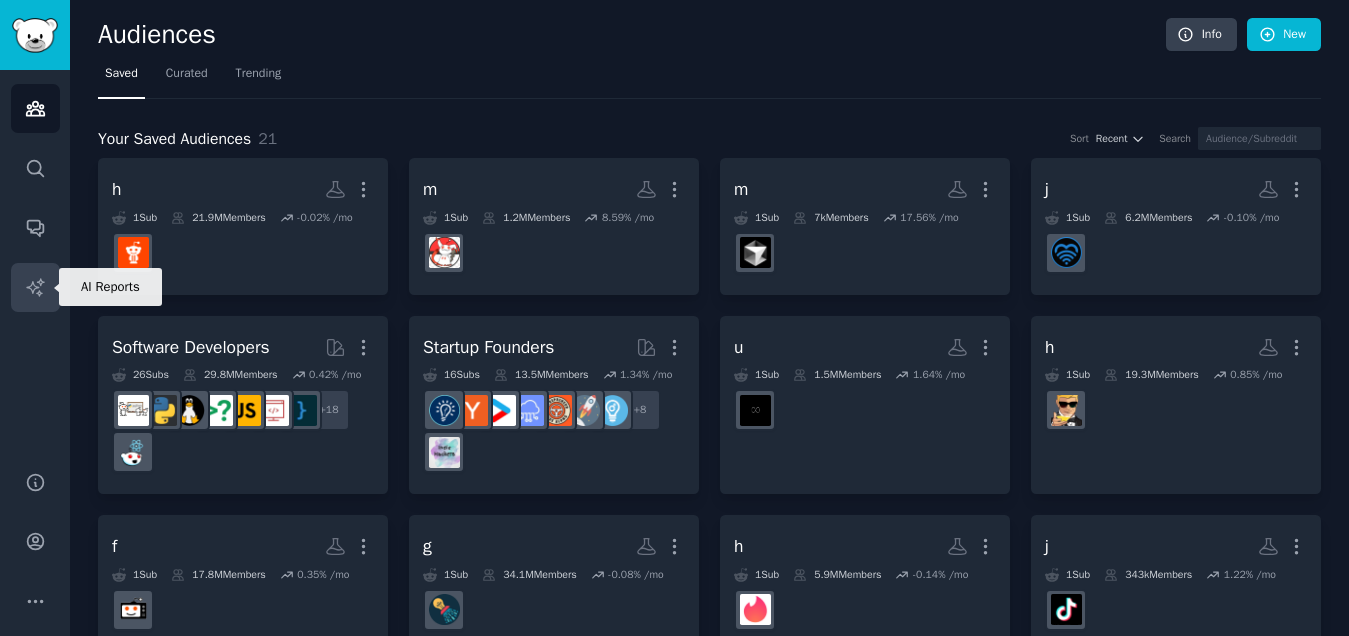 click 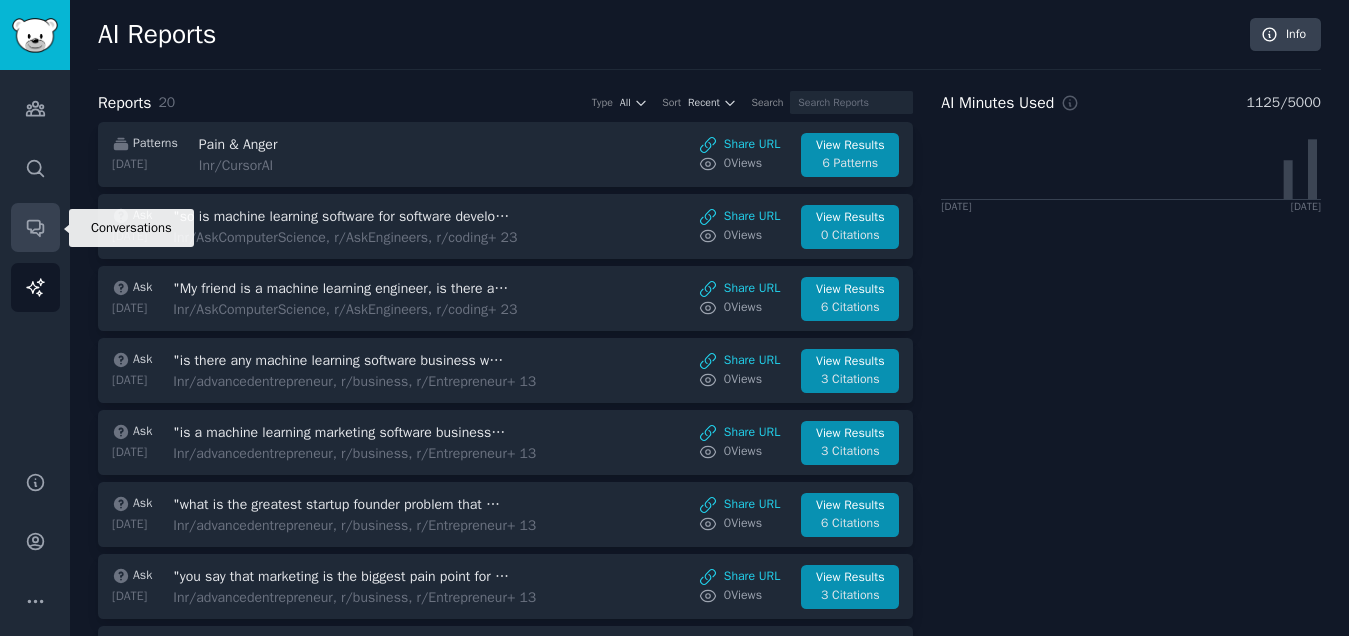 click 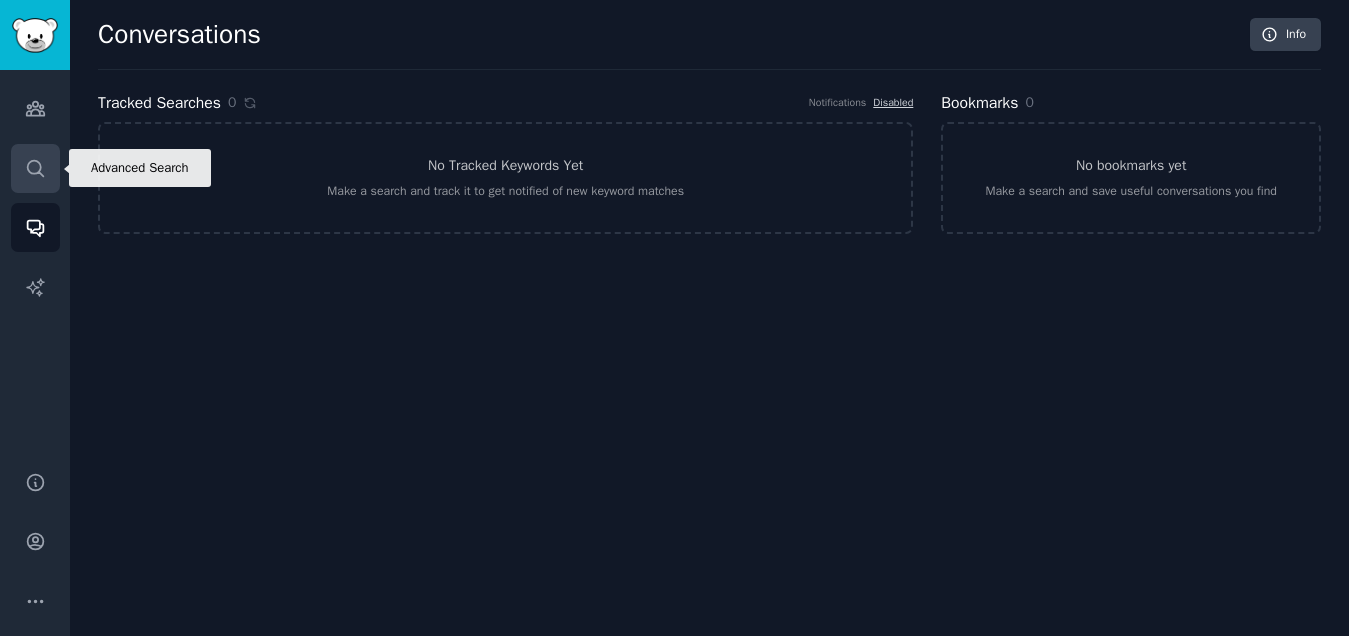 click 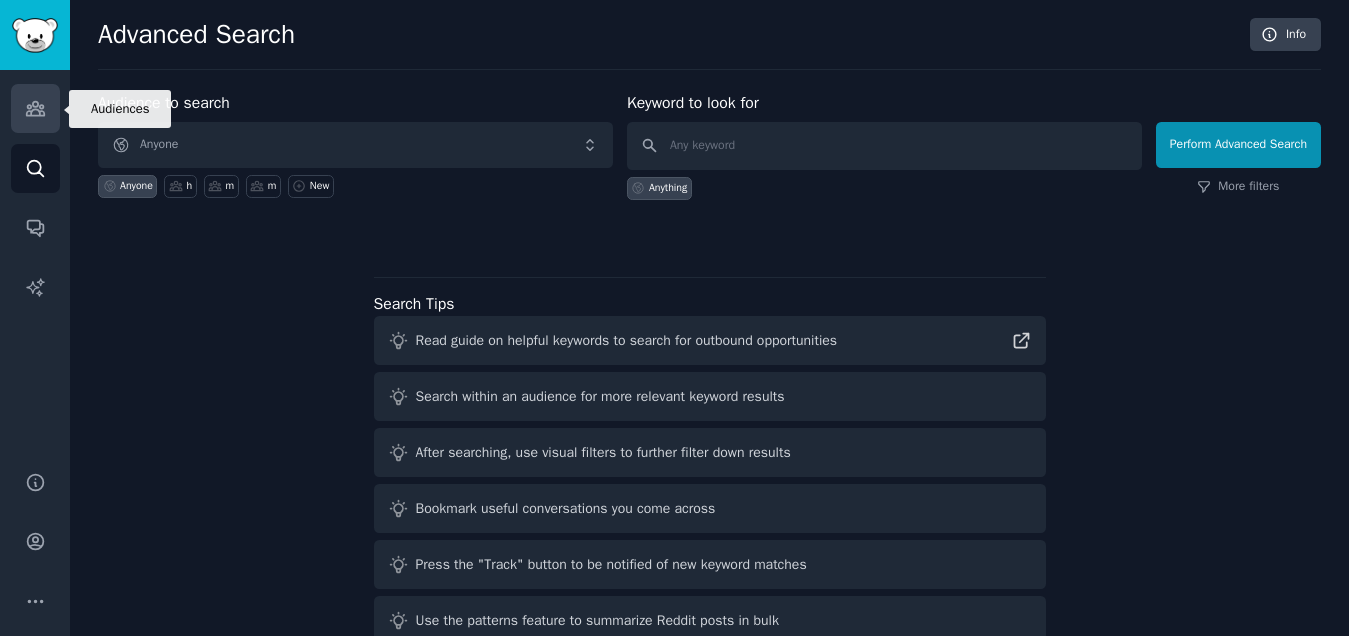click 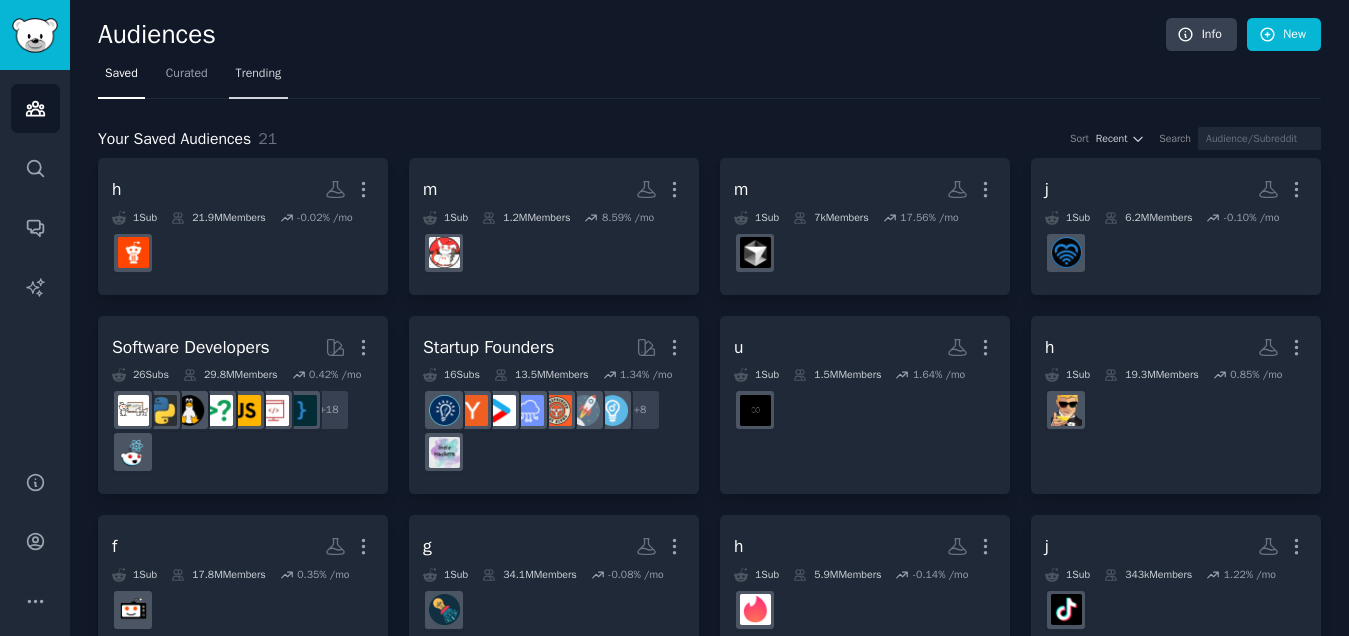 click on "Trending" at bounding box center [259, 74] 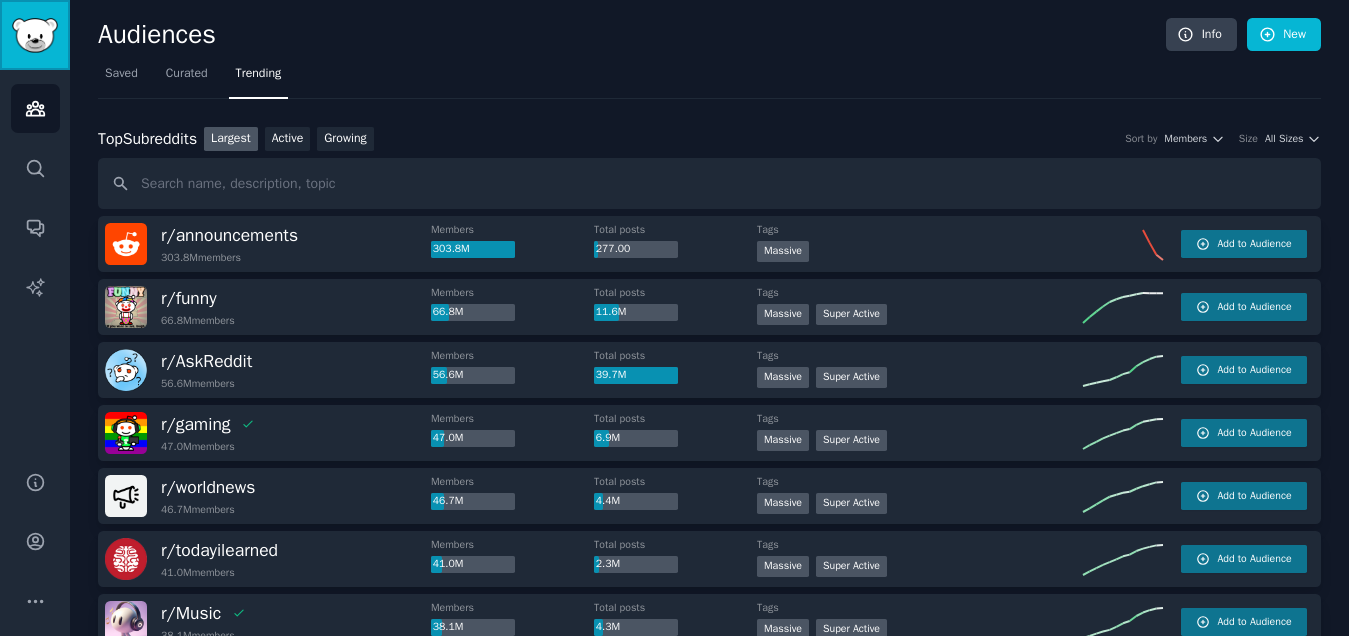 click at bounding box center (35, 35) 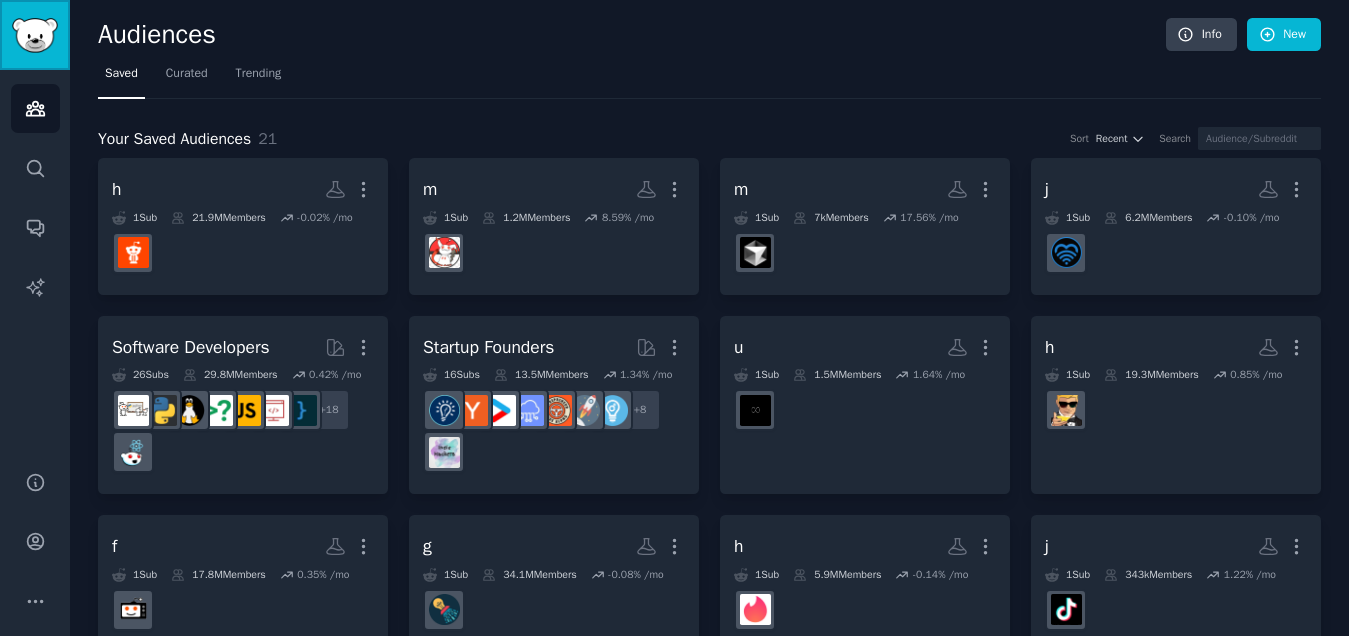 click at bounding box center [35, 35] 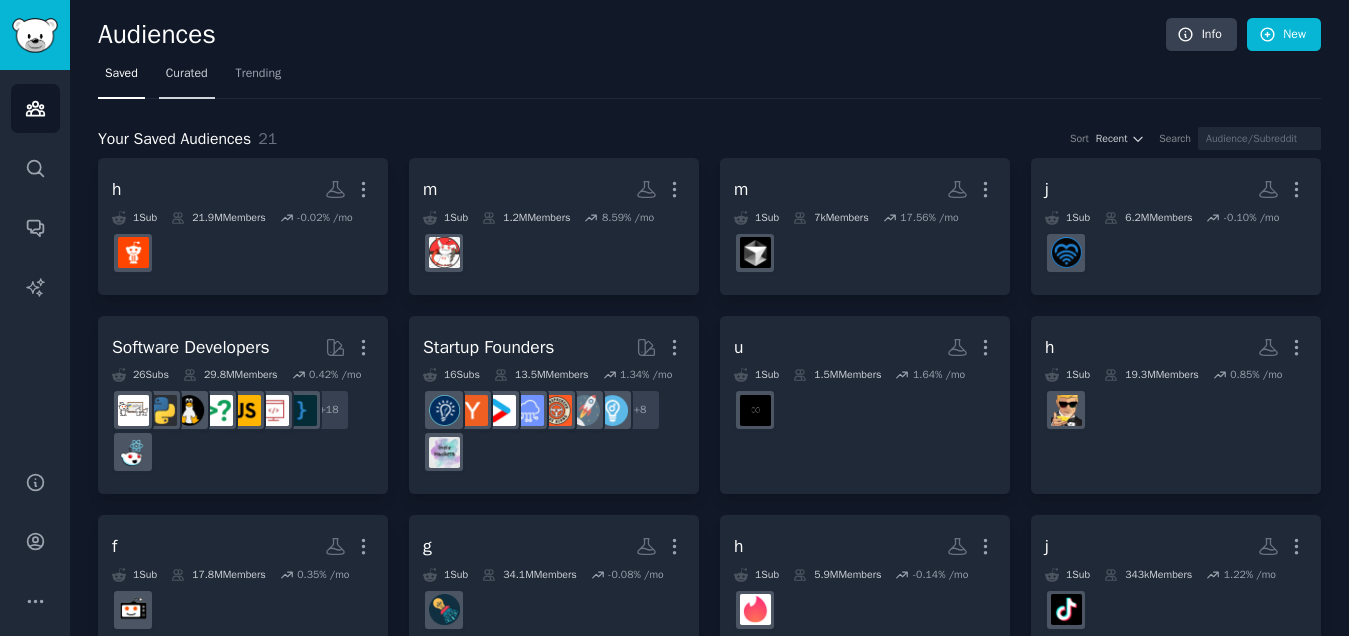 click on "Curated" at bounding box center [187, 78] 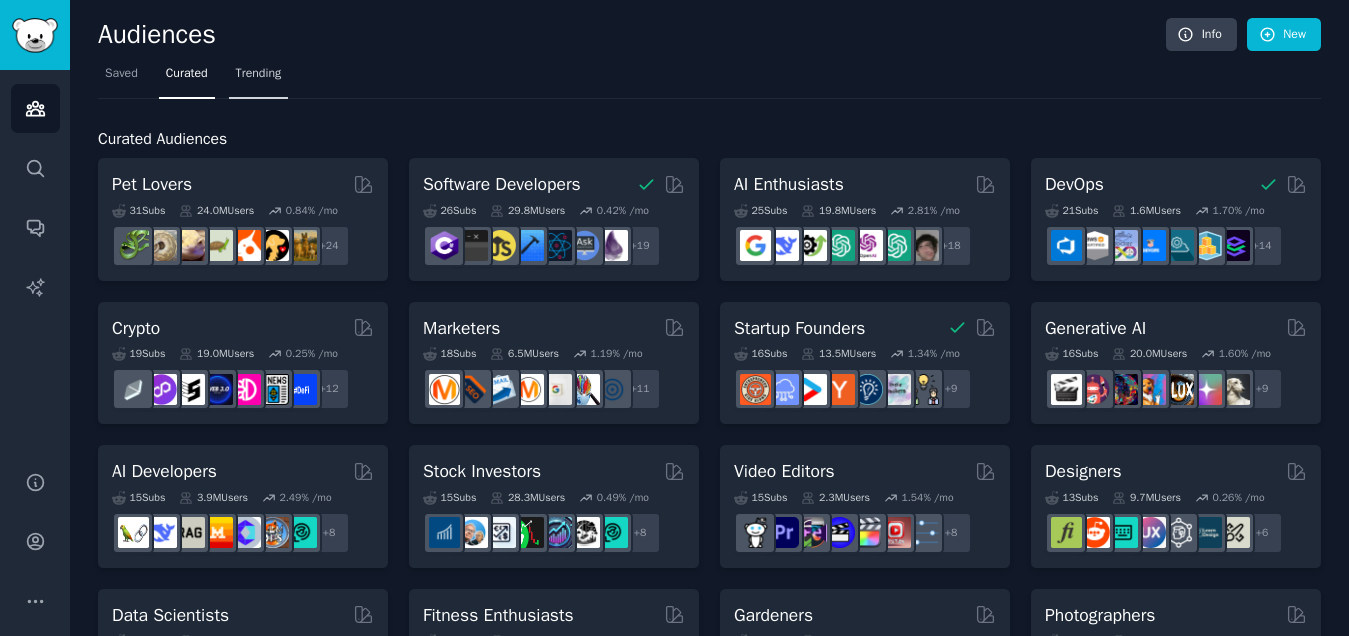 click on "Trending" at bounding box center [259, 74] 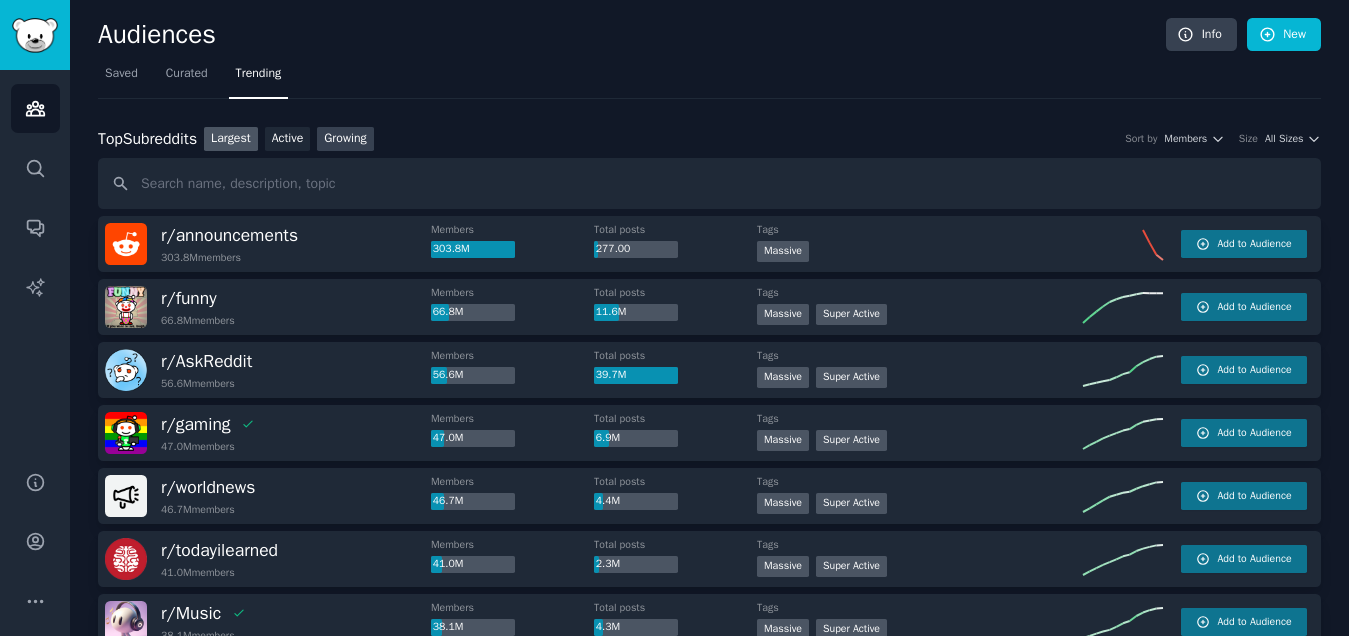 click on "Growing" at bounding box center (345, 139) 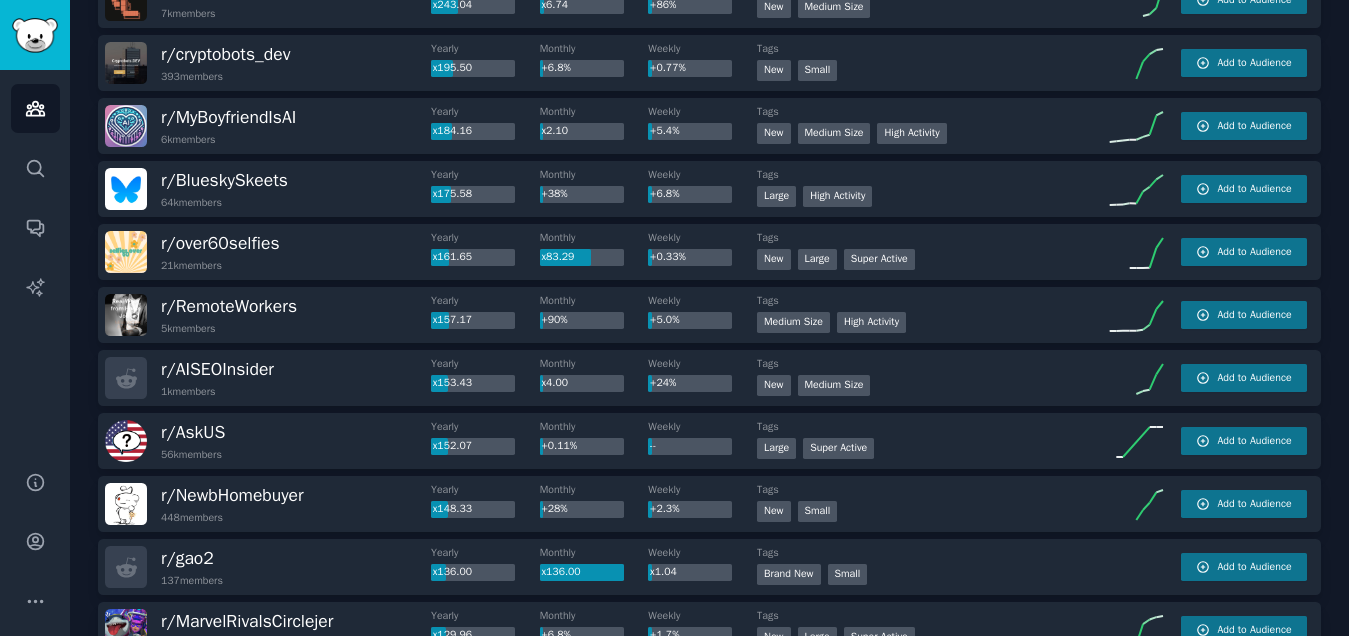 scroll, scrollTop: 1261, scrollLeft: 0, axis: vertical 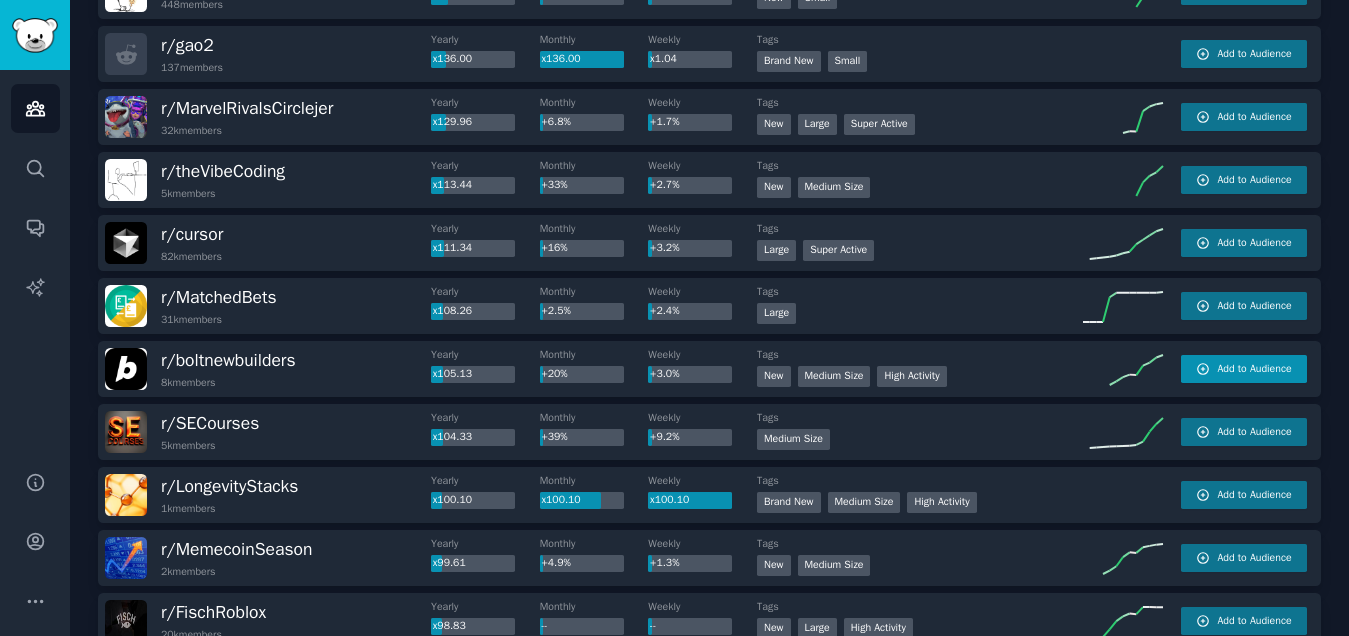 click on "Add to Audience" at bounding box center (1254, 369) 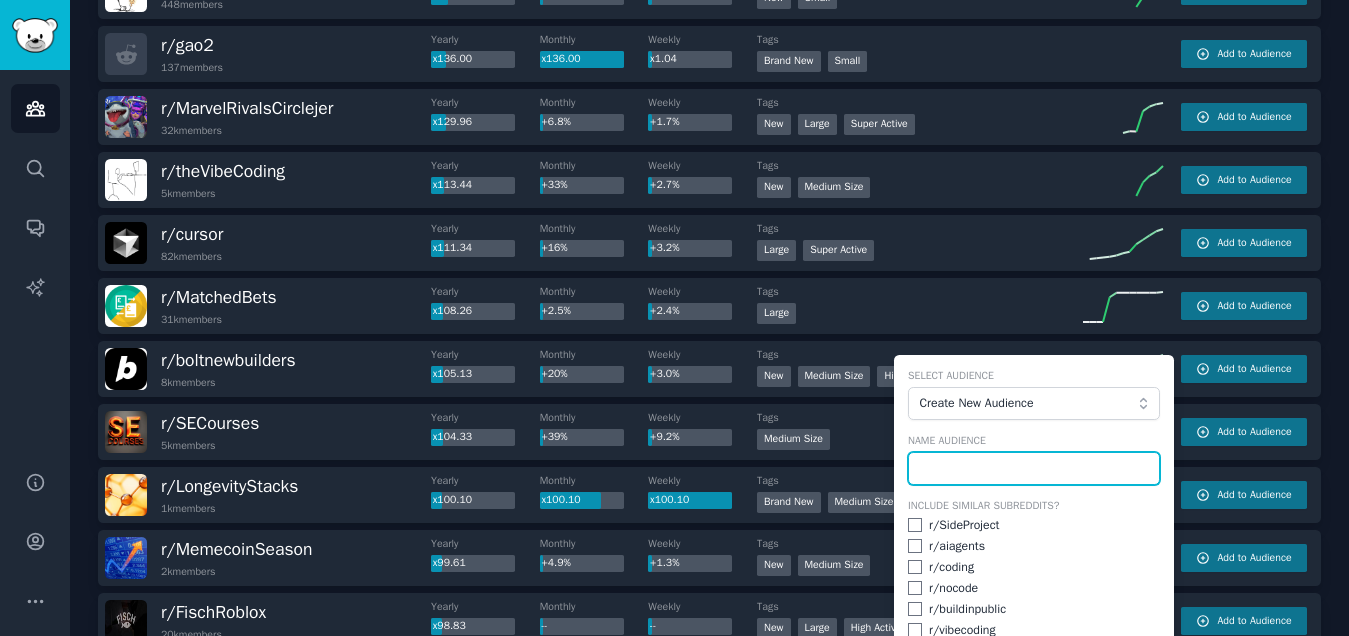 click at bounding box center [1034, 469] 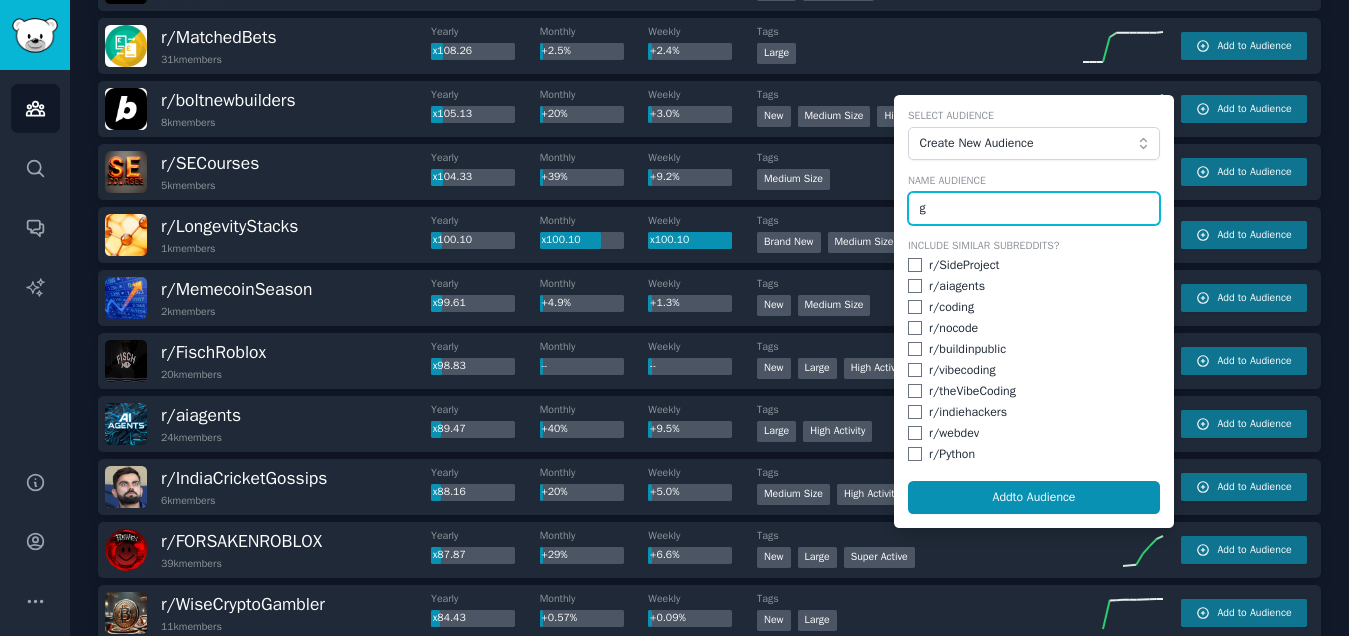 scroll, scrollTop: 1532, scrollLeft: 0, axis: vertical 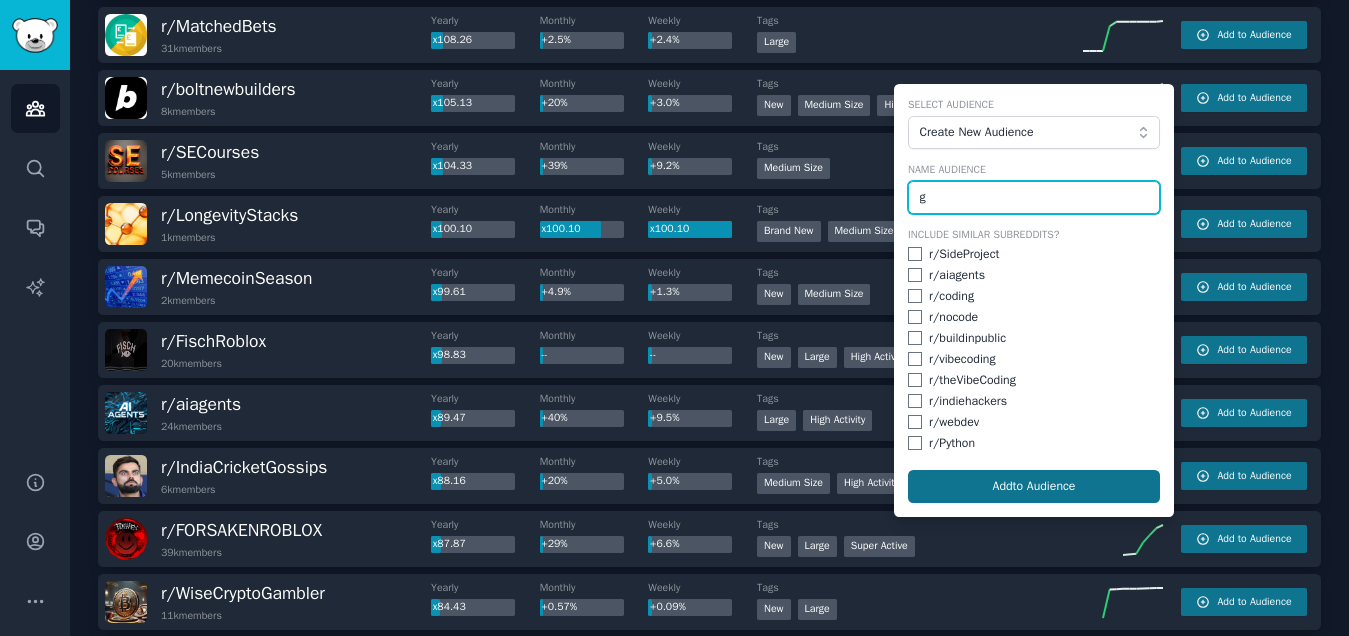 type on "g" 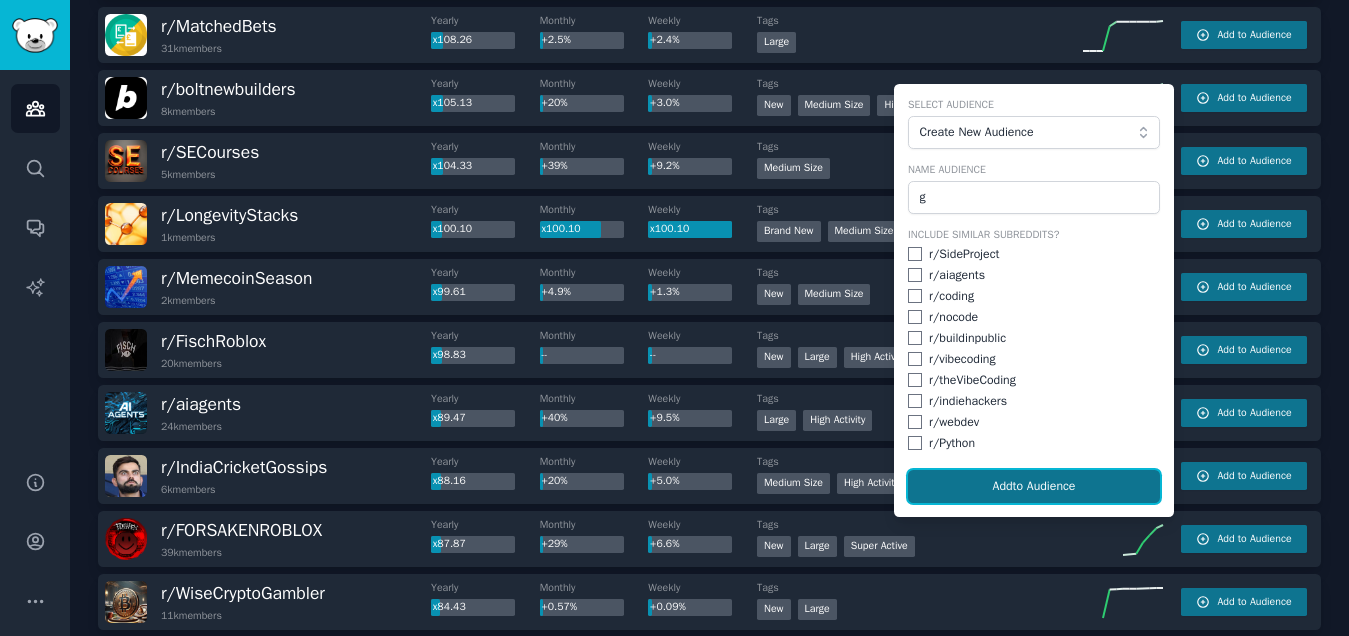 click on "Add  to Audience" at bounding box center (1034, 487) 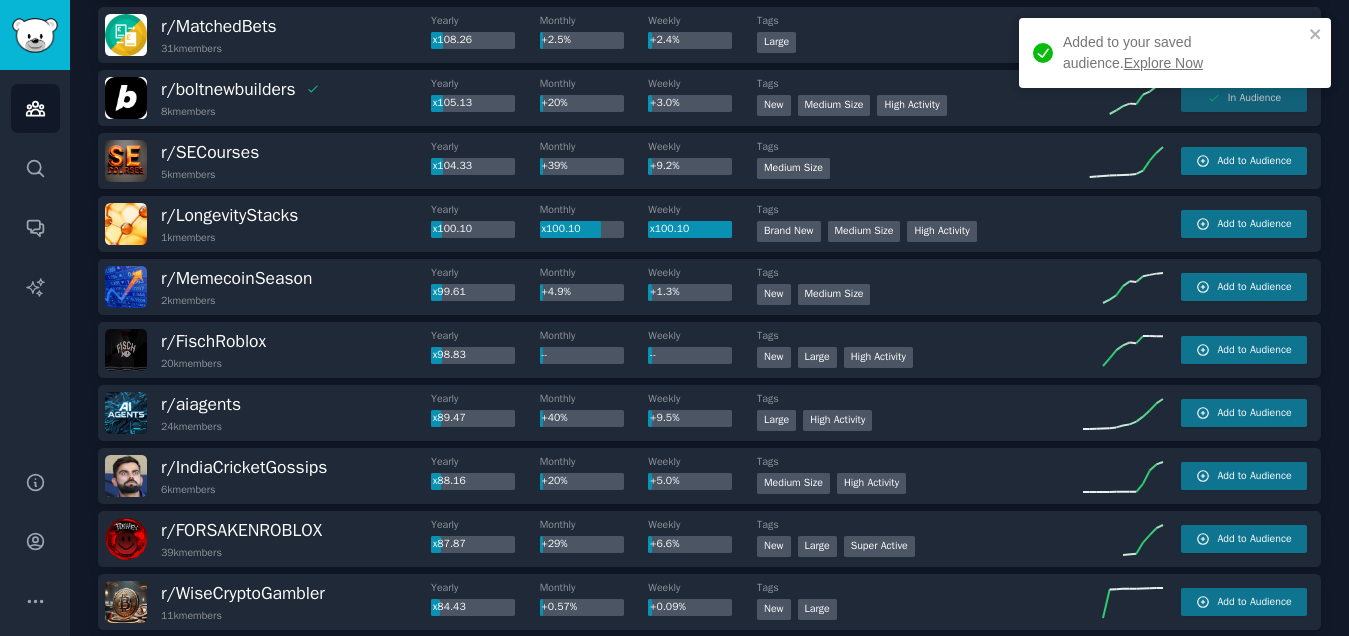 click on "Explore Now" at bounding box center [1163, 63] 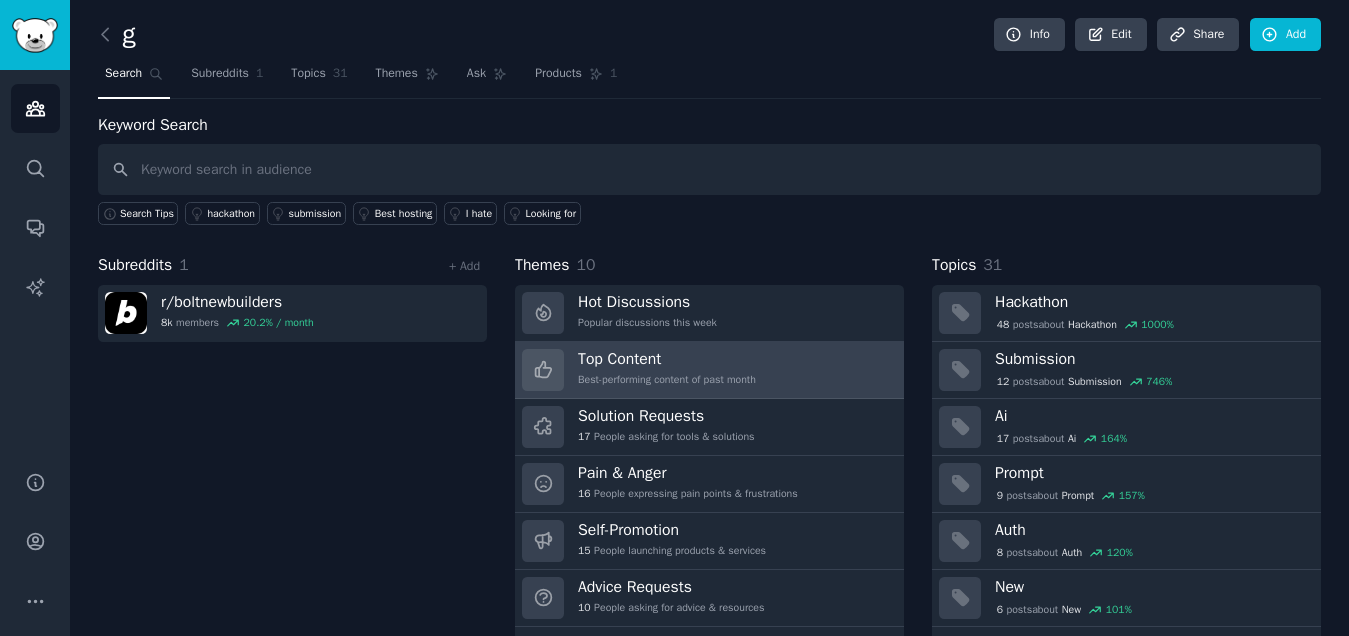 scroll, scrollTop: 31, scrollLeft: 0, axis: vertical 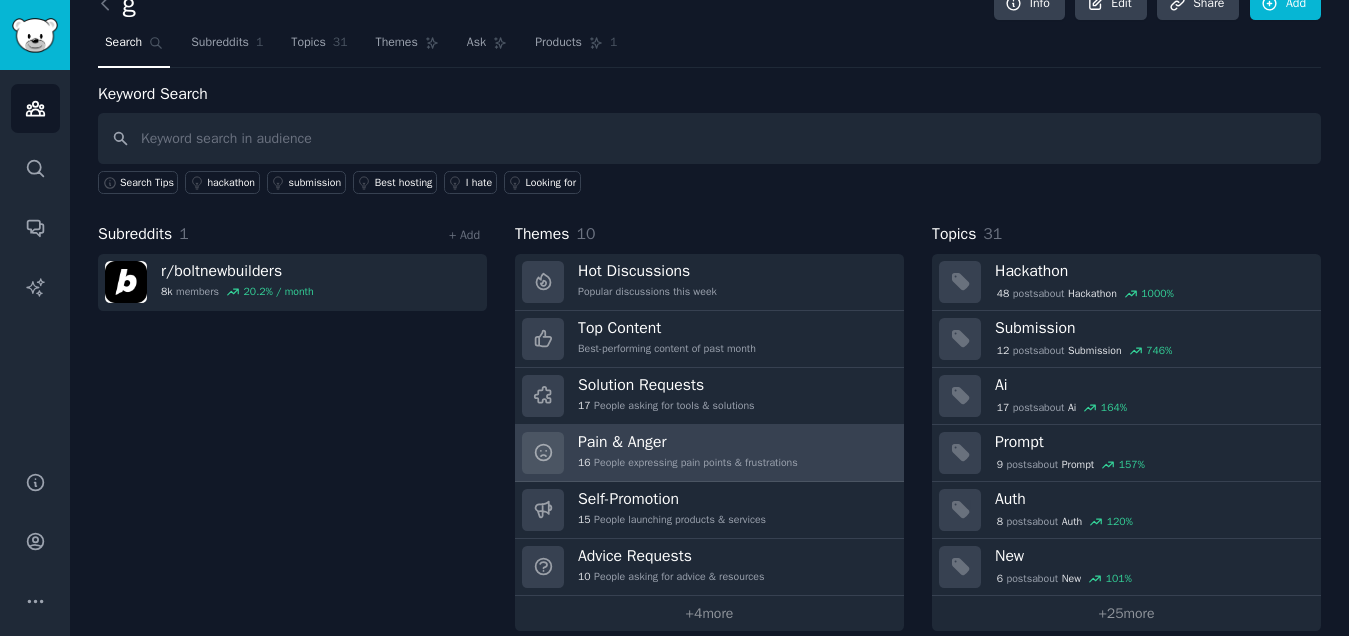 click on "Pain & Anger" at bounding box center [688, 442] 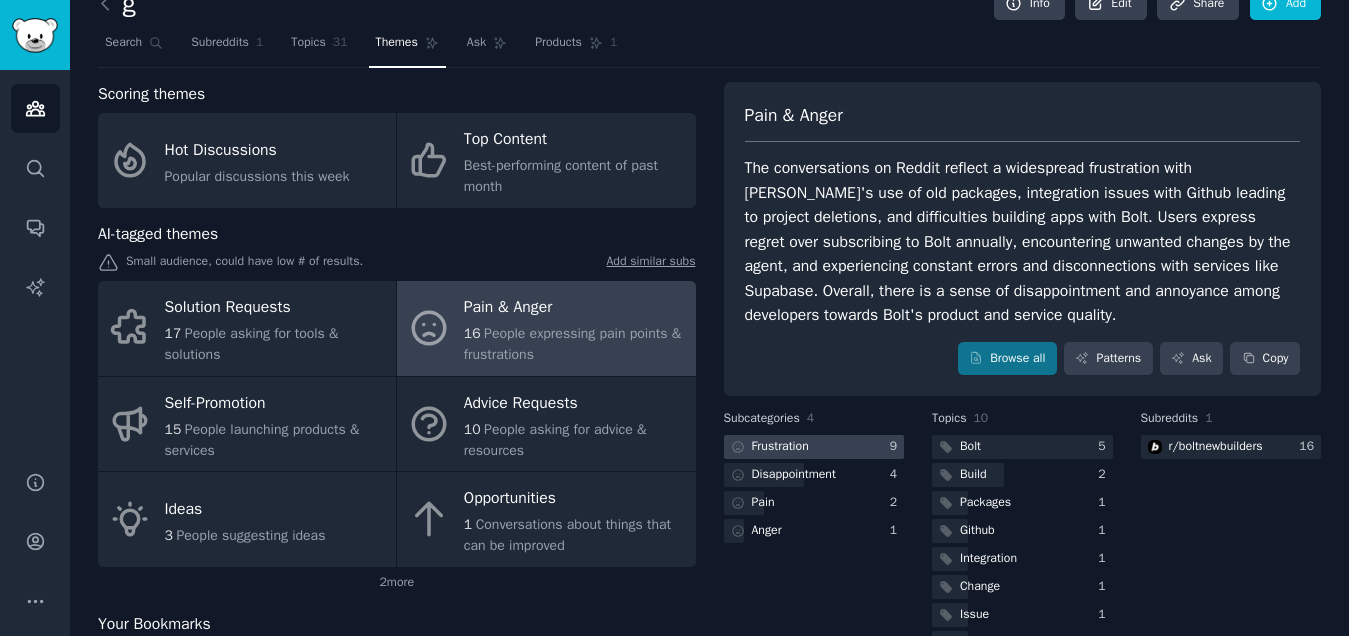 click on "Frustration" at bounding box center (780, 447) 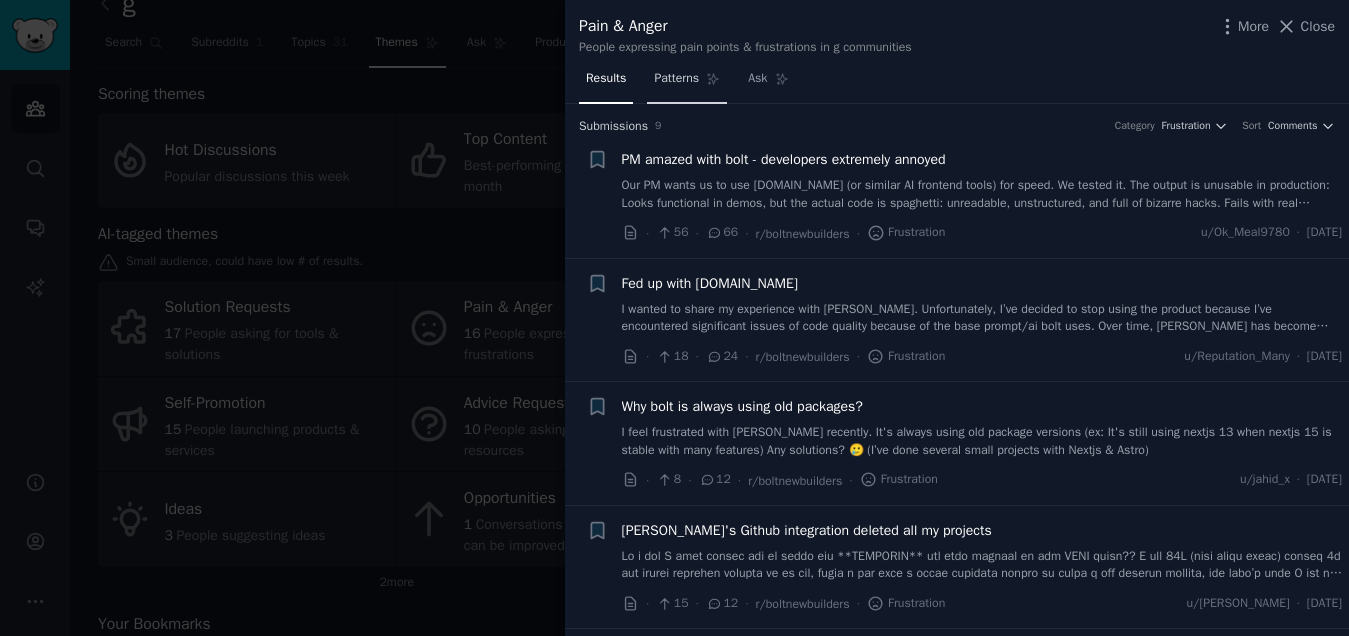 click on "Patterns" at bounding box center [676, 79] 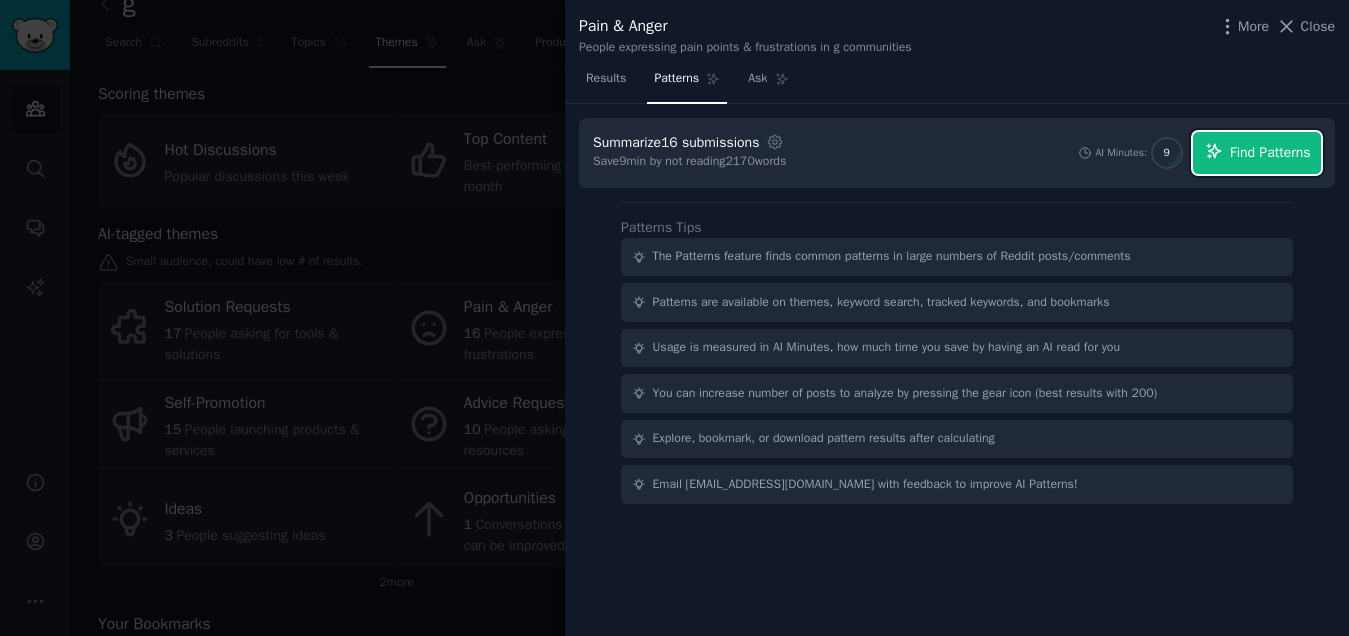click on "Find Patterns" at bounding box center (1270, 152) 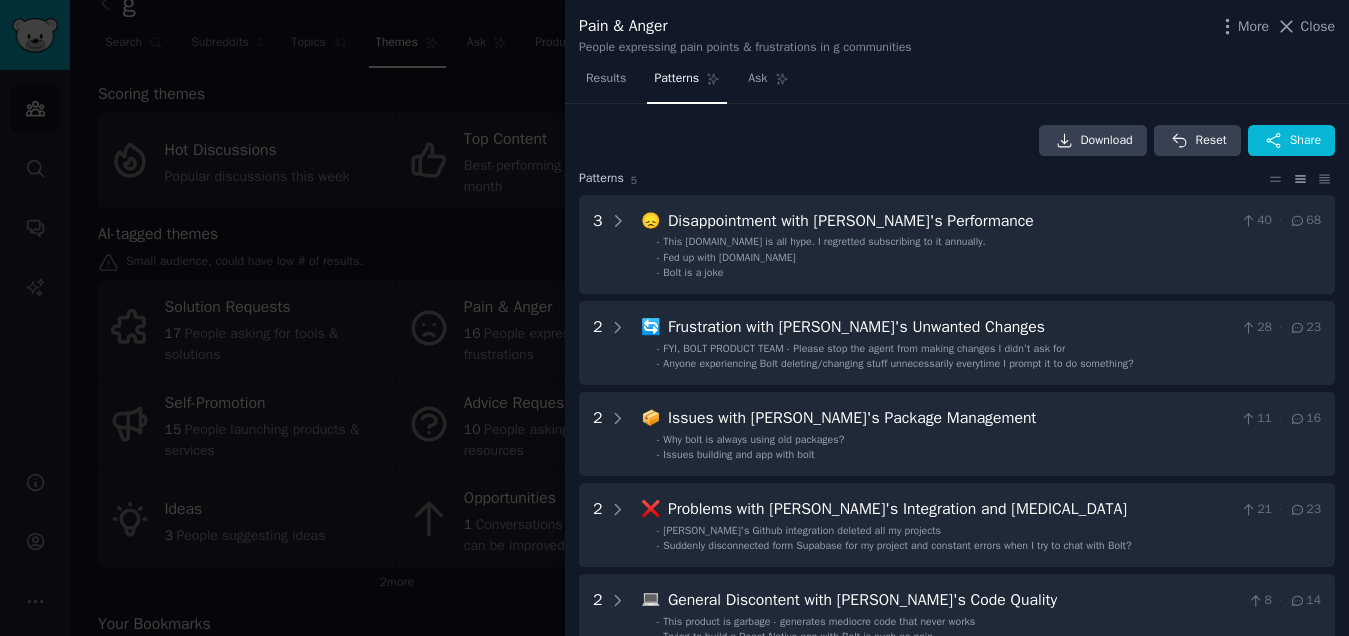 click at bounding box center (674, 318) 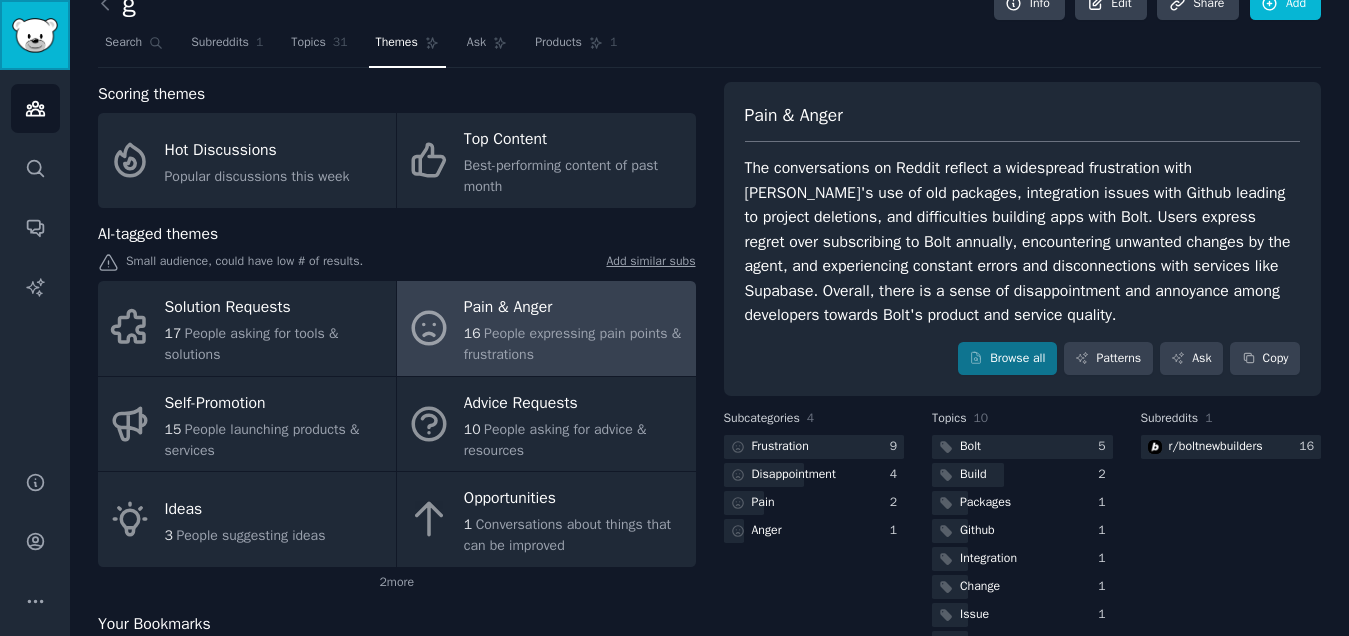 click at bounding box center [35, 35] 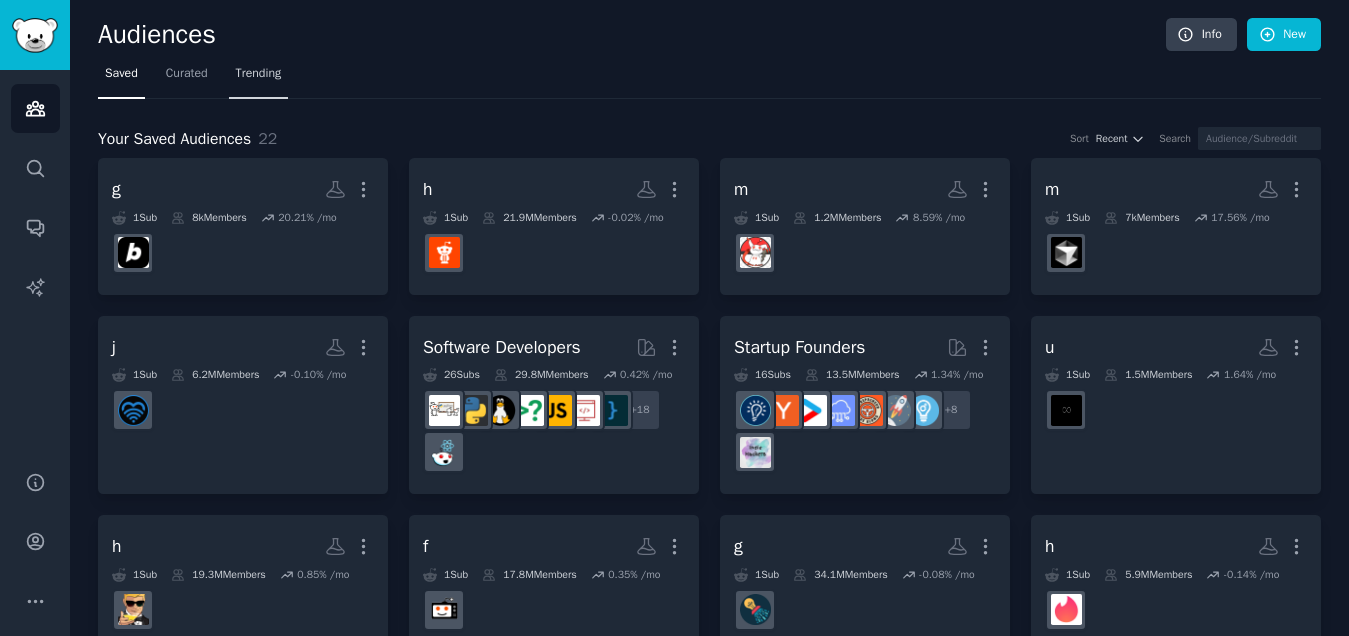click on "Trending" at bounding box center (259, 74) 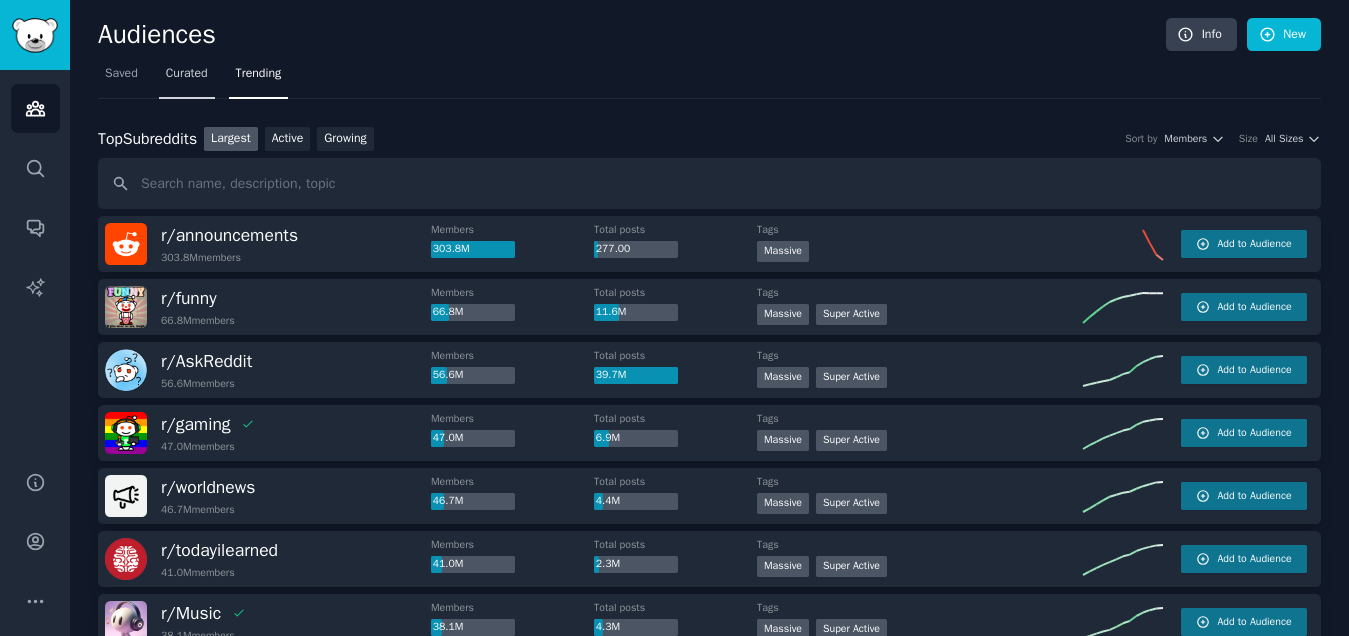 click on "Curated" at bounding box center [187, 74] 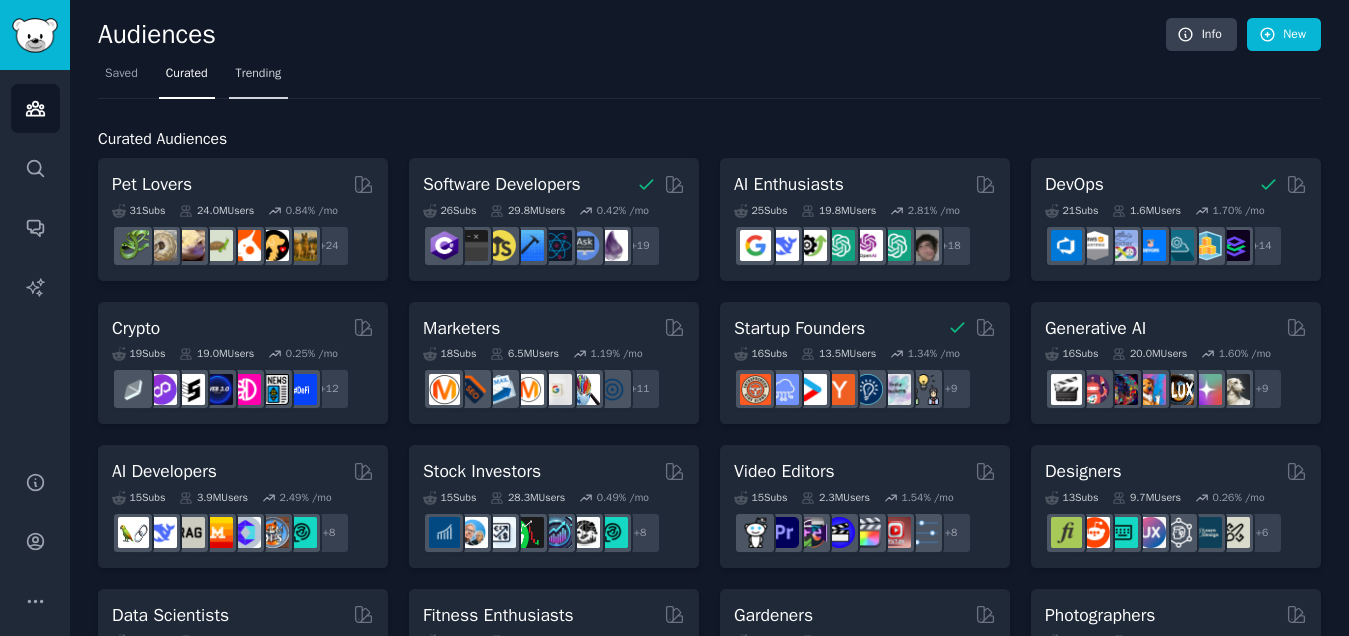 click on "Trending" at bounding box center [259, 74] 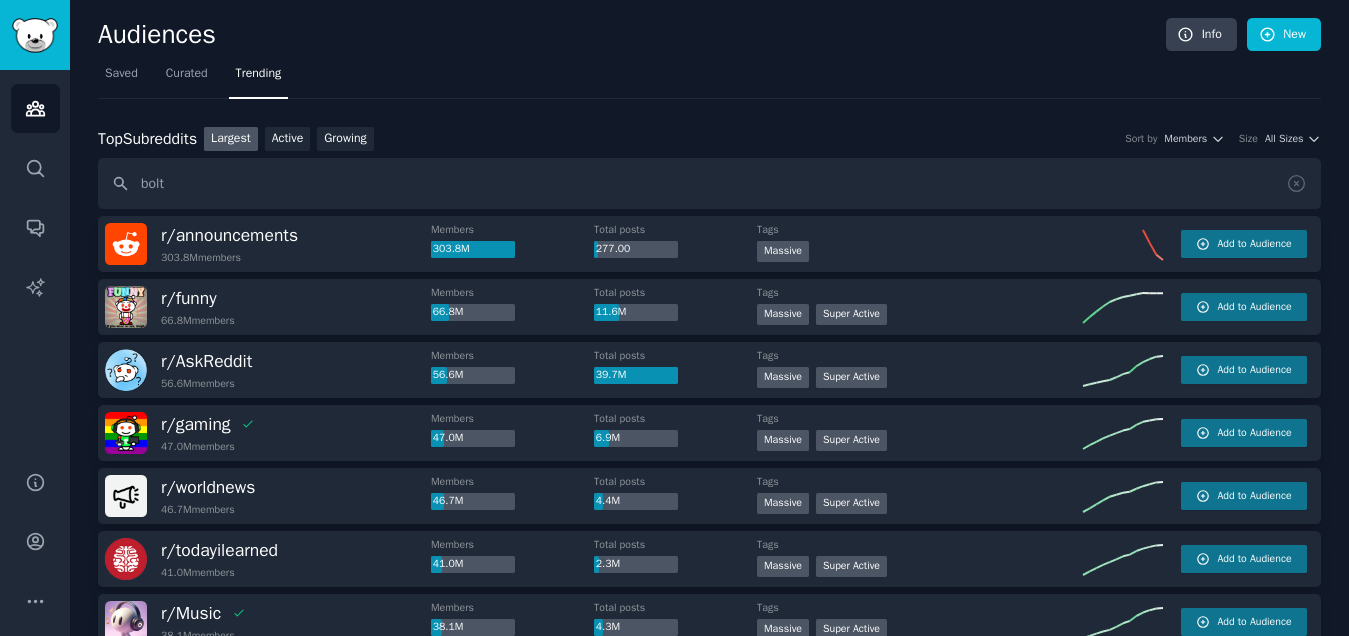 type on "bolt" 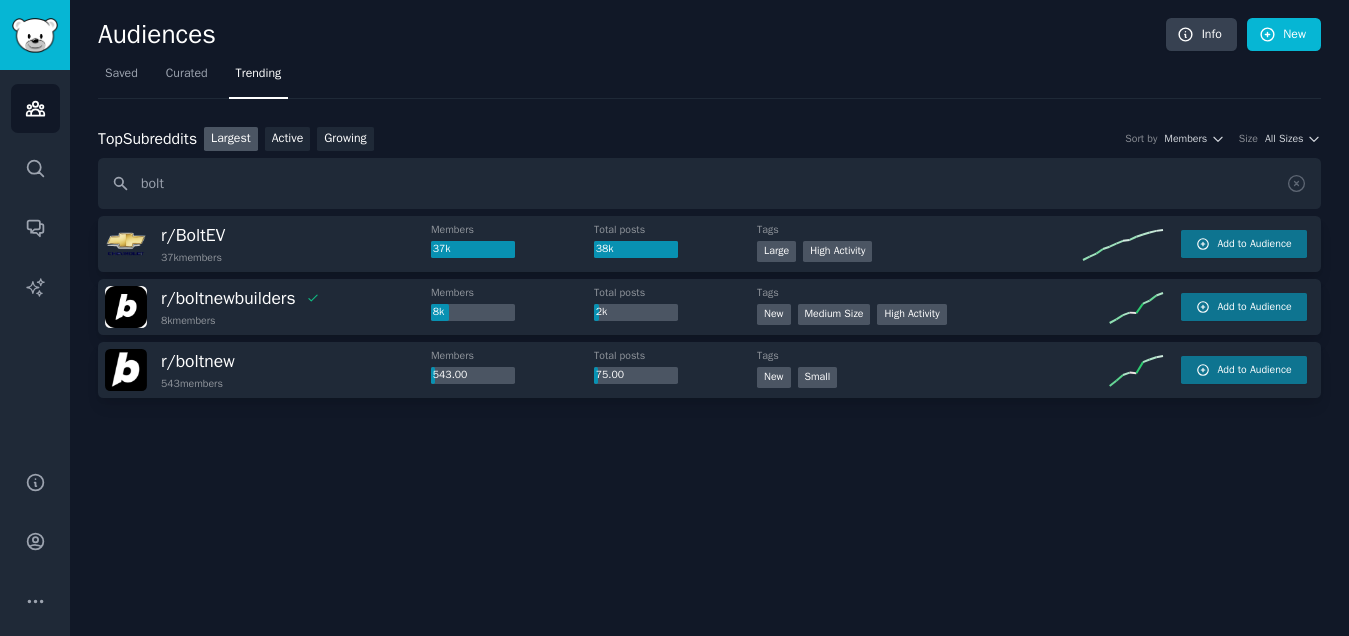drag, startPoint x: 214, startPoint y: 177, endPoint x: 1, endPoint y: 140, distance: 216.18973 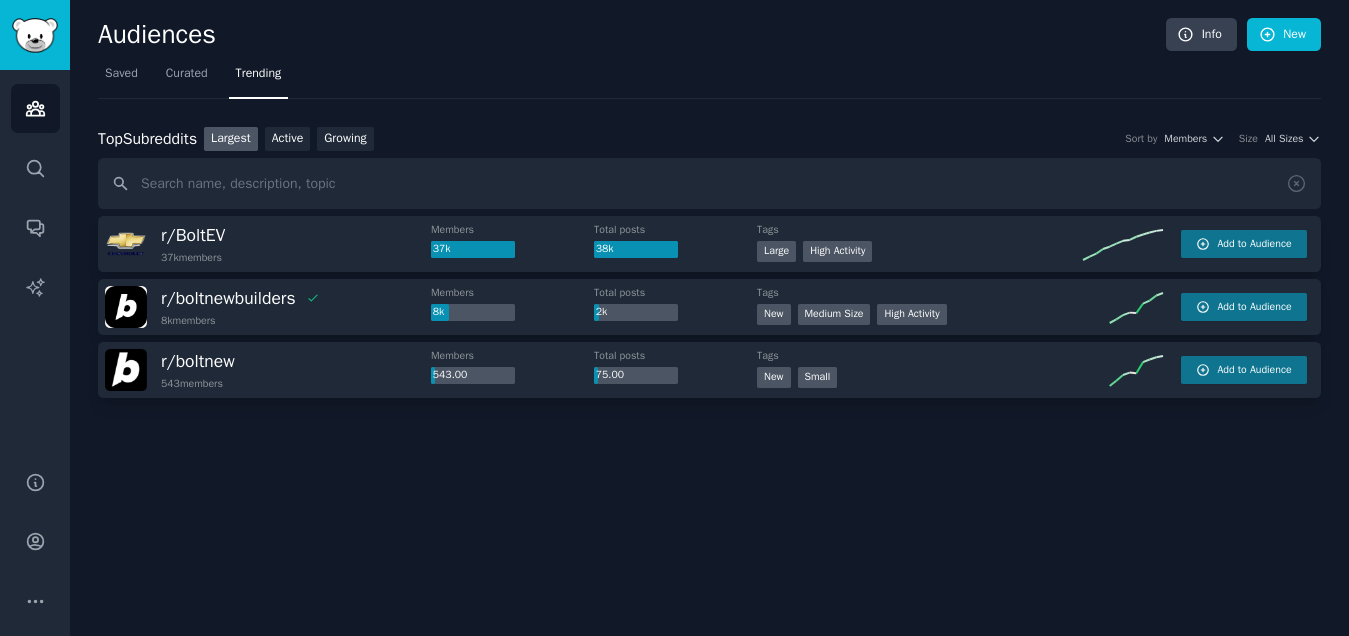 type on "\" 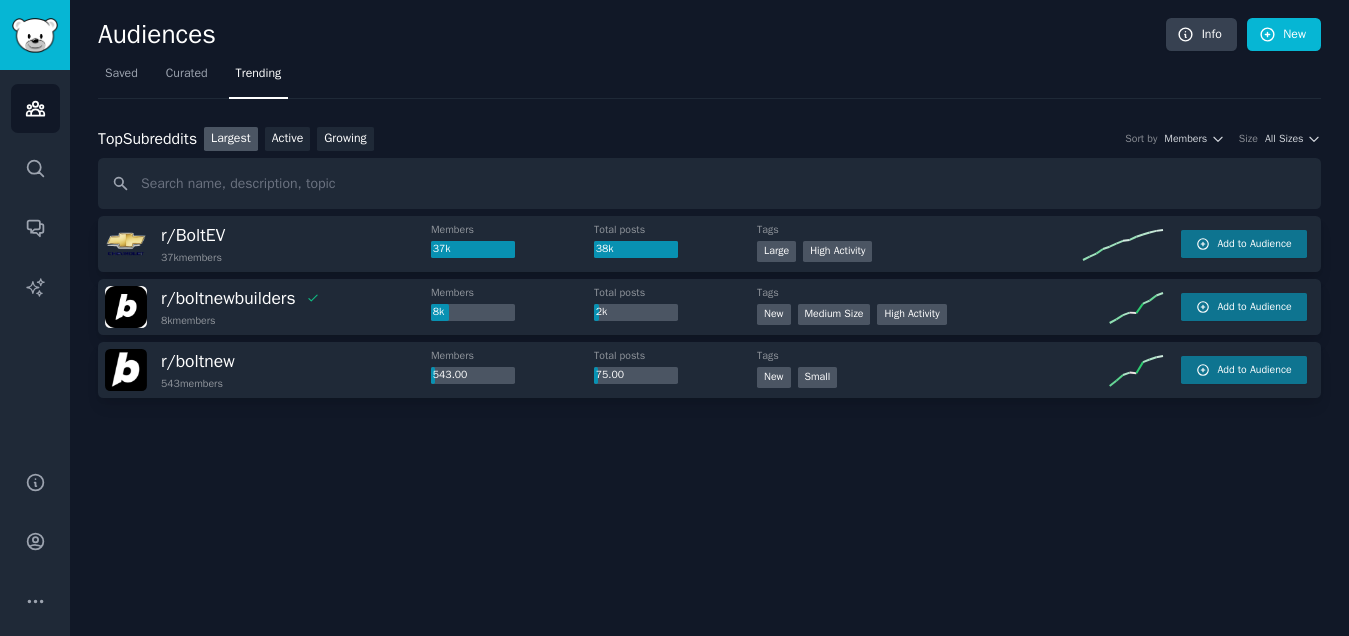 type 